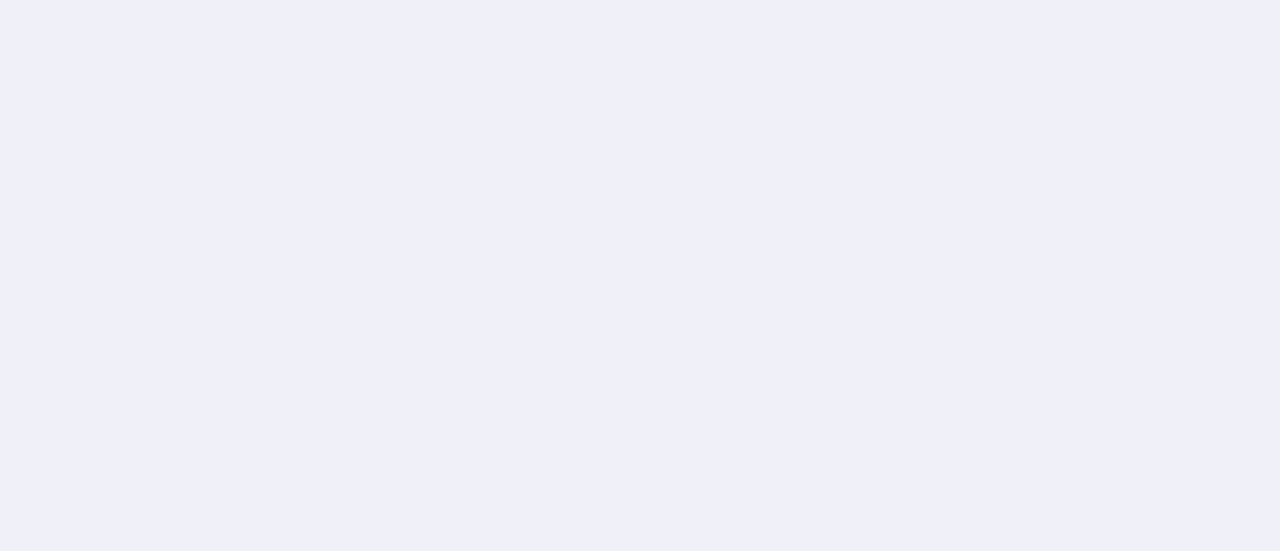 scroll, scrollTop: 0, scrollLeft: 0, axis: both 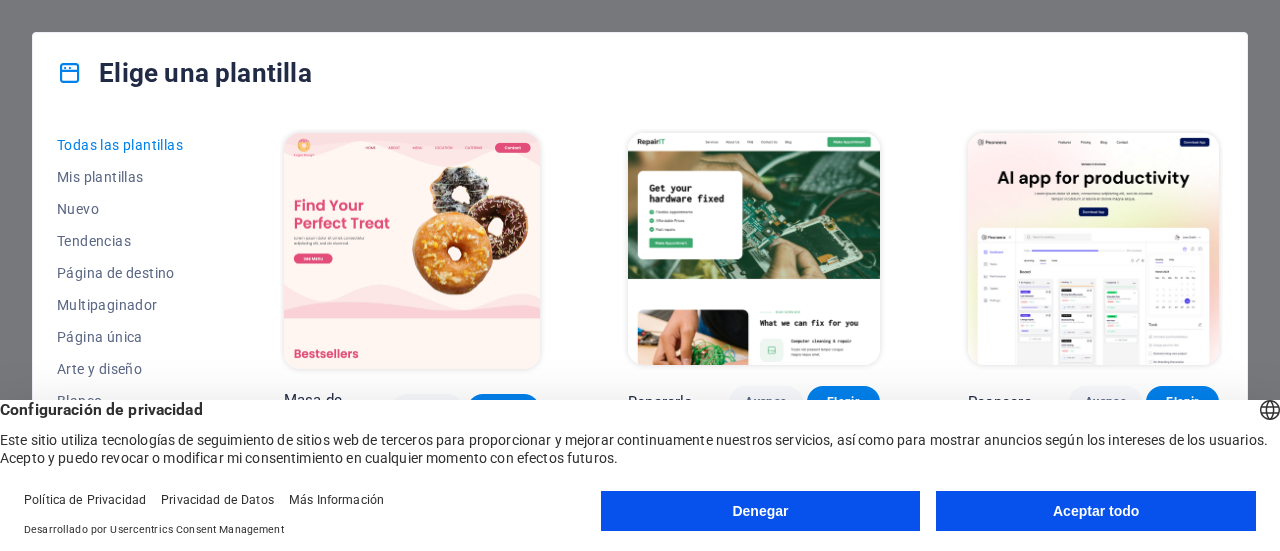 click on "Aceptar todo" at bounding box center [1096, 511] 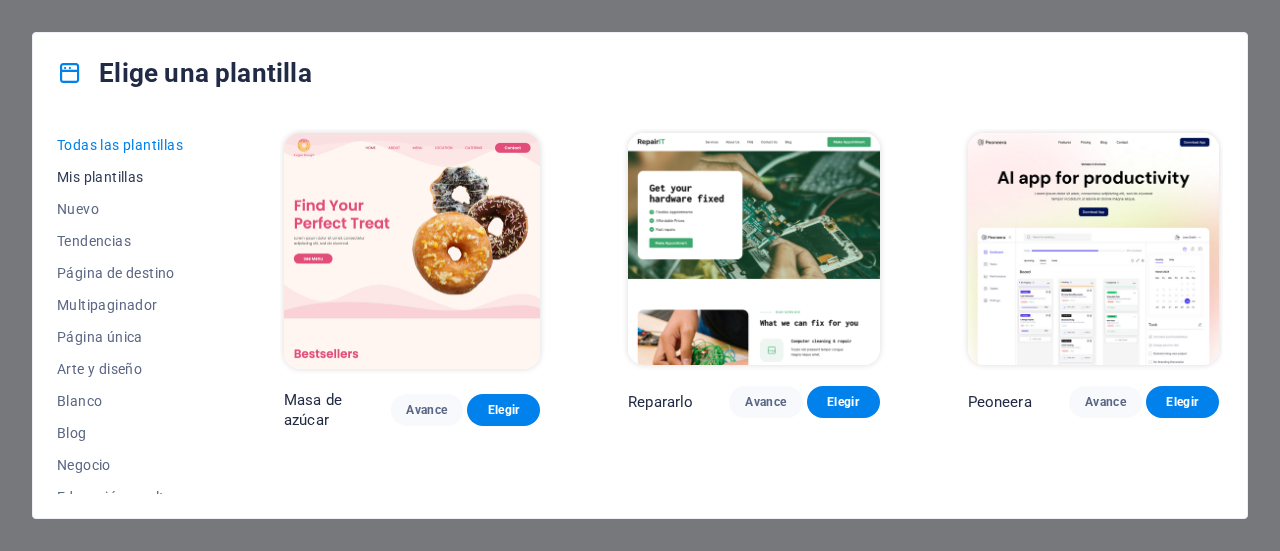 click on "Mis plantillas" at bounding box center (100, 177) 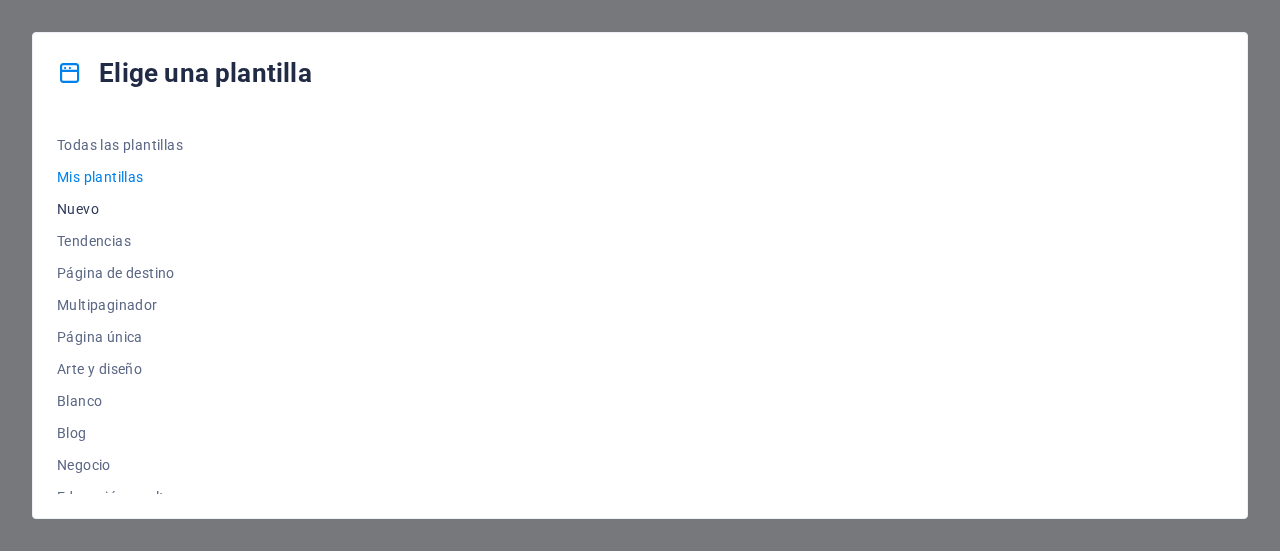 click on "Nuevo" at bounding box center [78, 209] 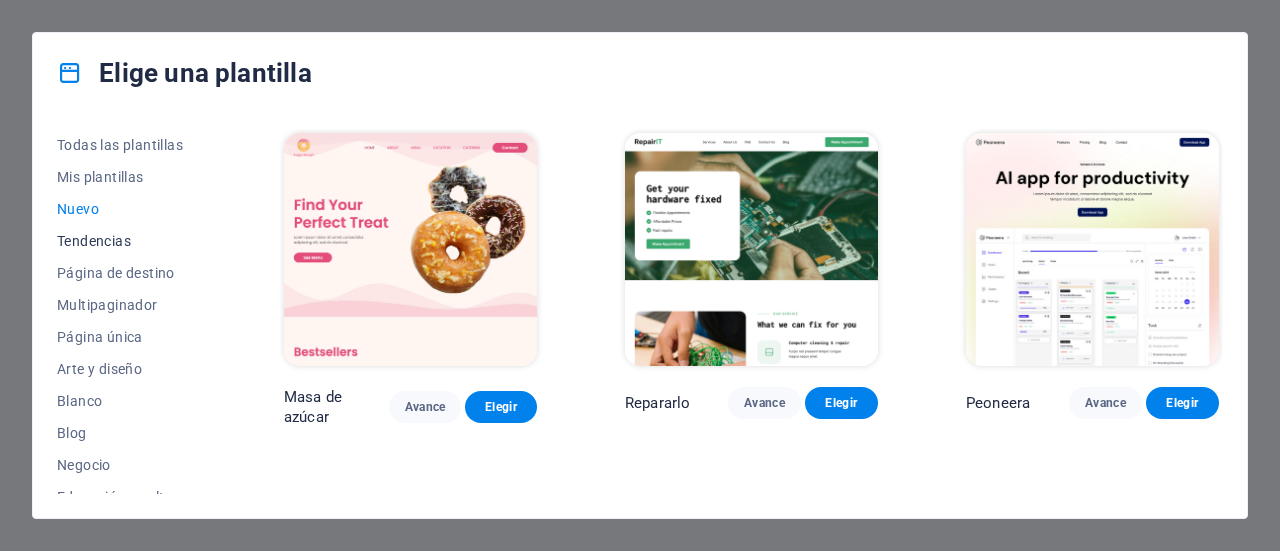 click on "Tendencias" at bounding box center [94, 241] 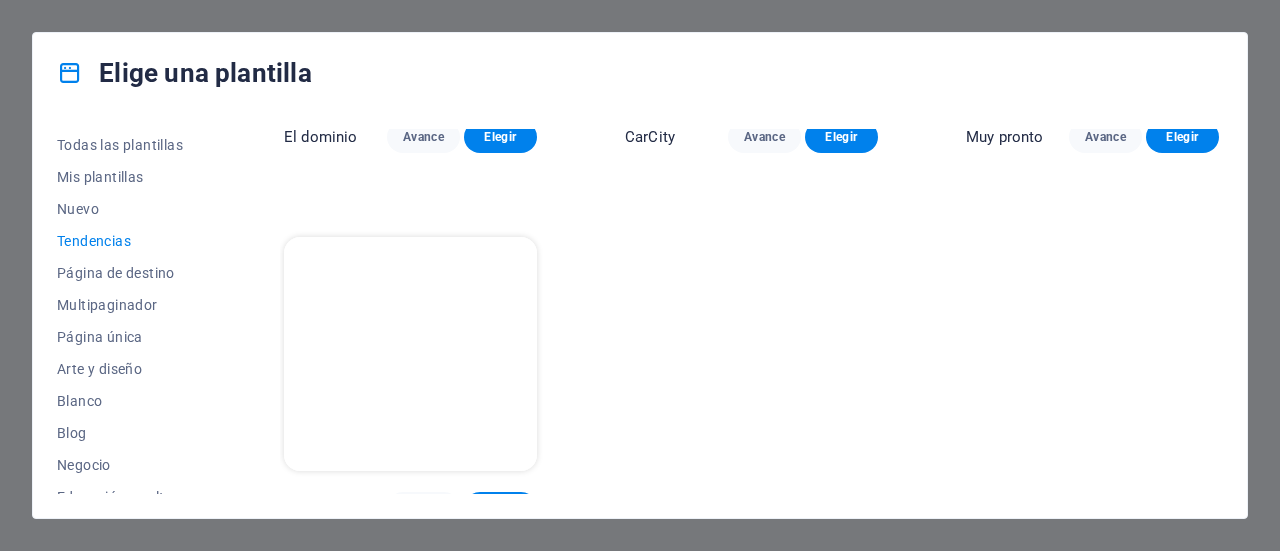 scroll, scrollTop: 1778, scrollLeft: 0, axis: vertical 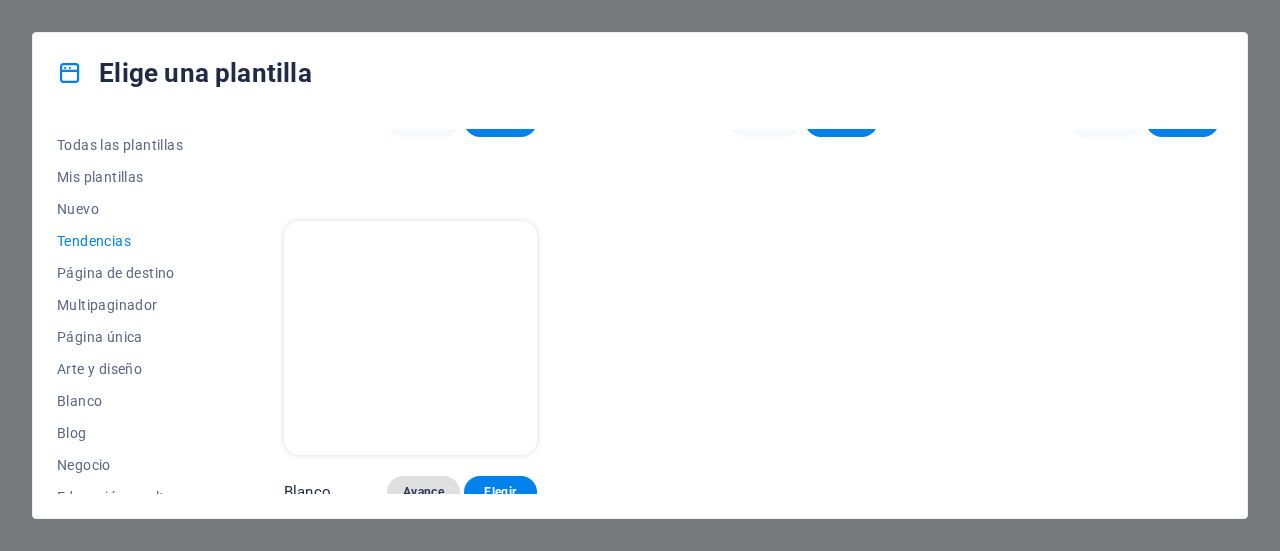 click on "Avance" at bounding box center [423, 492] 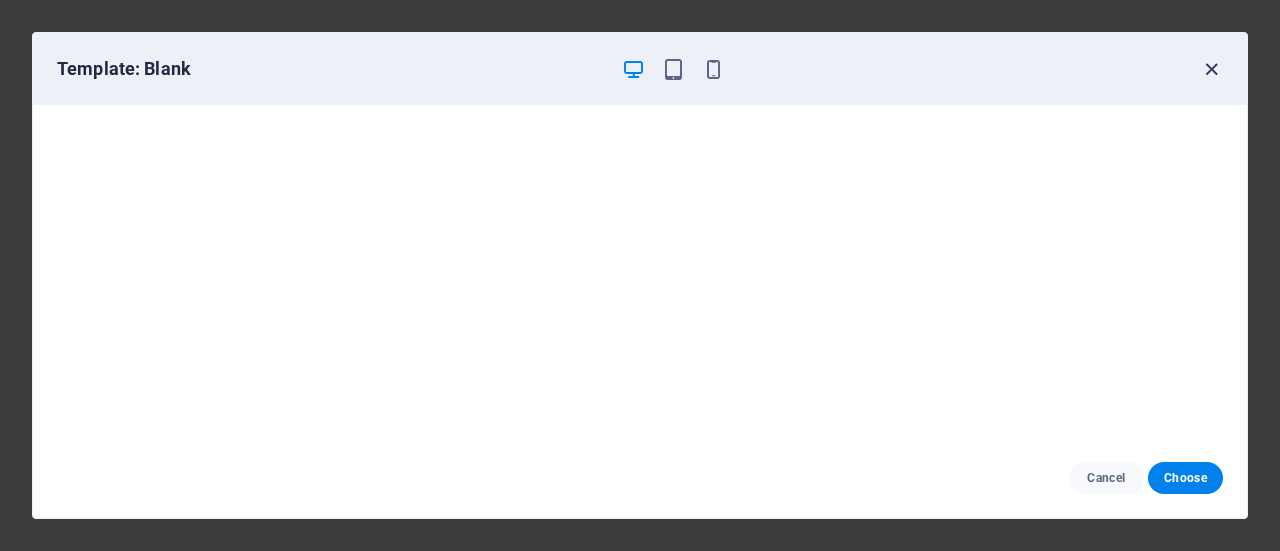 click at bounding box center [1211, 69] 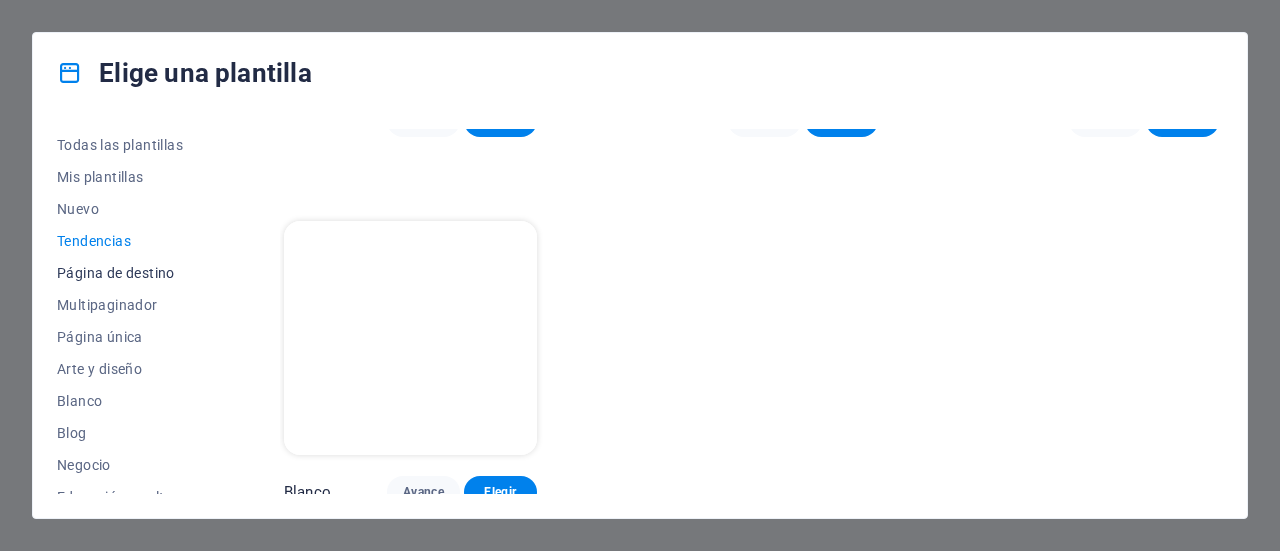 click on "Página de destino" at bounding box center [116, 273] 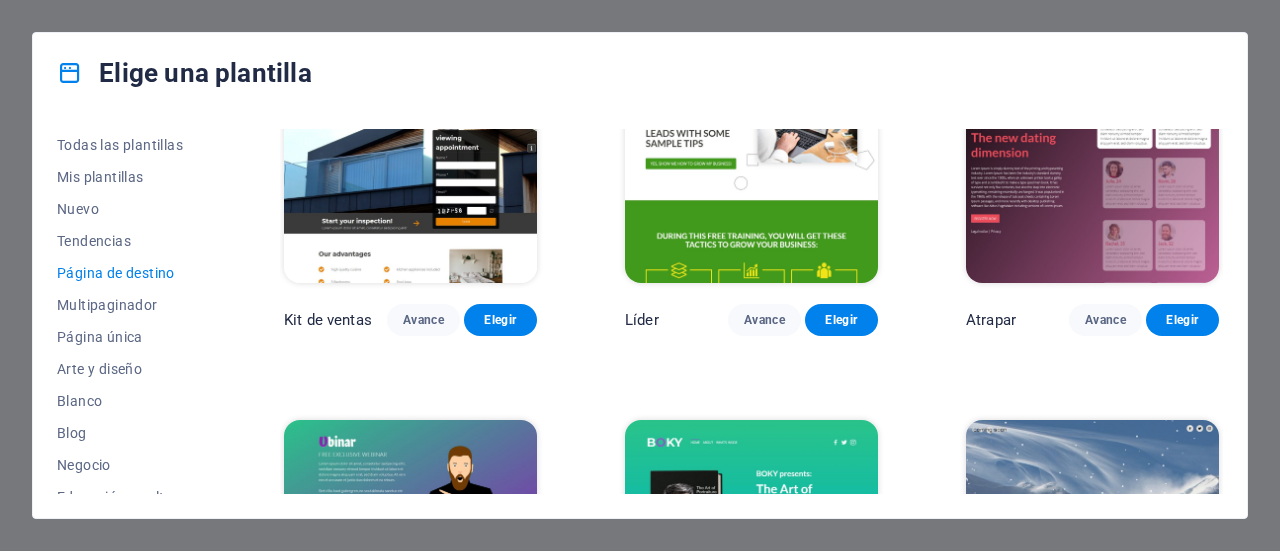 scroll, scrollTop: 2363, scrollLeft: 0, axis: vertical 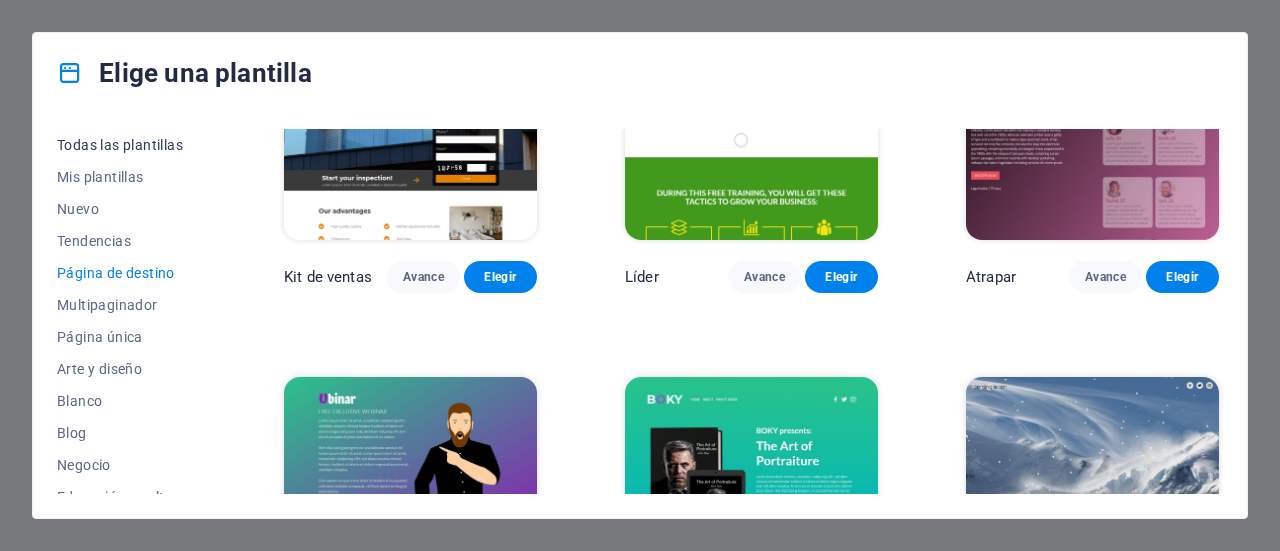 click on "Todas las plantillas" at bounding box center [120, 145] 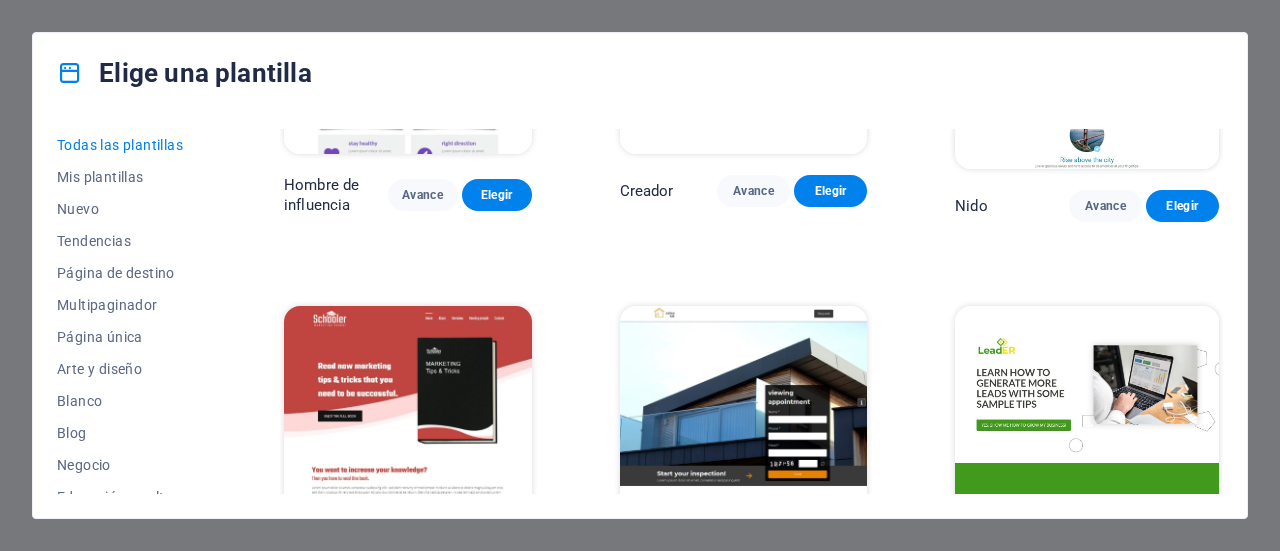 click on "SugarDough Preview Choose RepairIT Preview Choose Peoneera Preview Choose Art Museum Preview Choose Wonder Planner Preview Choose Transportable Preview Choose S&L Preview Choose WePaint Preview Choose Eco-Con Preview Choose MeetUp Preview Choose Help & Care Preview Choose Podcaster Preview Choose Academix Preview Choose BIG Barber Shop Preview Choose Health & Food Preview Choose UrbanNest Interiors Preview Choose Green Change Preview Choose The Beauty Temple Preview Choose WeTrain Preview Choose Cleaner Preview Choose Johanna James Preview Choose Delicioso Preview Choose Dream Garden Preview Choose LumeDeAqua Preview Choose Pets Care Preview Choose SafeSpace Preview Choose Midnight Rain Bar Preview Choose Drive Preview Choose Estator Preview Choose Health Group Preview Choose MakeIt Agency Preview Choose Wanderlust Preview Choose WeSpa Preview Choose BERLIN Preview Choose Gadgets Preview Choose CoffeeScience Preview Choose CoachLife Preview Choose Cafe de Oceana Preview Choose Max Hatzy Preview Choose Preview" at bounding box center (751, -8701) 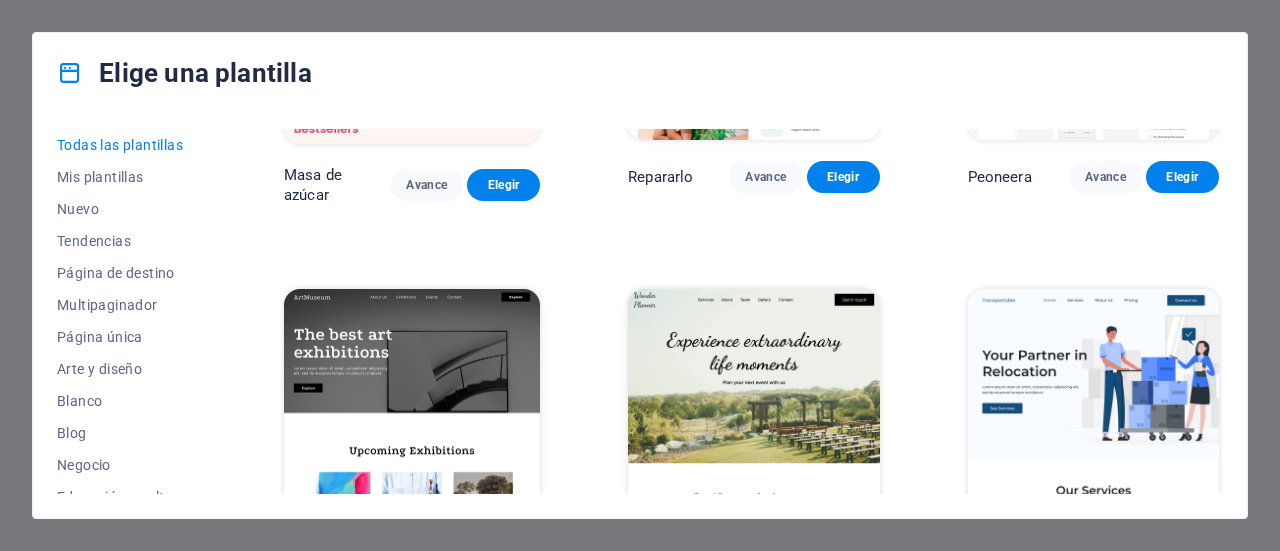scroll, scrollTop: 0, scrollLeft: 0, axis: both 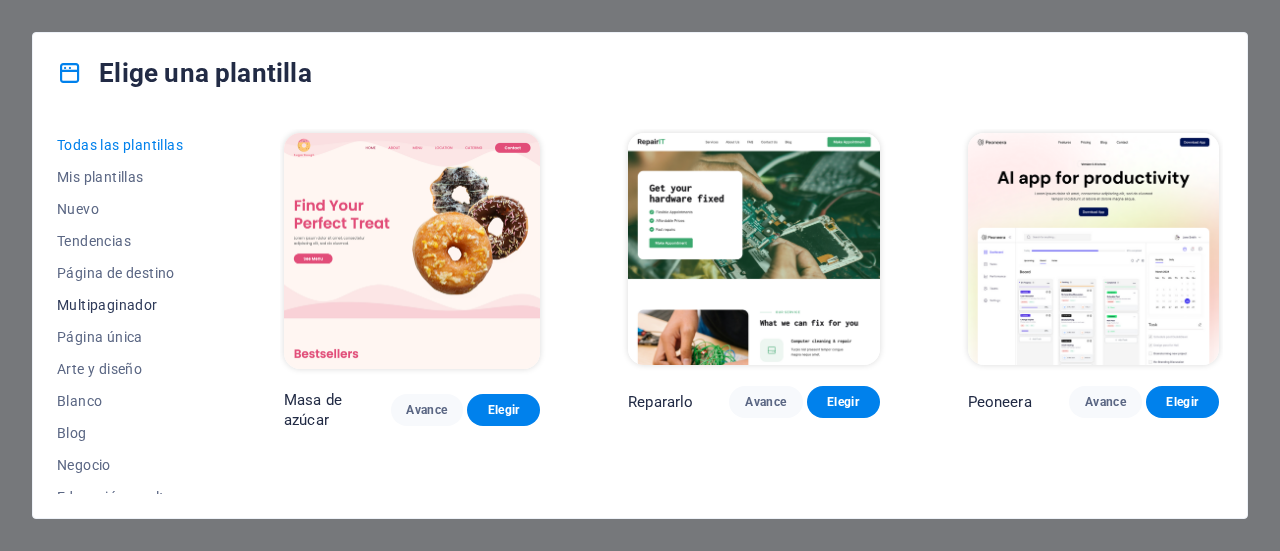 click on "Multipaginador" at bounding box center [107, 305] 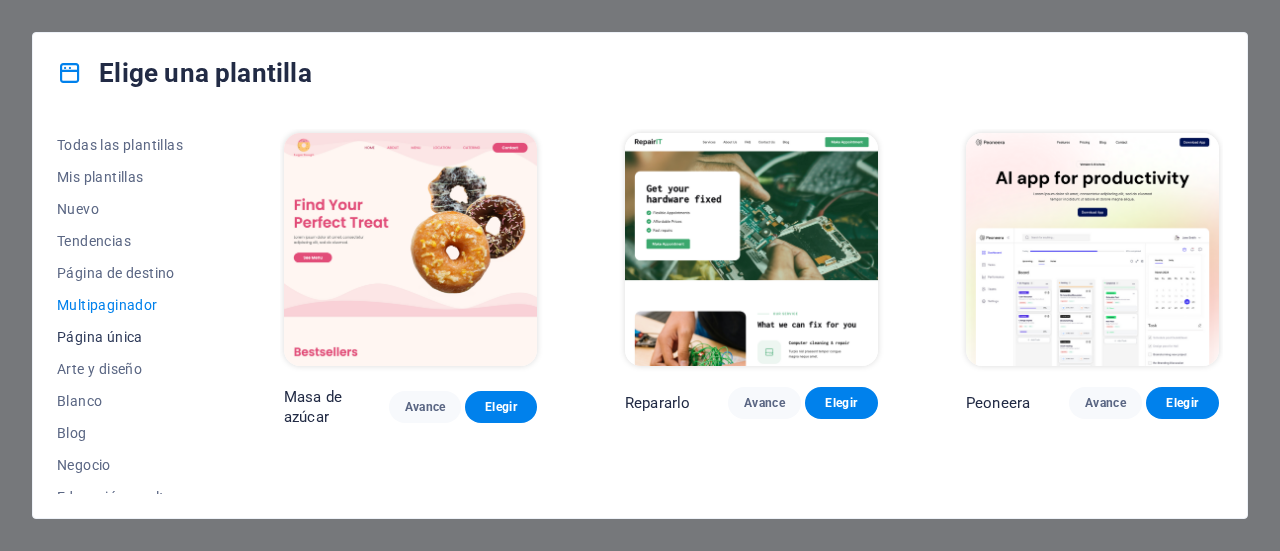 click on "Página única" at bounding box center [100, 337] 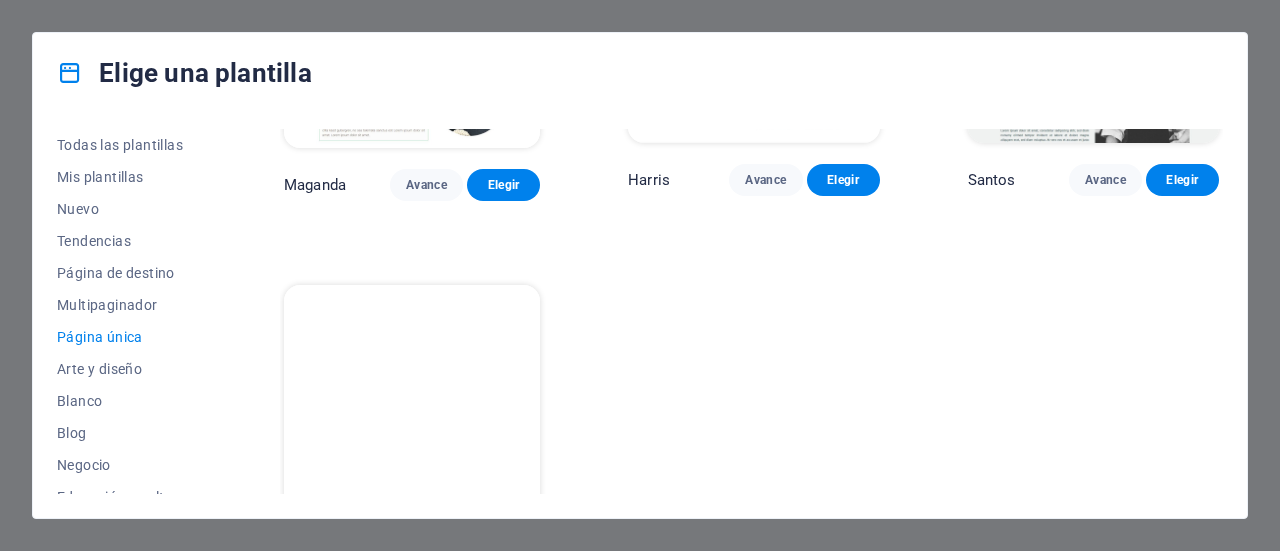 scroll, scrollTop: 8548, scrollLeft: 0, axis: vertical 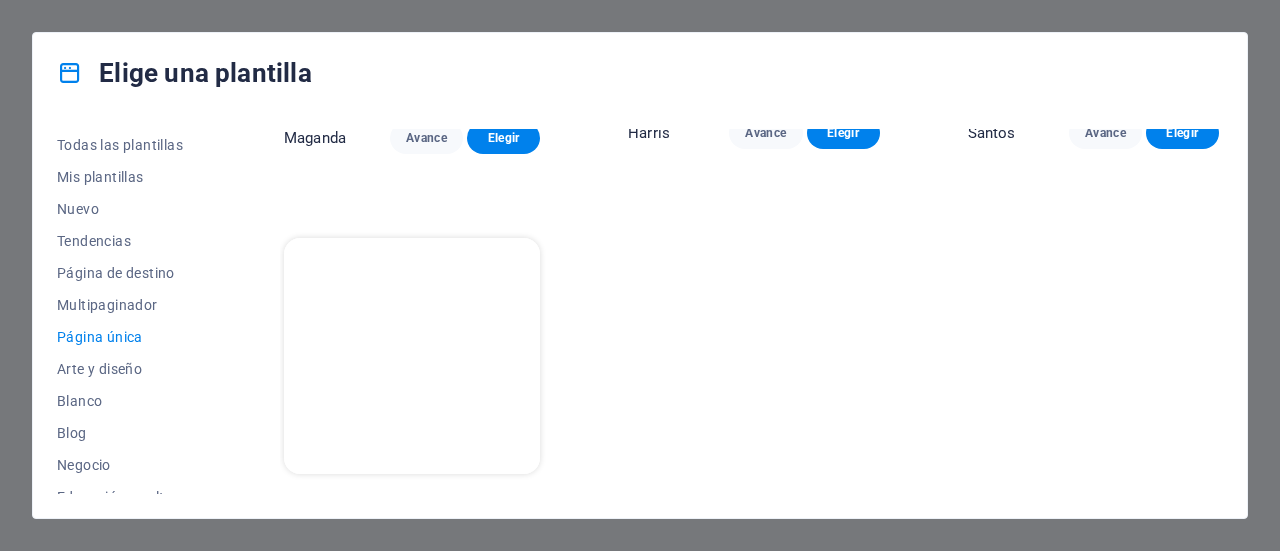 drag, startPoint x: 223, startPoint y: 211, endPoint x: 218, endPoint y: 249, distance: 38.327538 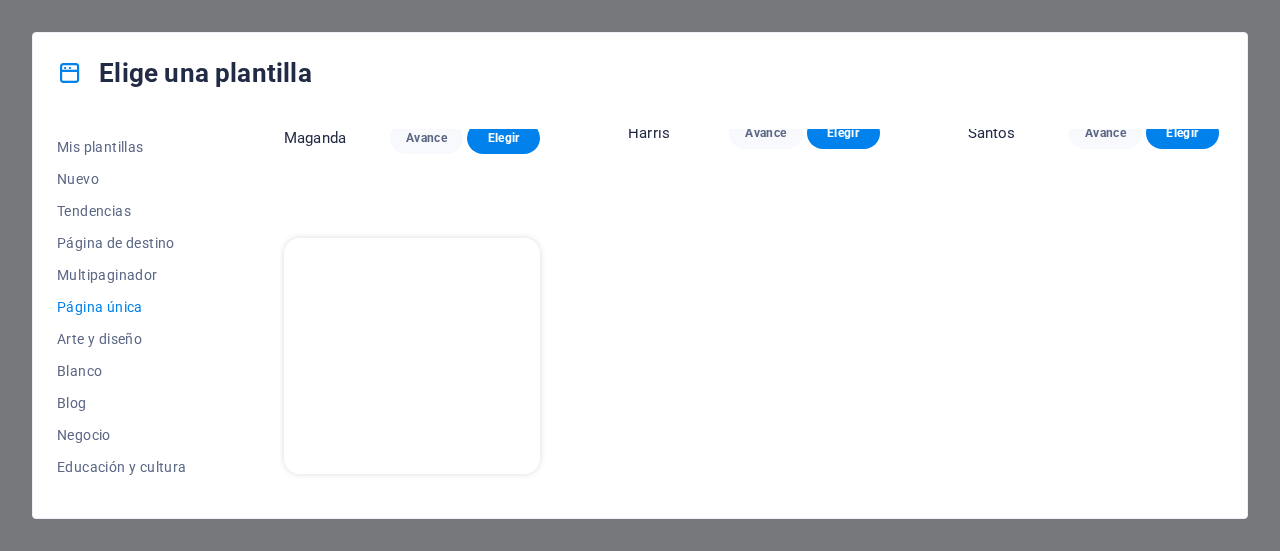 scroll, scrollTop: 0, scrollLeft: 0, axis: both 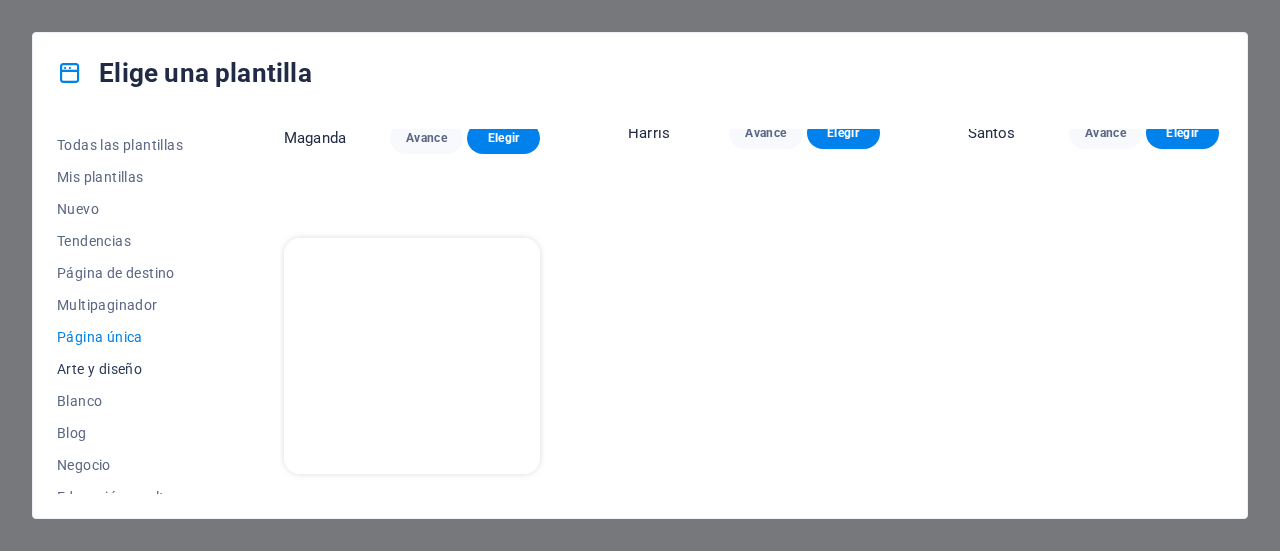 click on "Arte y diseño" at bounding box center [99, 369] 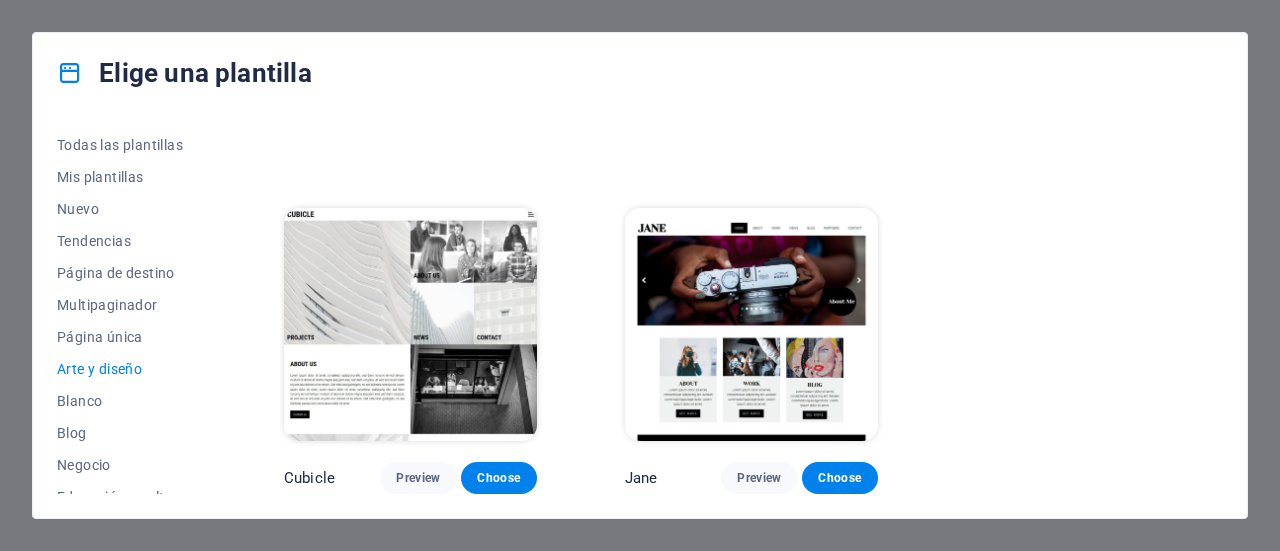 scroll, scrollTop: 1402, scrollLeft: 0, axis: vertical 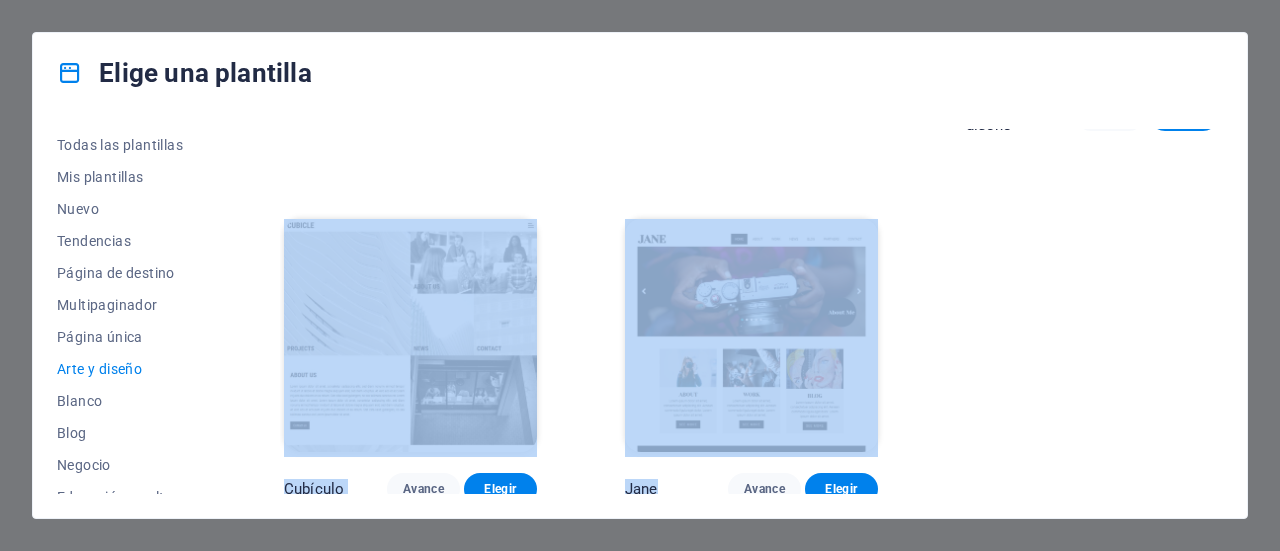 drag, startPoint x: 1223, startPoint y: 481, endPoint x: 1185, endPoint y: 295, distance: 189.84204 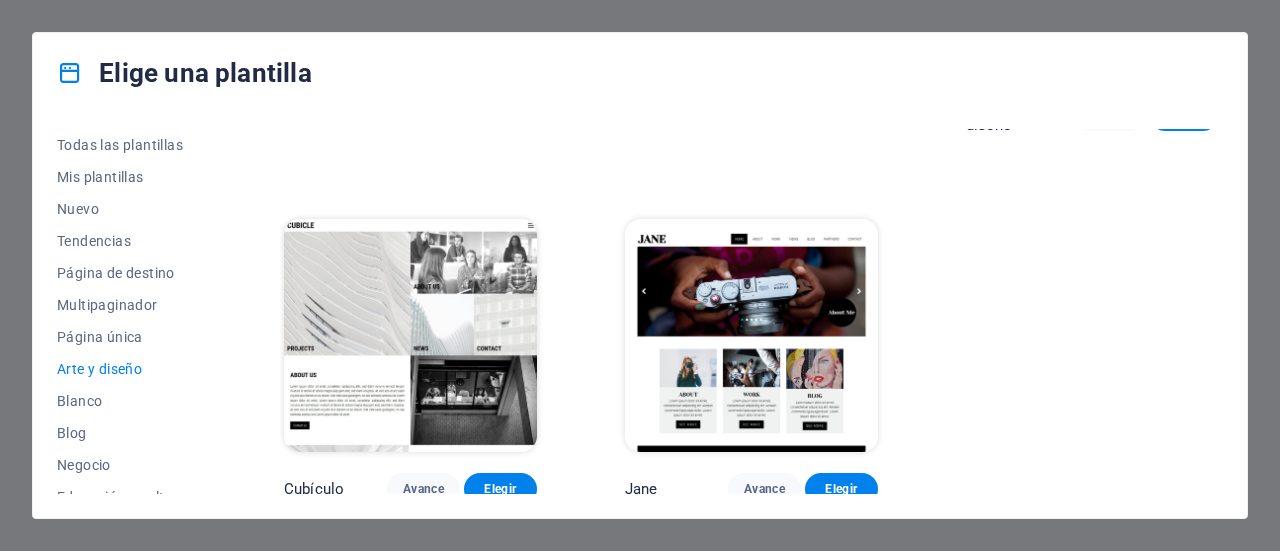 drag, startPoint x: 1217, startPoint y: 447, endPoint x: 1219, endPoint y: 255, distance: 192.01042 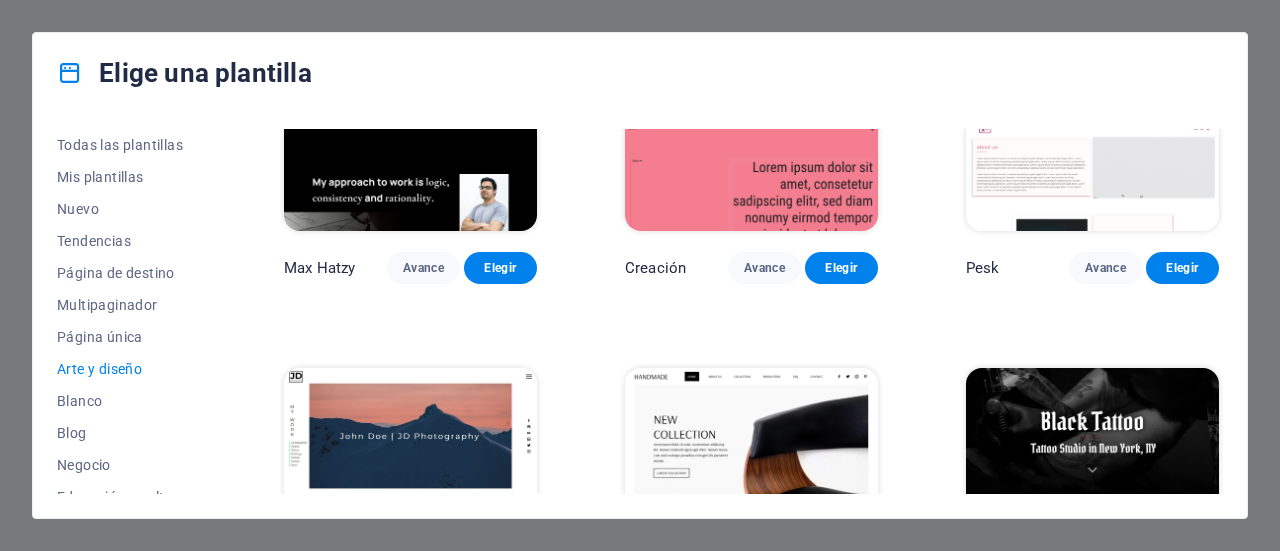 scroll, scrollTop: 0, scrollLeft: 0, axis: both 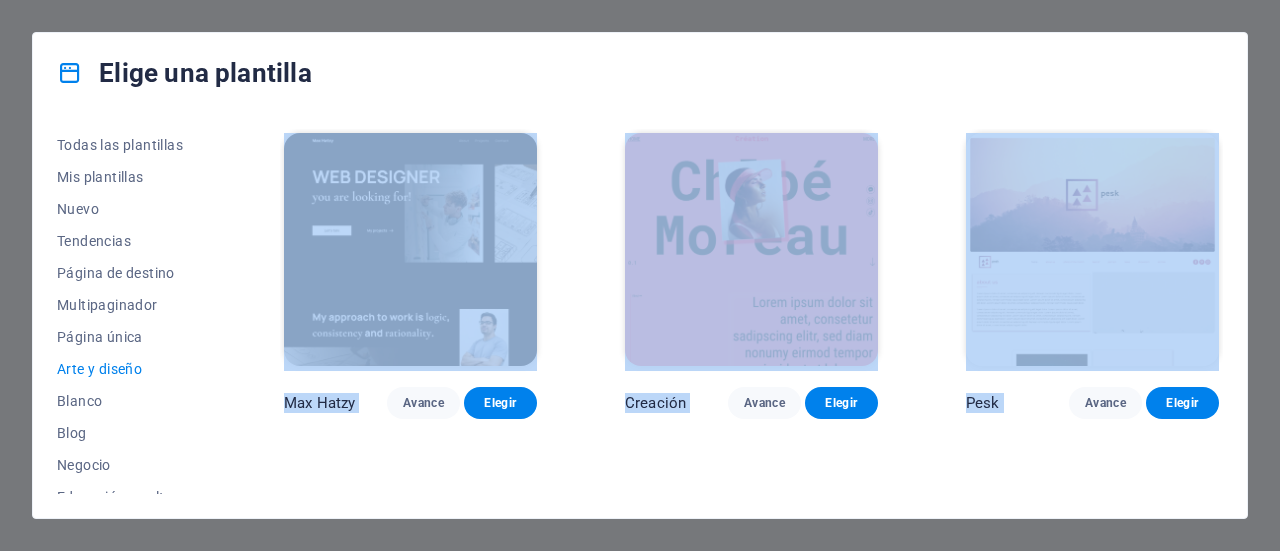 drag, startPoint x: 1082, startPoint y: 199, endPoint x: 1042, endPoint y: 413, distance: 217.70622 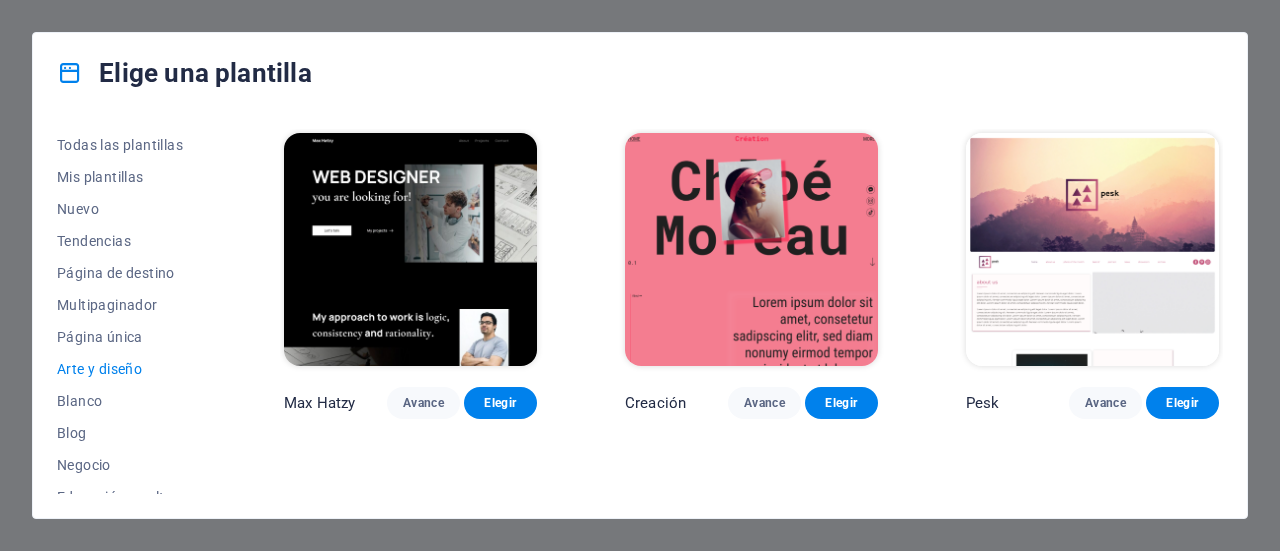 click on "Todas las plantillas Mis plantillas Nuevo Tendencias Página de destino Multipaginador Página única Arte y diseño Blanco Blog Negocio Educación y cultura Evento Gastronomía Salud TI y medios Legal y Finanzas No lucrativo Actuación Cartera Servicios Deportes y belleza Vientos alisios Viajar Estructura alámbrica Max Hatzy Avance Elegir Creación Avance Elegir Pesk Avance Elegir Fotografía JD Avance Elegir Hecho a mano Avance Elegir Tatuaje negro Avance Elegir La galería Avance Elegir Mousiq Avance Elegir Agencia GC Avance Elegir Cartera Avance Elegir Estrella nueva Avance Elegir Agencia de diseño Avance Elegir Cubículo Avance Elegir Jane Avance Elegir" at bounding box center [640, 315] 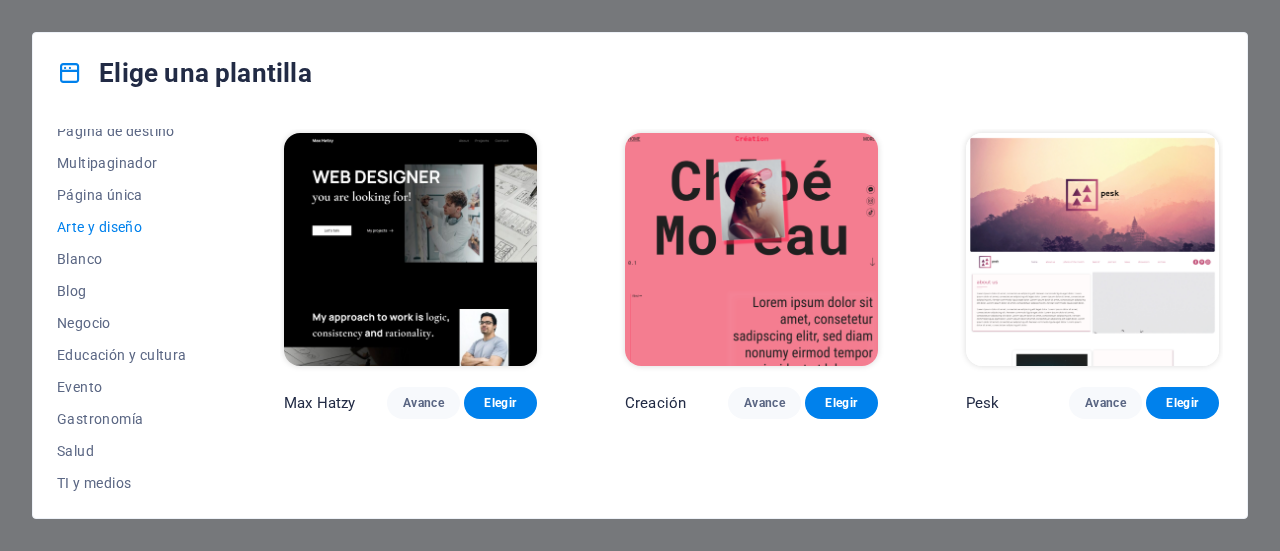 scroll, scrollTop: 146, scrollLeft: 0, axis: vertical 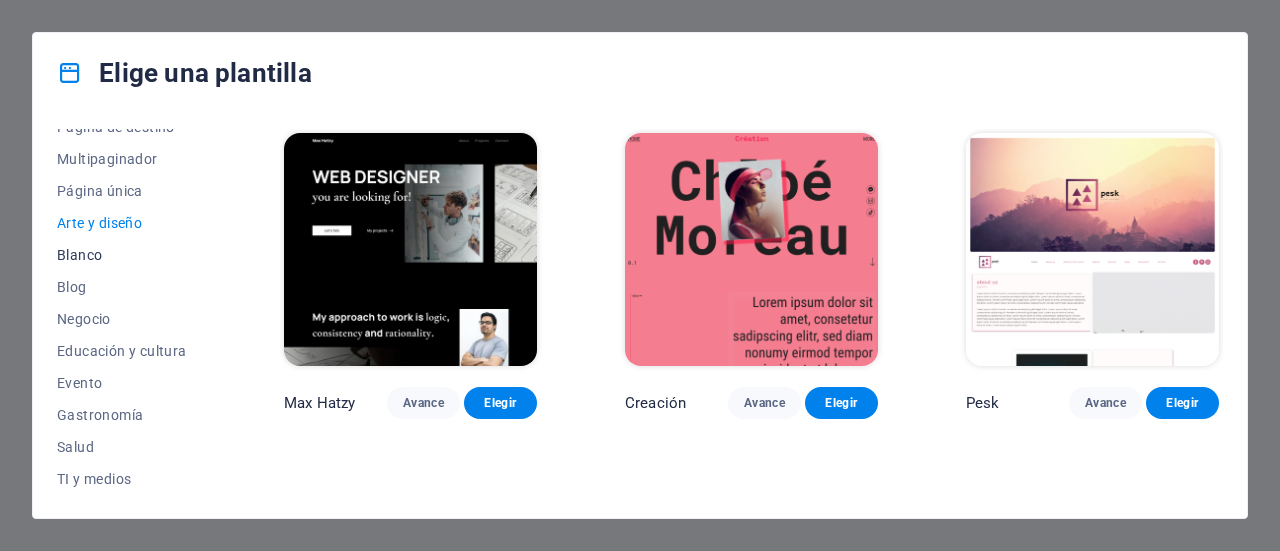 click on "Blanco" at bounding box center [79, 255] 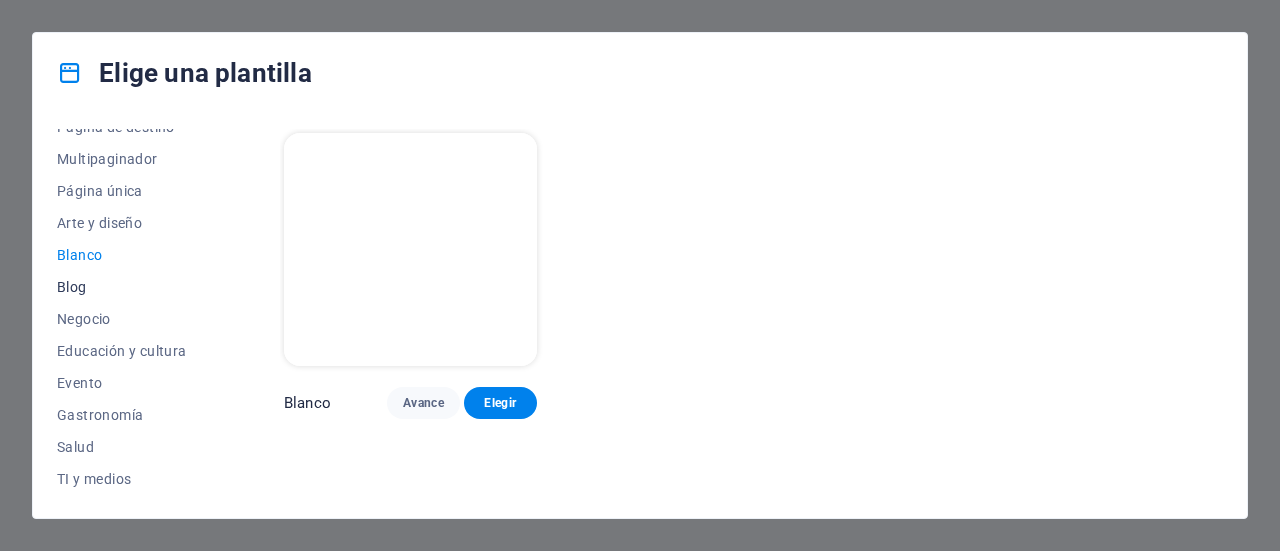 click on "Blog" at bounding box center (72, 287) 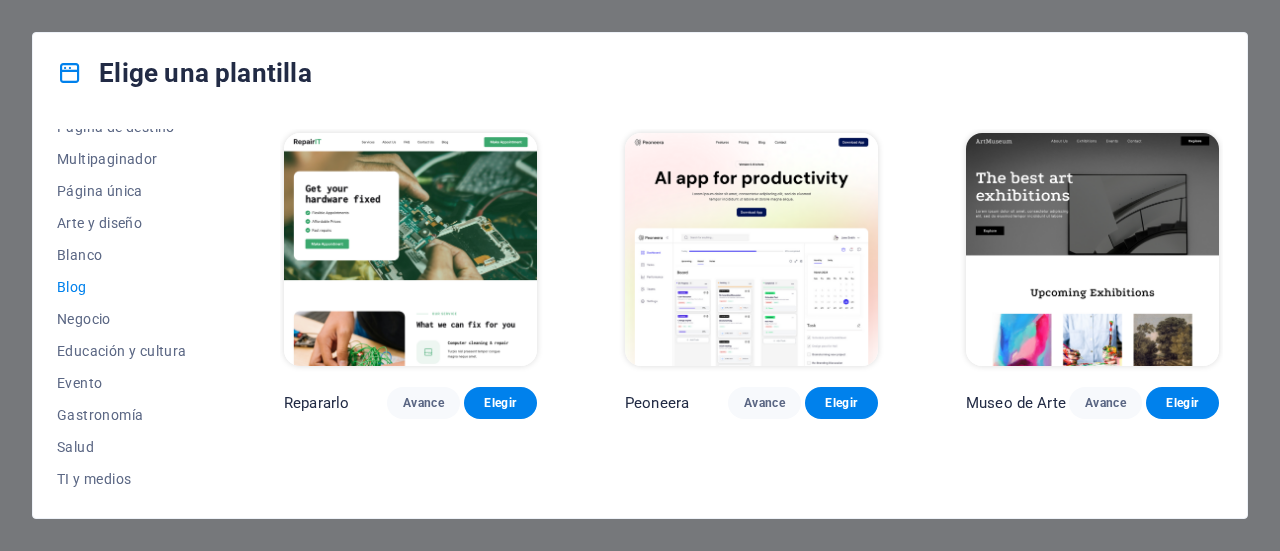 drag, startPoint x: 217, startPoint y: 239, endPoint x: 200, endPoint y: 299, distance: 62.361847 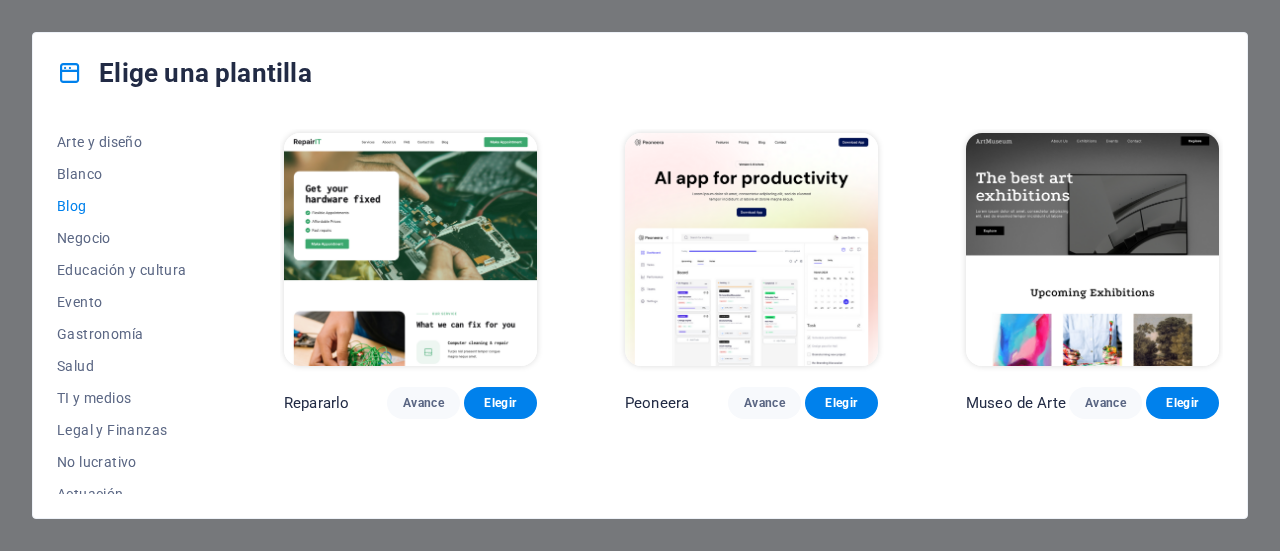 scroll, scrollTop: 255, scrollLeft: 0, axis: vertical 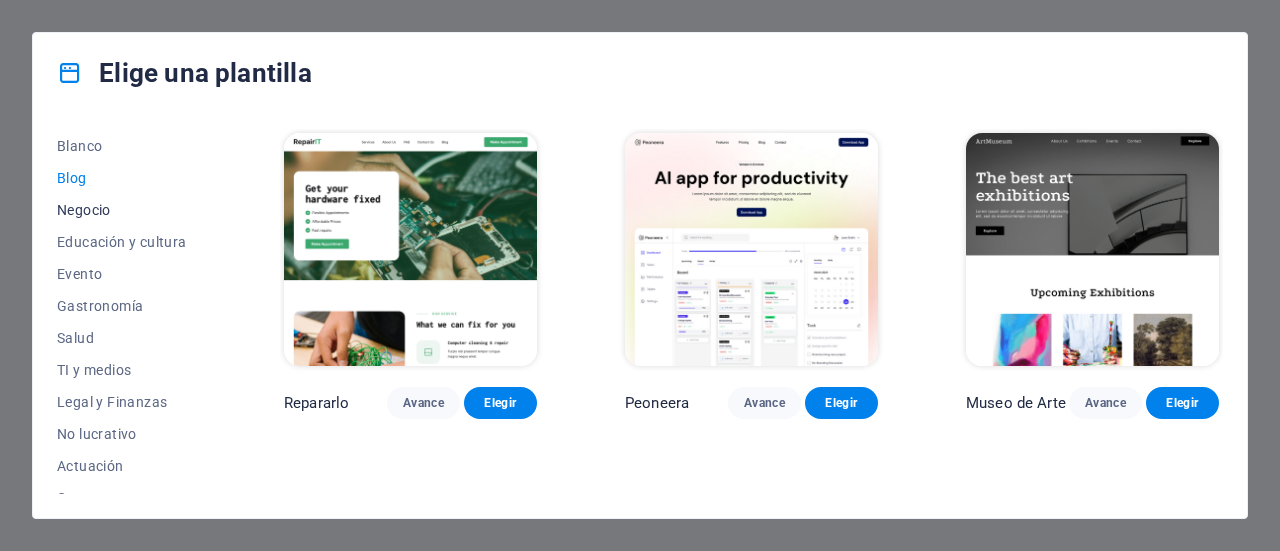 click on "Negocio" at bounding box center [84, 210] 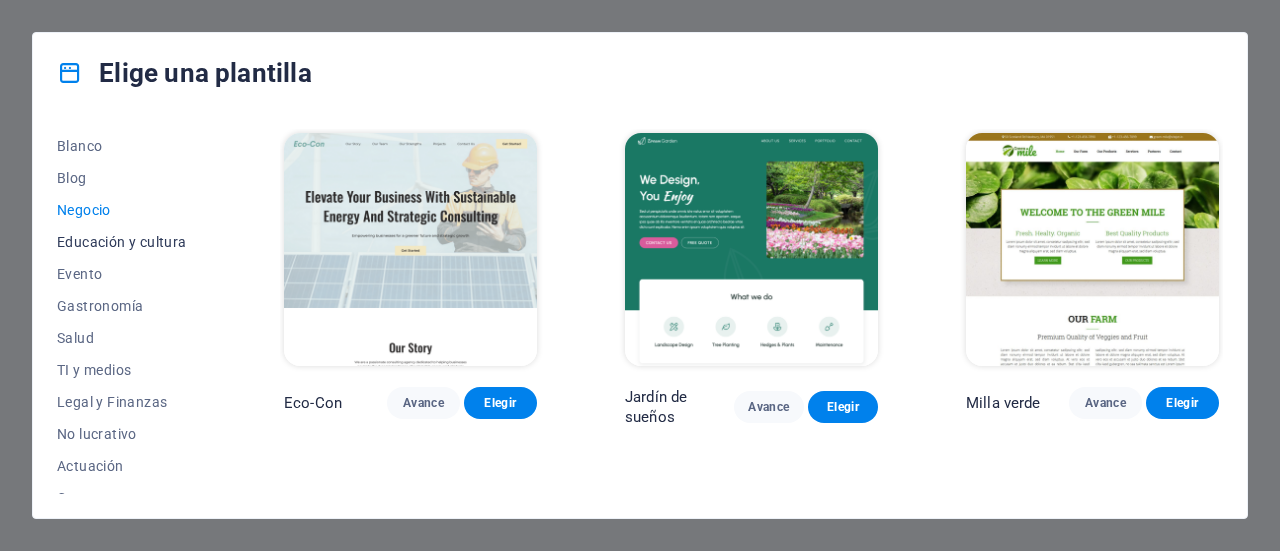 click on "Educación y cultura" at bounding box center (122, 242) 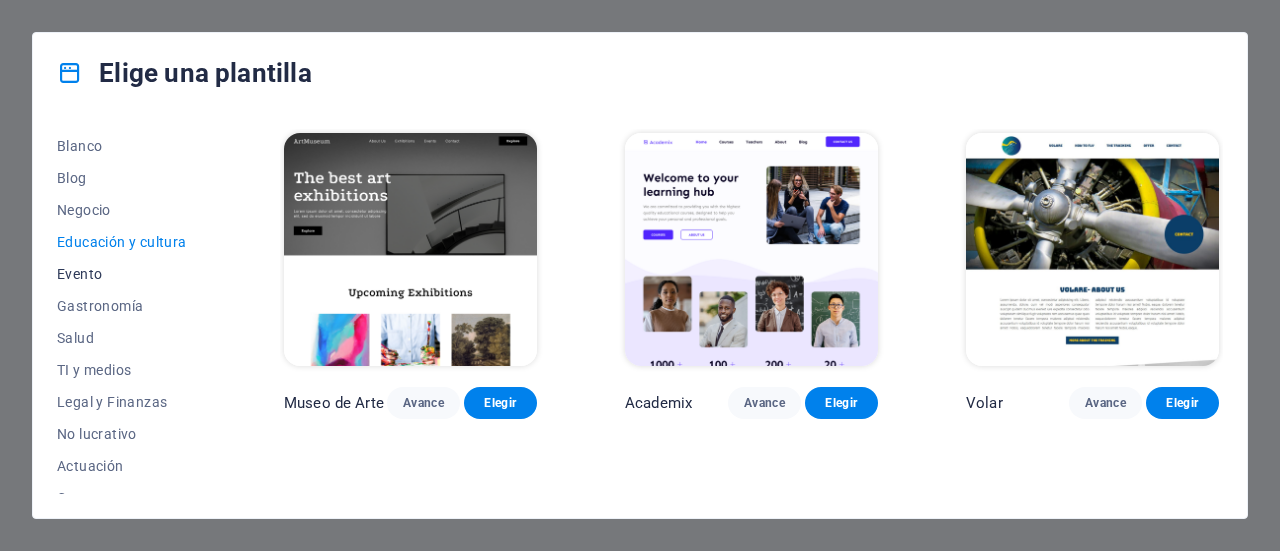click on "Evento" at bounding box center [79, 274] 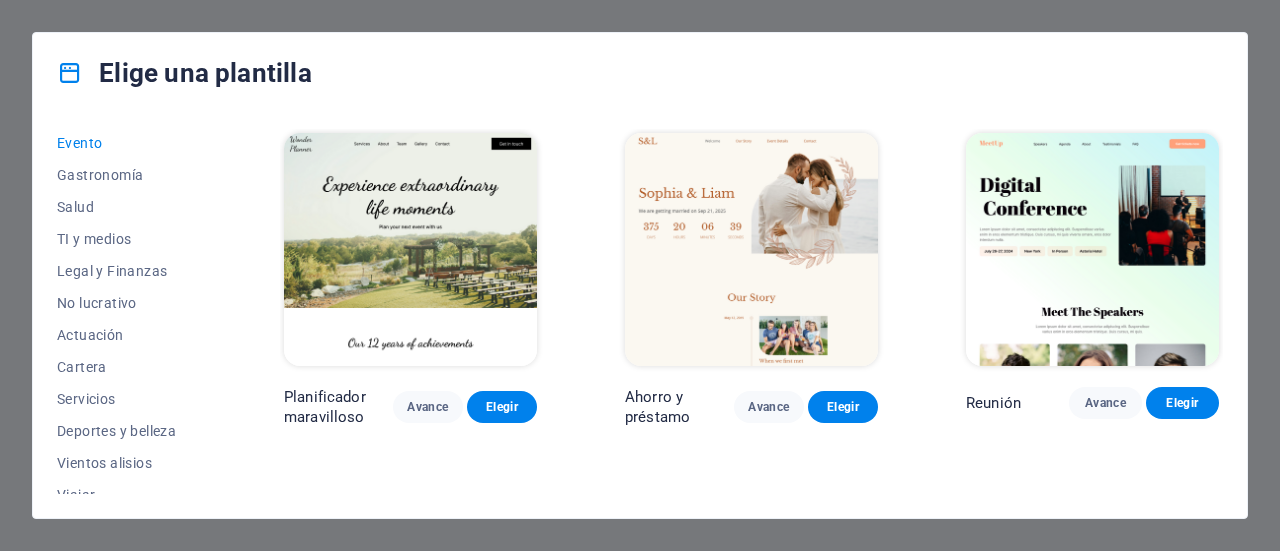 scroll, scrollTop: 434, scrollLeft: 0, axis: vertical 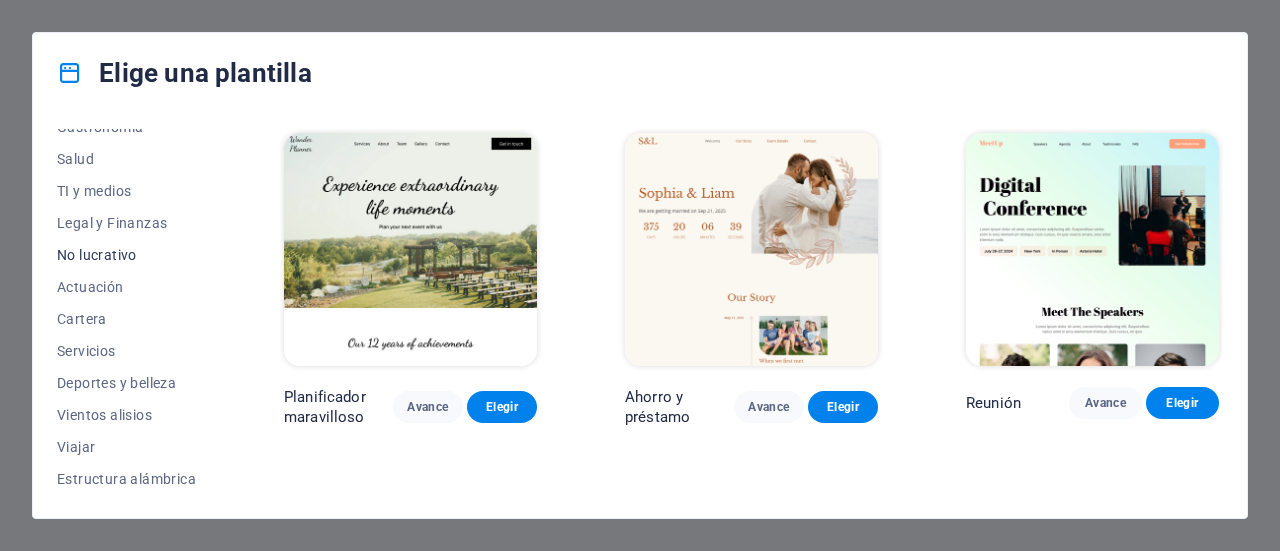 click on "No lucrativo" at bounding box center (97, 255) 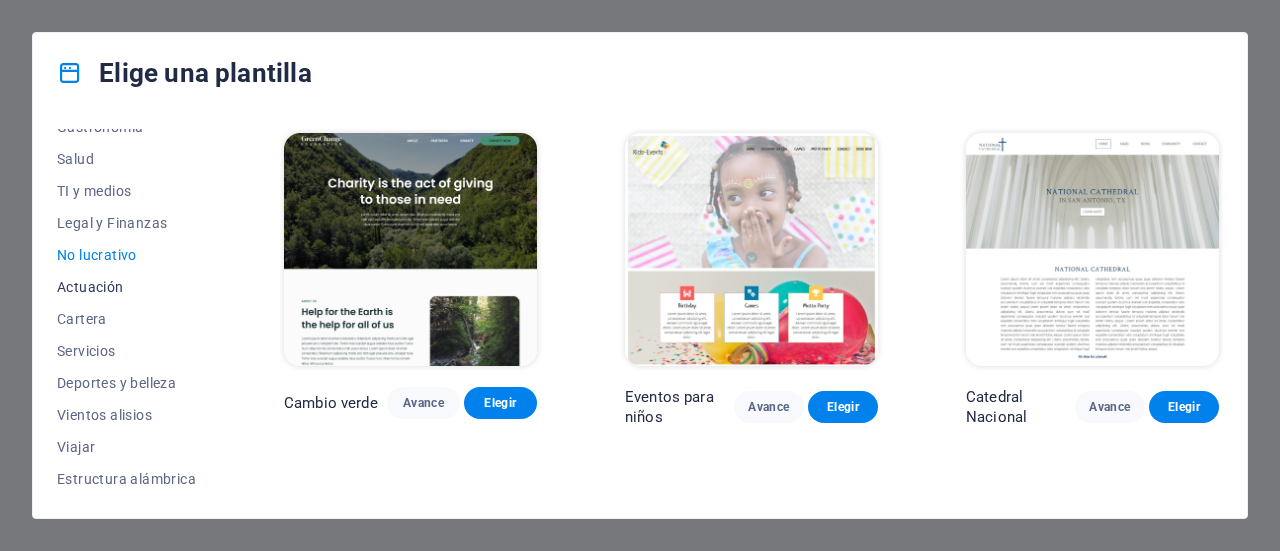 click on "Actuación" at bounding box center [90, 287] 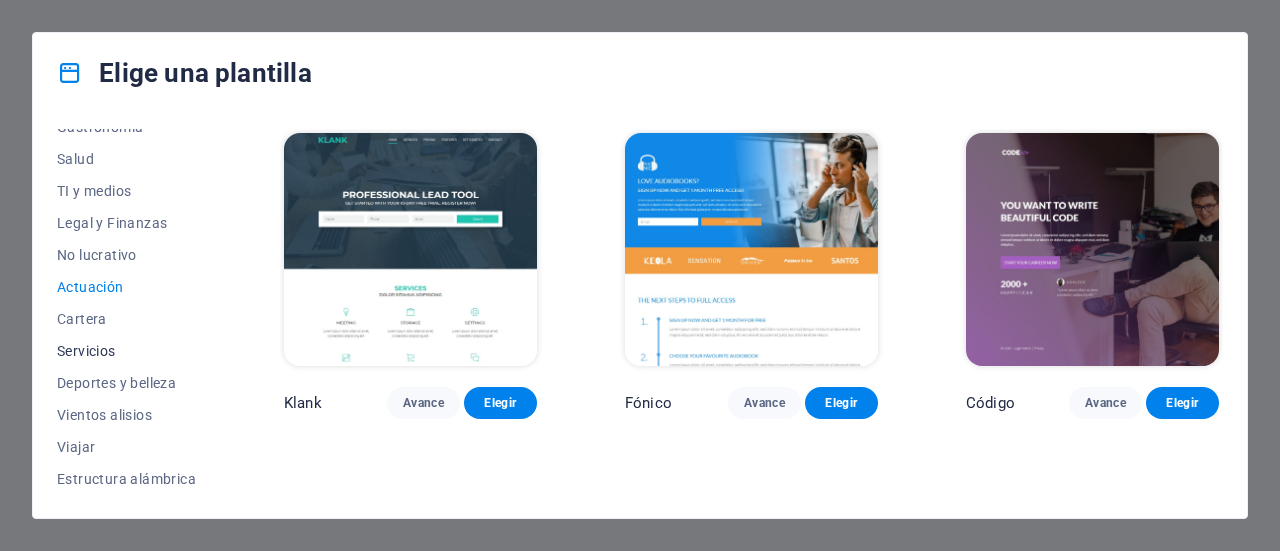 click on "Servicios" at bounding box center [86, 351] 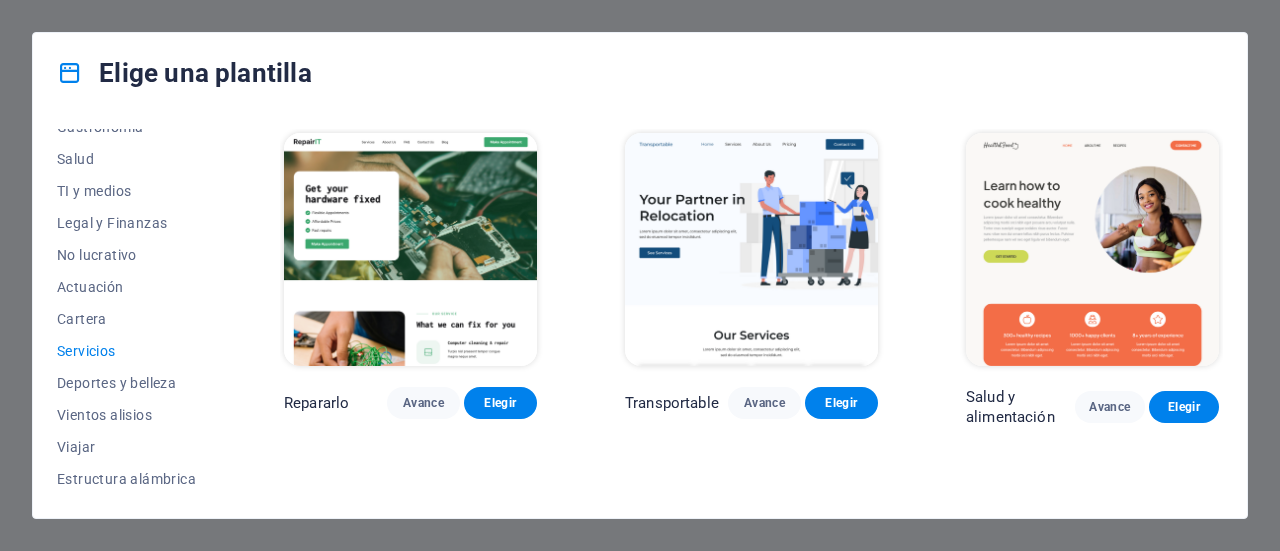 drag, startPoint x: 1218, startPoint y: 143, endPoint x: 1211, endPoint y: 237, distance: 94.26028 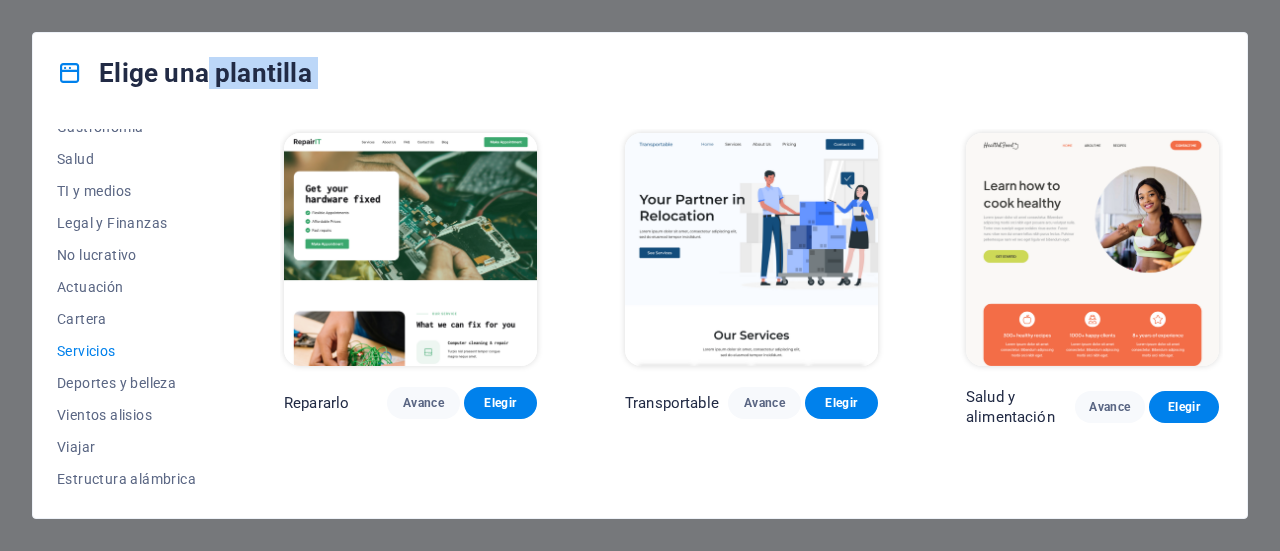 drag, startPoint x: 216, startPoint y: 344, endPoint x: 208, endPoint y: 67, distance: 277.1155 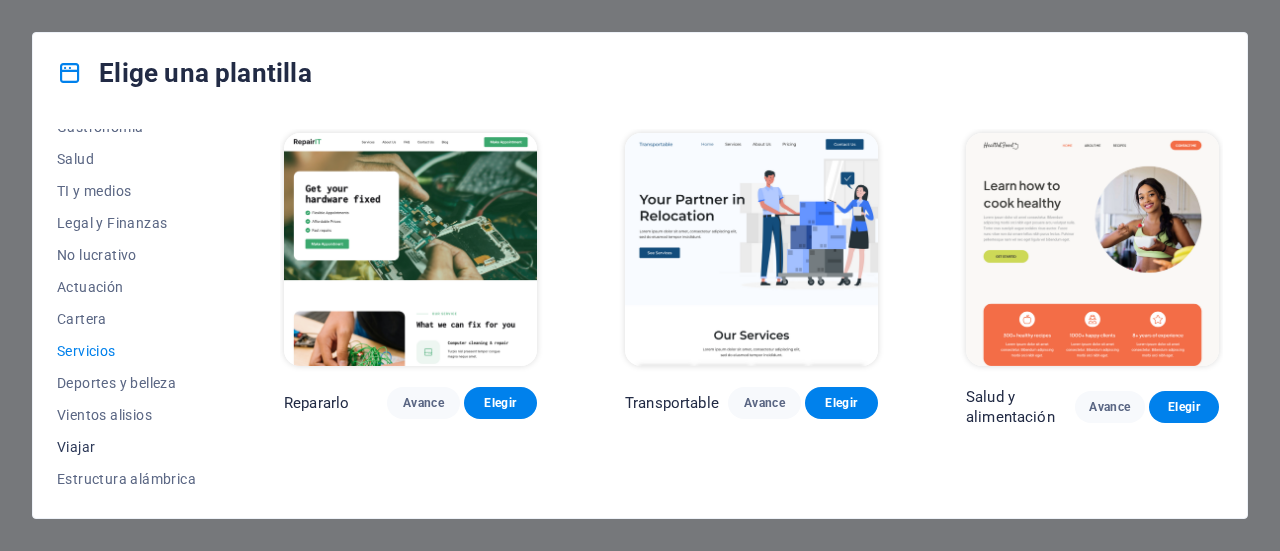 click on "Viajar" at bounding box center (76, 447) 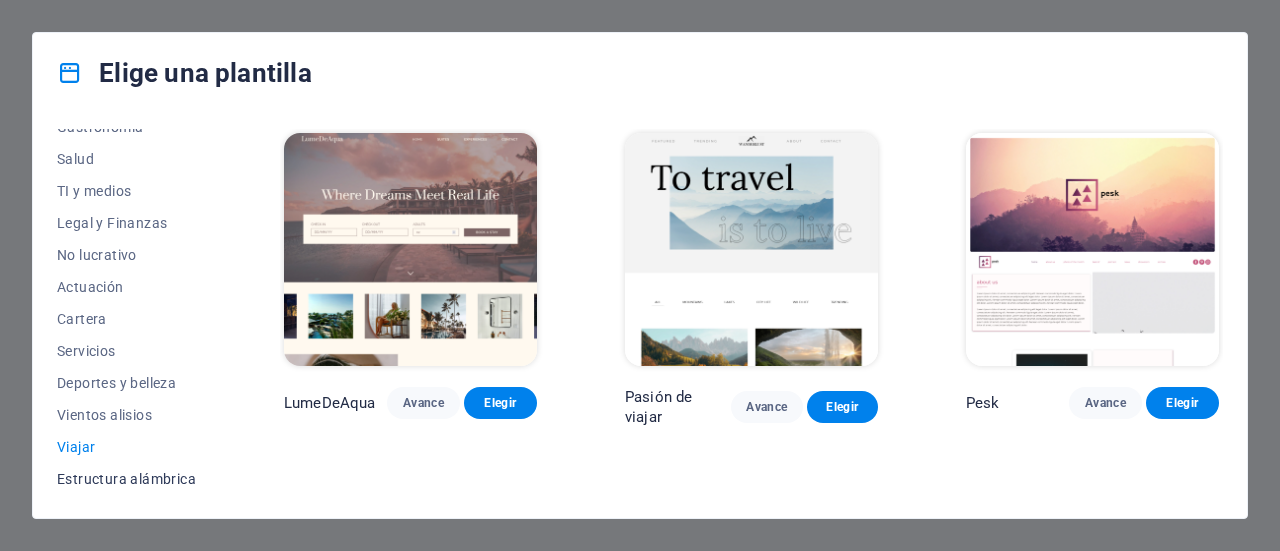 click on "Estructura alámbrica" at bounding box center (126, 479) 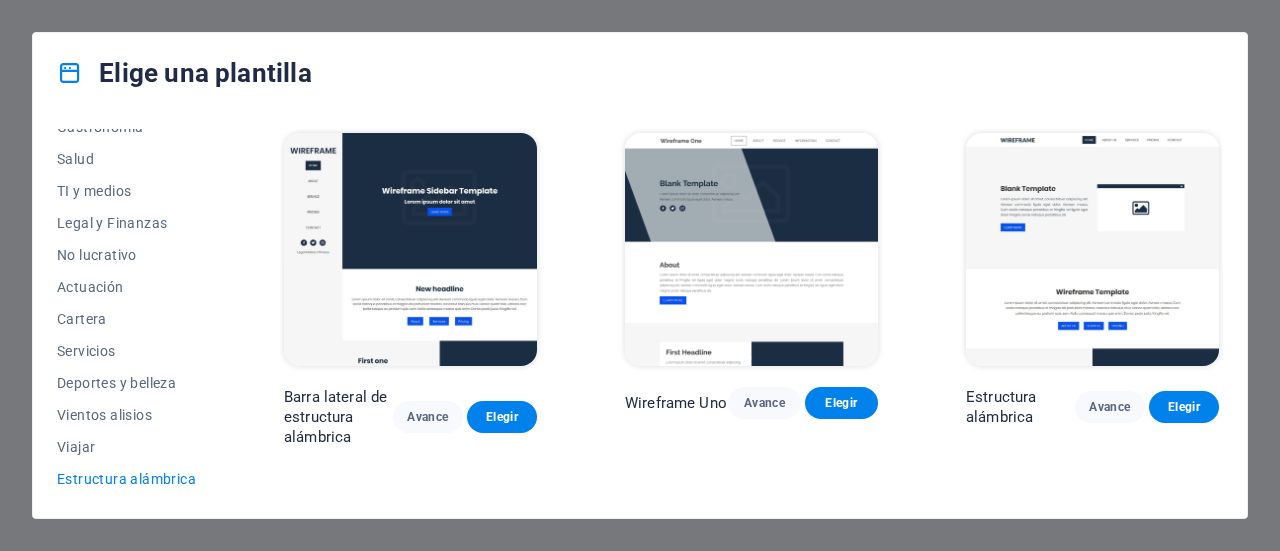 drag, startPoint x: 216, startPoint y: 382, endPoint x: 254, endPoint y: 307, distance: 84.07735 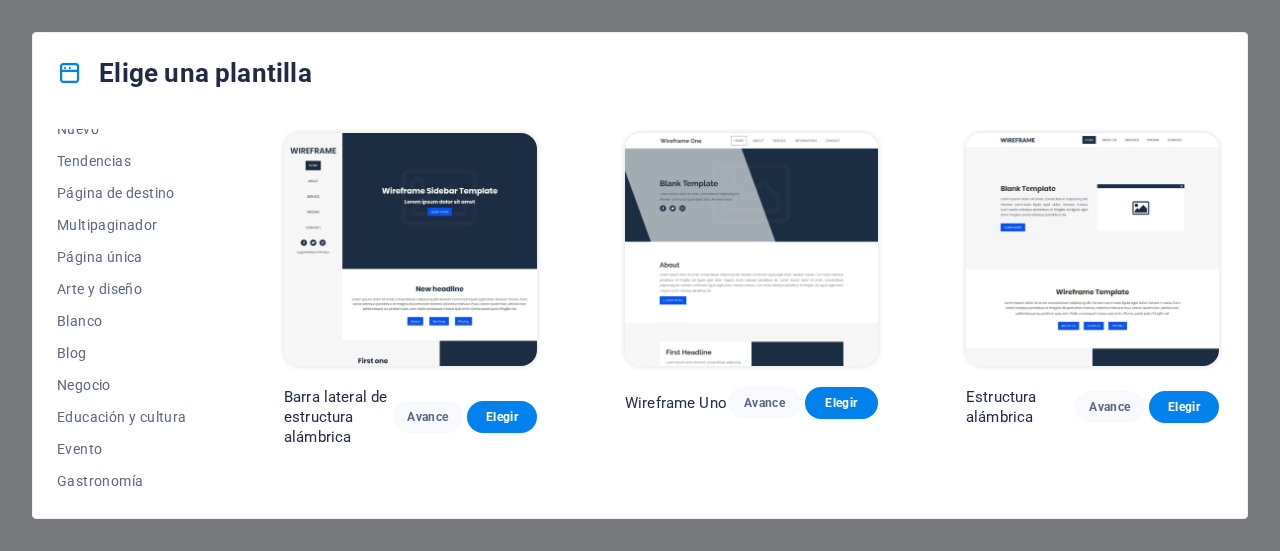 scroll, scrollTop: 82, scrollLeft: 0, axis: vertical 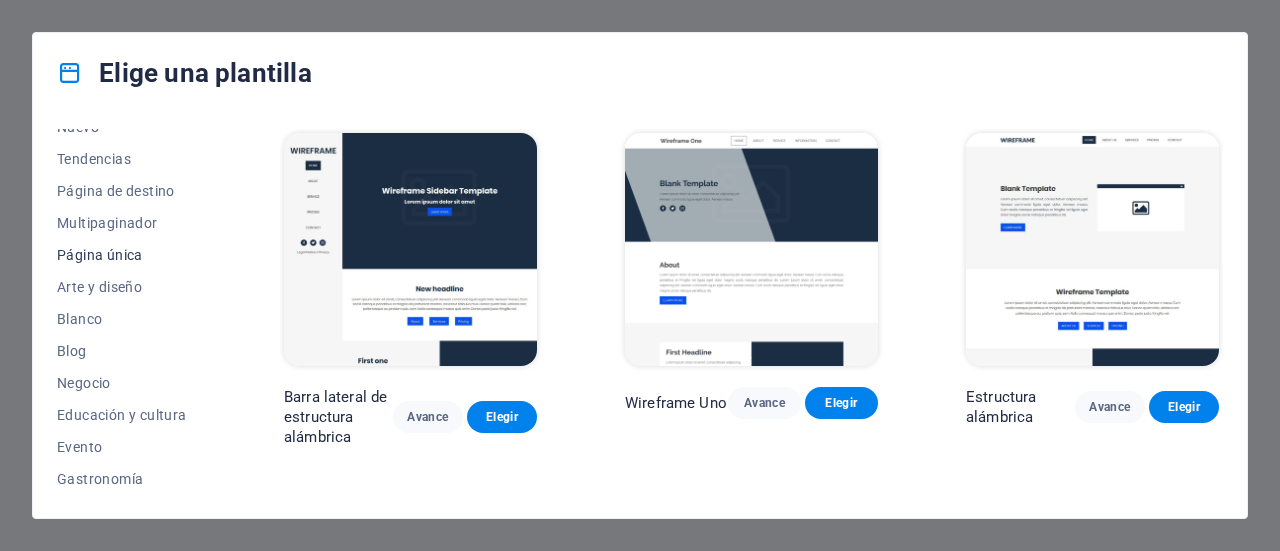 click on "Página única" at bounding box center (100, 255) 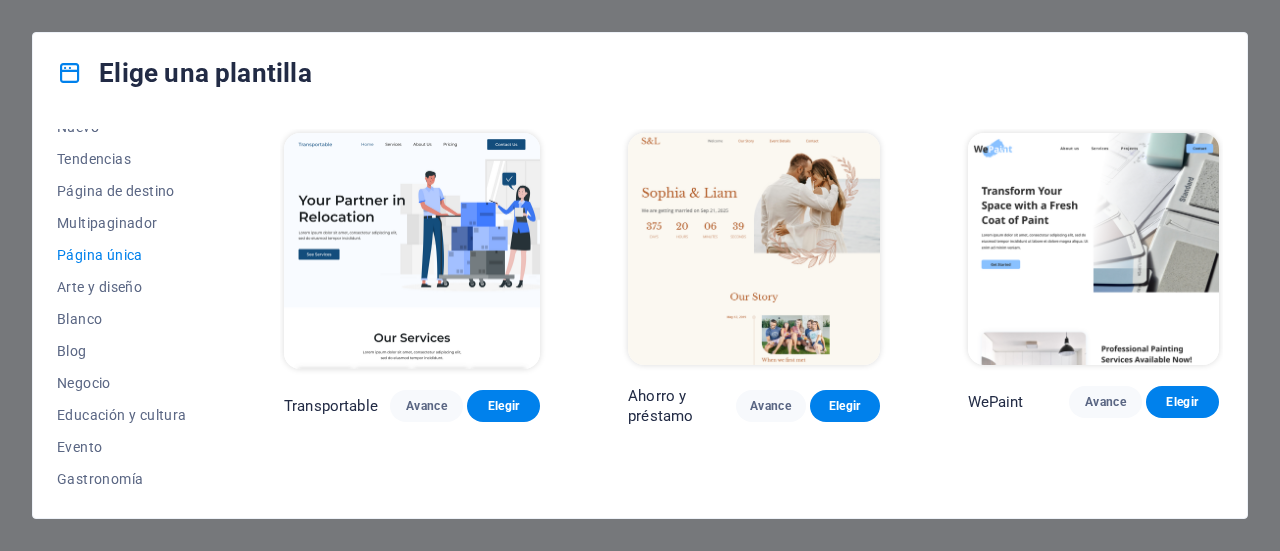 type 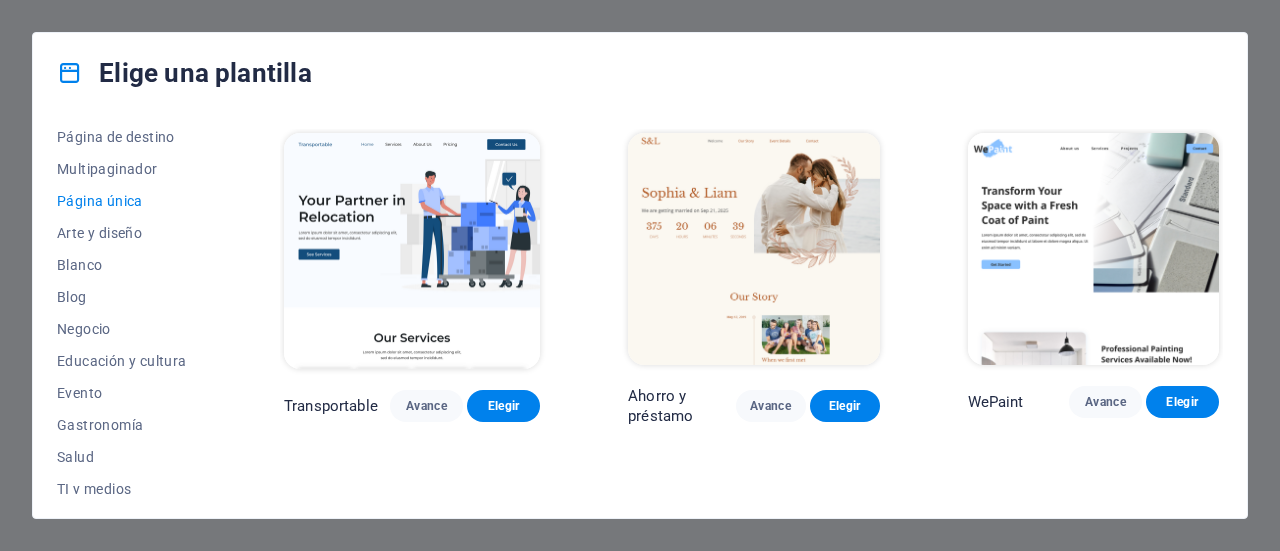 scroll, scrollTop: 162, scrollLeft: 0, axis: vertical 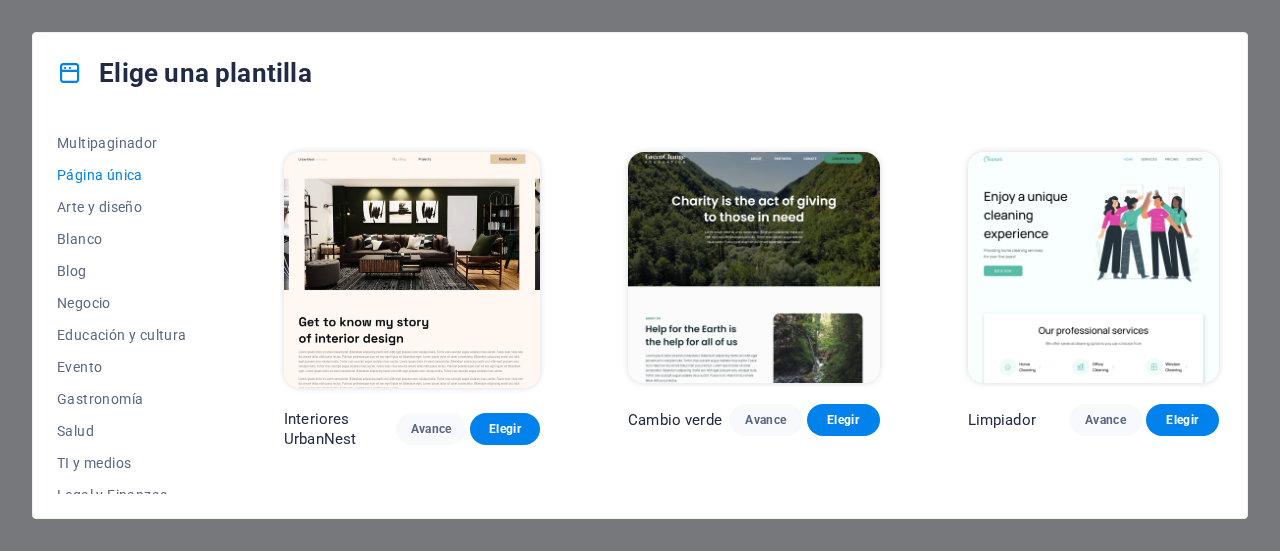 click on "Limpiador Avance Elegir" at bounding box center (1093, 298) 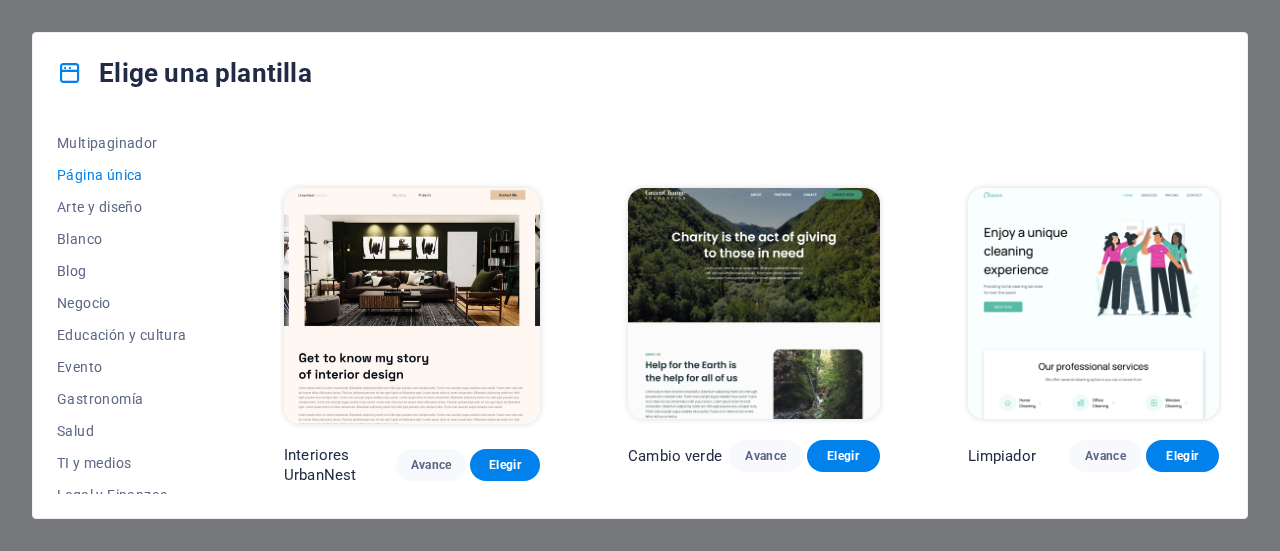 drag, startPoint x: 1217, startPoint y: 161, endPoint x: 1217, endPoint y: 141, distance: 20 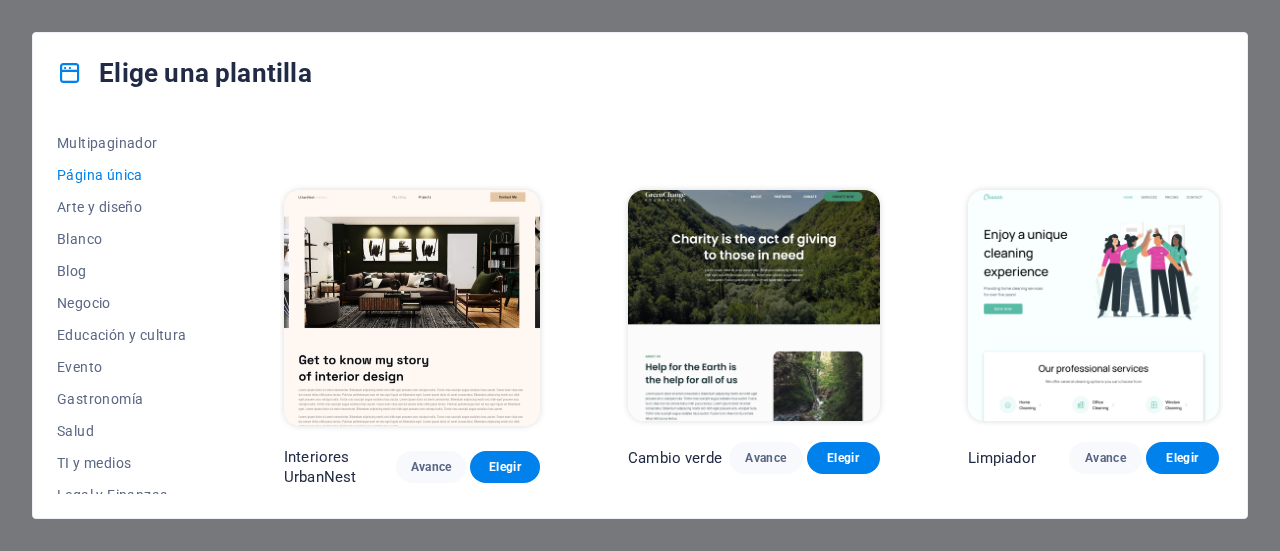click on "Todas las plantillas Mis plantillas Nuevo Tendencias Página de destino Multipaginador Página única Arte y diseño Blanco Blog Negocio Educación y cultura Evento Gastronomía Salud TI y medios Legal y Finanzas No lucrativo Actuación Cartera Servicios Deportes y belleza Vientos alisios Viajar Estructura alámbrica Transportable Avance Elegir Ahorro y préstamo Avance Elegir WePaint Avance Elegir Eco-Con Avance Elegir Reunión Avance Elegir Podcaster Avance Elegir Interiores UrbanNest Avance Elegir Cambio verde Avance Elegir Limpiador Avance Elegir Johanna James Avance Elegir Conducir Avance Elegir Pasión de viajar Avance Elegir BERLINA Avance Elegir Aparatos electrónicos Avance Elegir Max Hatzy Avance Elegir Factótum Avance Elegir Bloguero Avance Elegir Creación Avance Elegir Pesk Avance Elegir Priodas Avance Elegir Wireframe Uno Avance Elegir Hojas perennes Avance Elegir Eventos para niños Avance Elegir CleanCar Avance Elegir Protector Avance Elegir Pizzería Di Dio Avance Elegir Vinyasa Avance Maki" at bounding box center [640, 315] 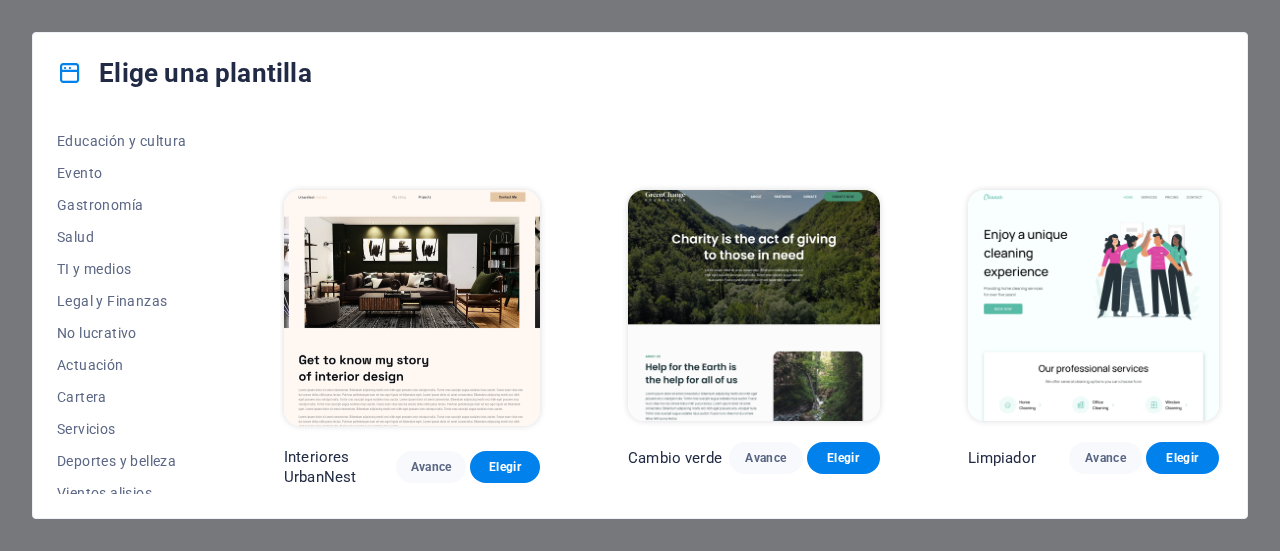 scroll, scrollTop: 434, scrollLeft: 0, axis: vertical 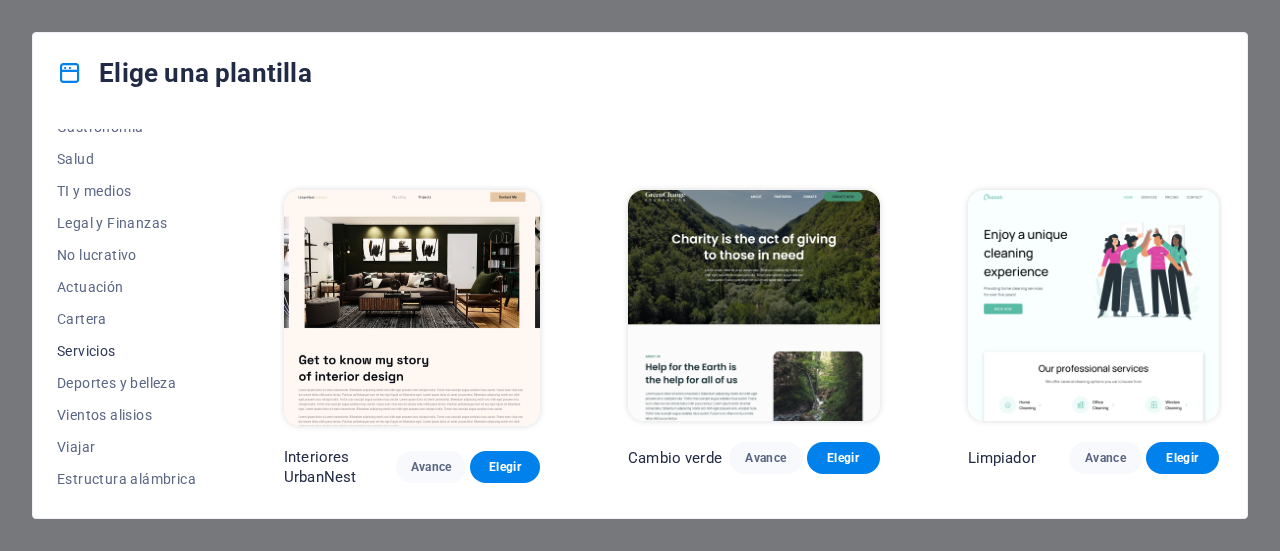click on "Servicios" at bounding box center [86, 351] 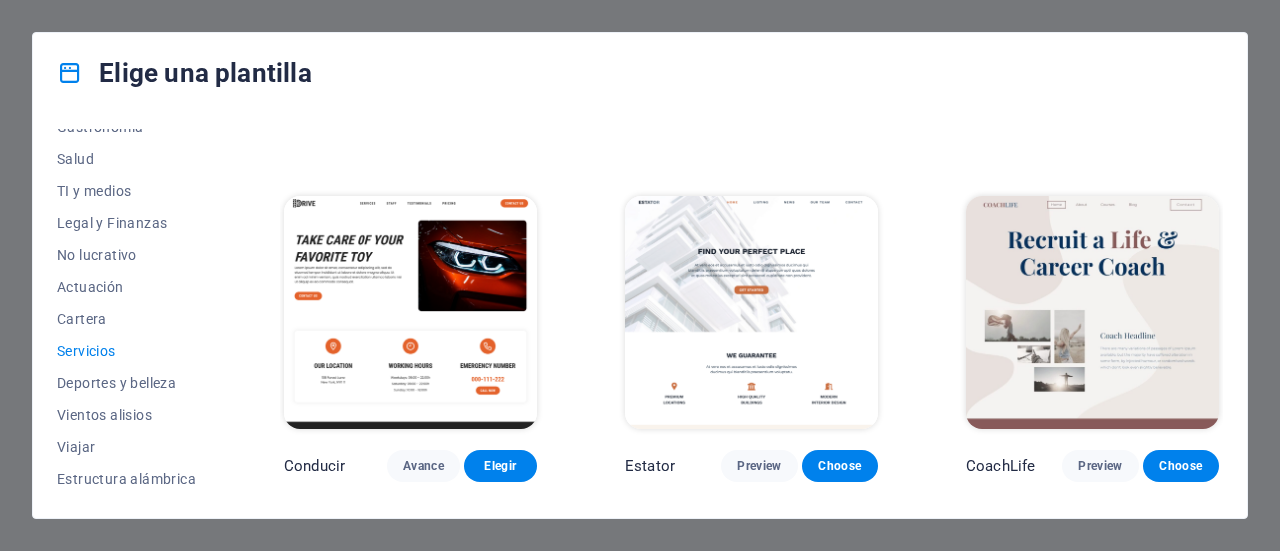 scroll, scrollTop: 323, scrollLeft: 0, axis: vertical 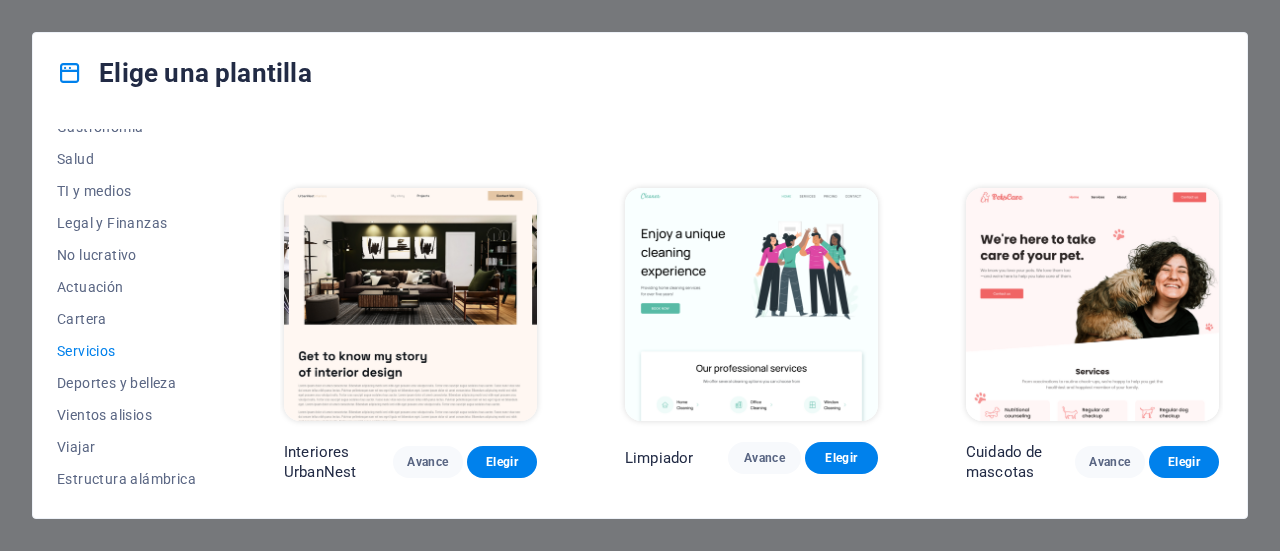click on "Cuidado de mascotas Avance Elegir" at bounding box center [1092, 333] 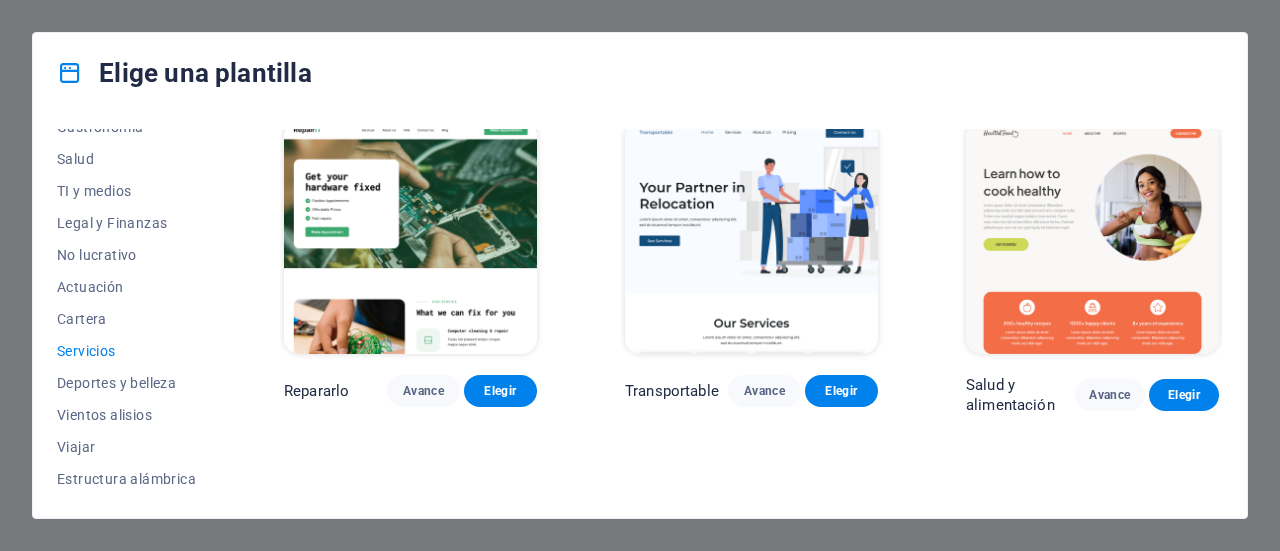 scroll, scrollTop: 0, scrollLeft: 0, axis: both 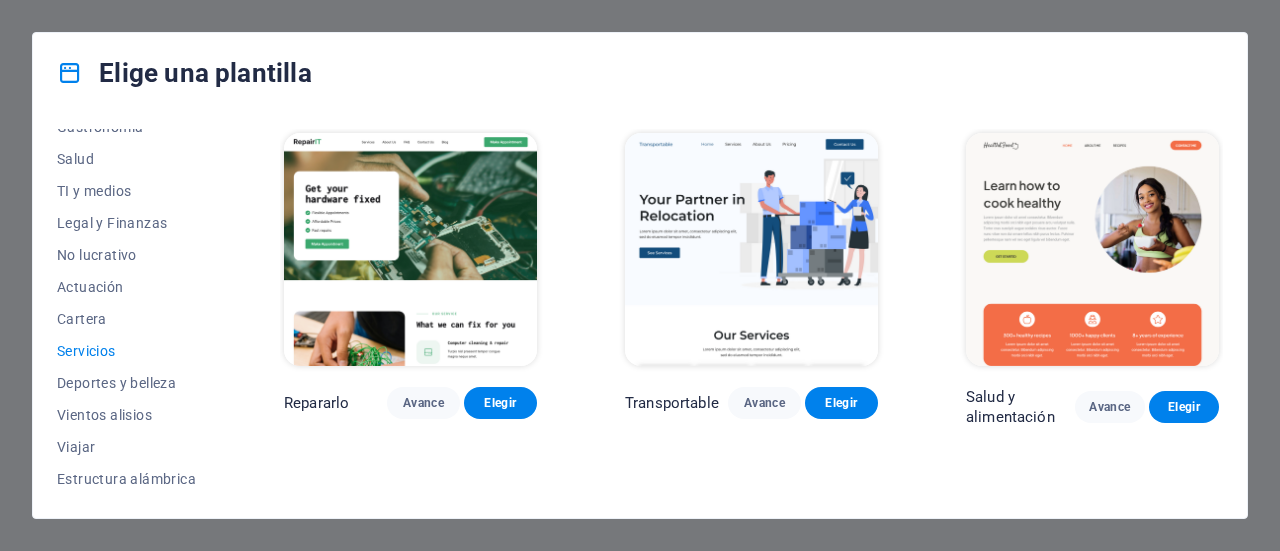 drag, startPoint x: 1218, startPoint y: 161, endPoint x: 1223, endPoint y: 182, distance: 21.587032 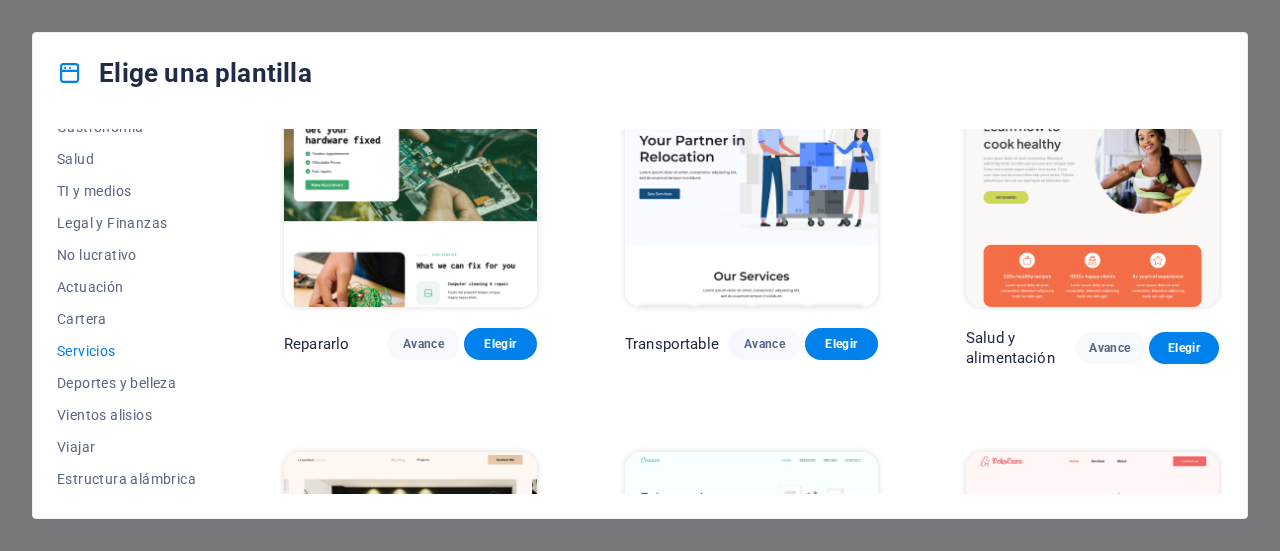 scroll, scrollTop: 0, scrollLeft: 0, axis: both 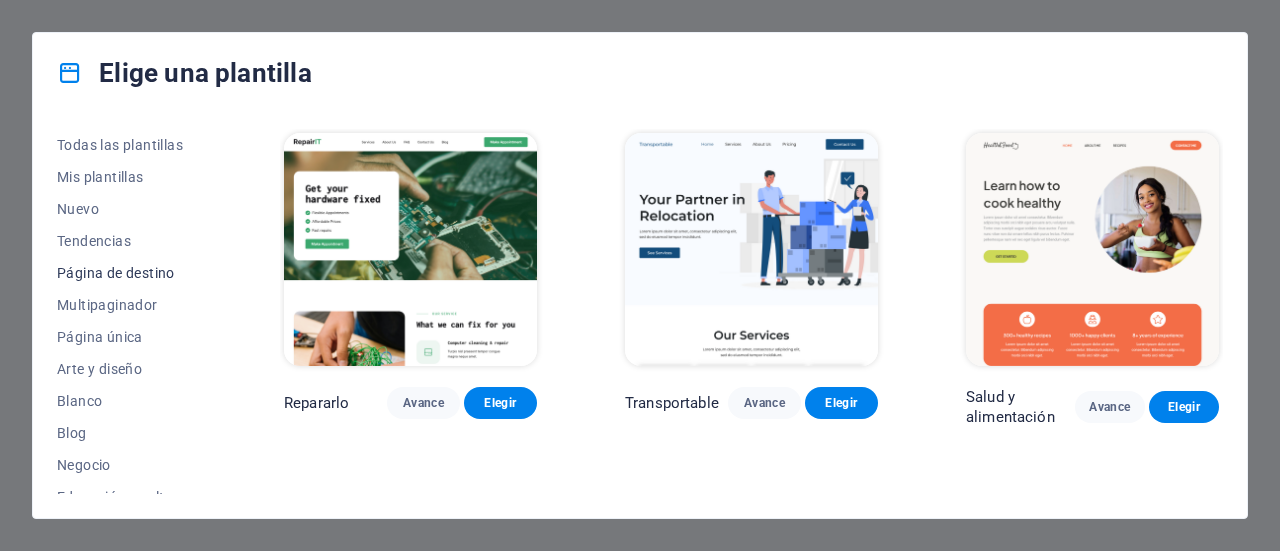 click on "Página de destino" at bounding box center (116, 273) 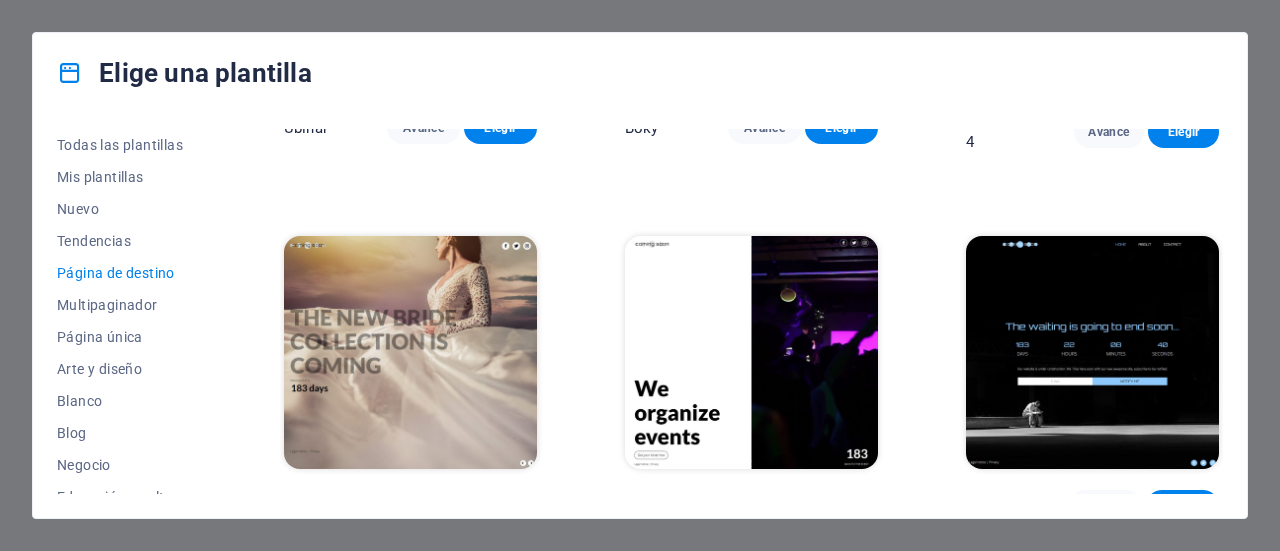 scroll, scrollTop: 2898, scrollLeft: 0, axis: vertical 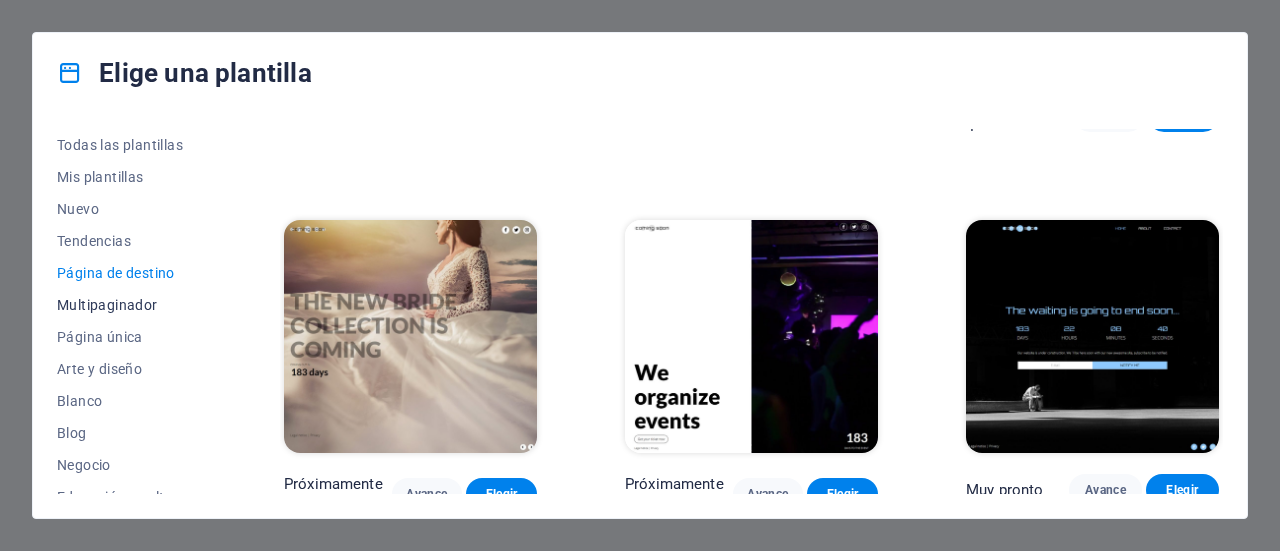 click on "Multipaginador" at bounding box center [107, 305] 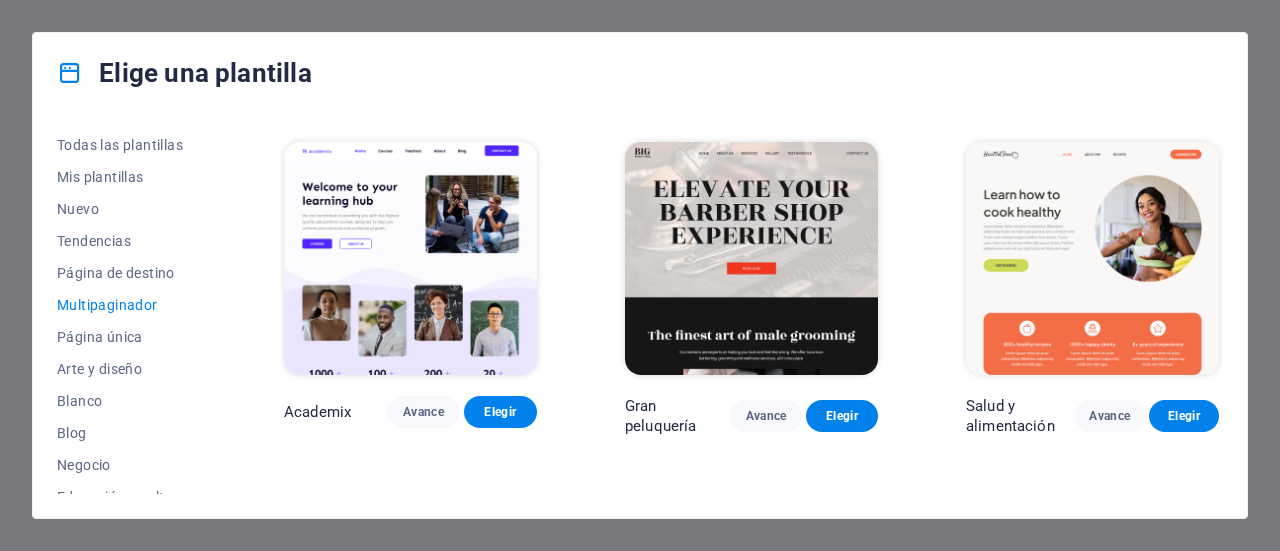 scroll, scrollTop: 748, scrollLeft: 0, axis: vertical 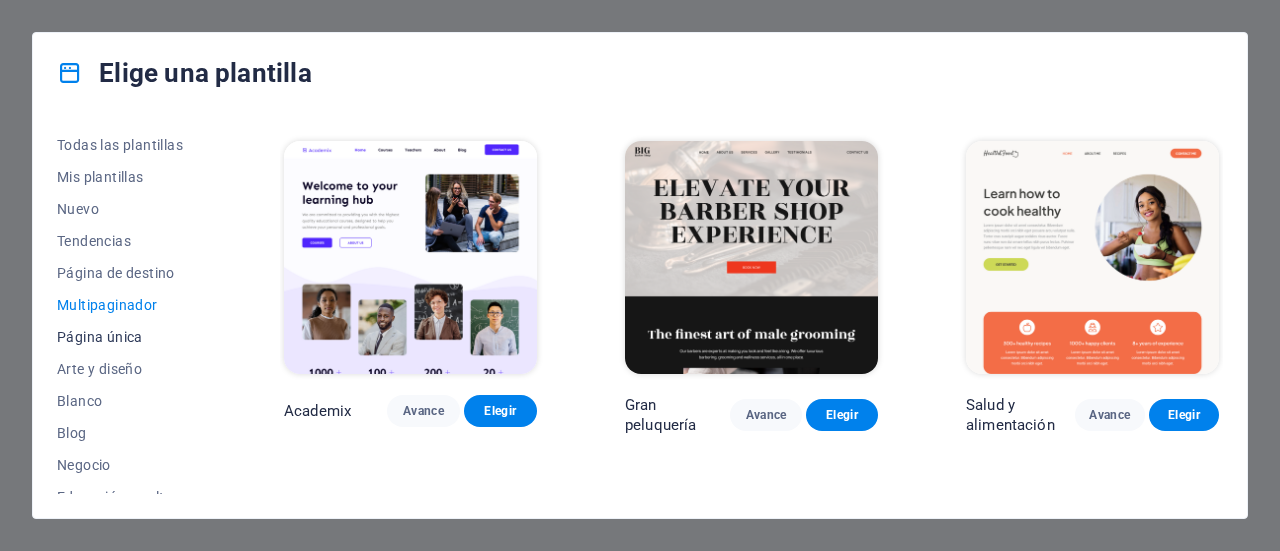 click on "Página única" at bounding box center (100, 337) 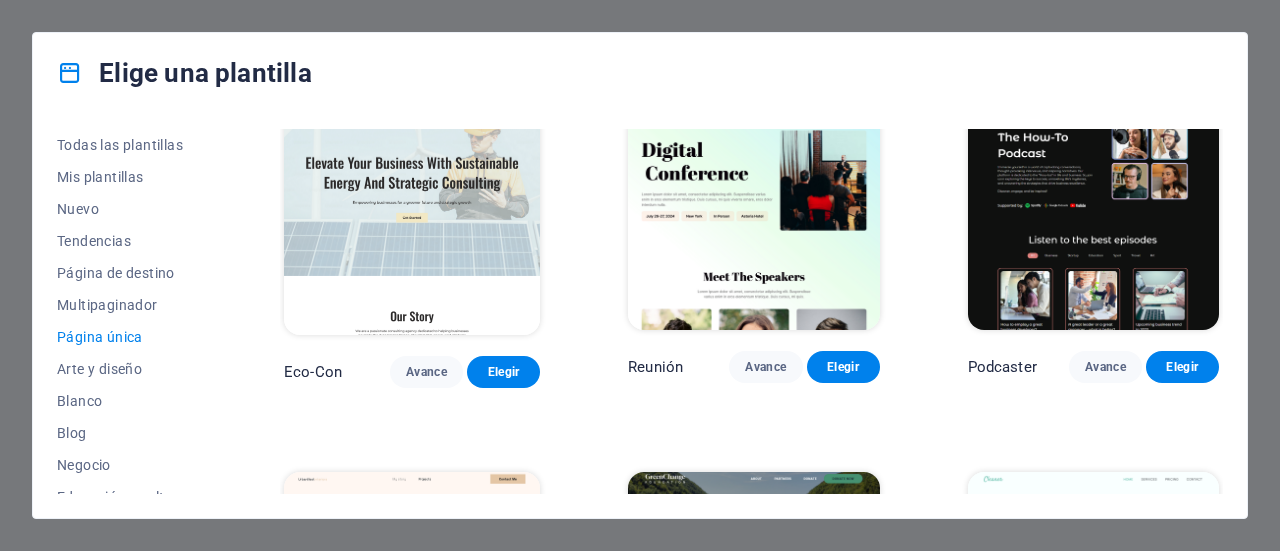 scroll, scrollTop: 412, scrollLeft: 0, axis: vertical 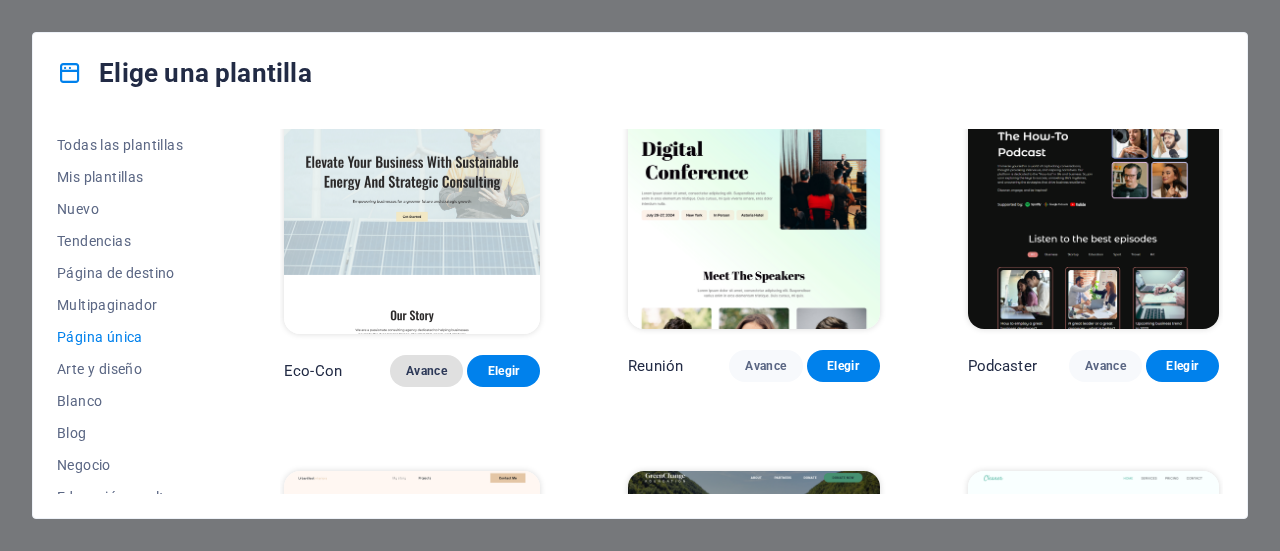 click on "Avance" at bounding box center (426, 371) 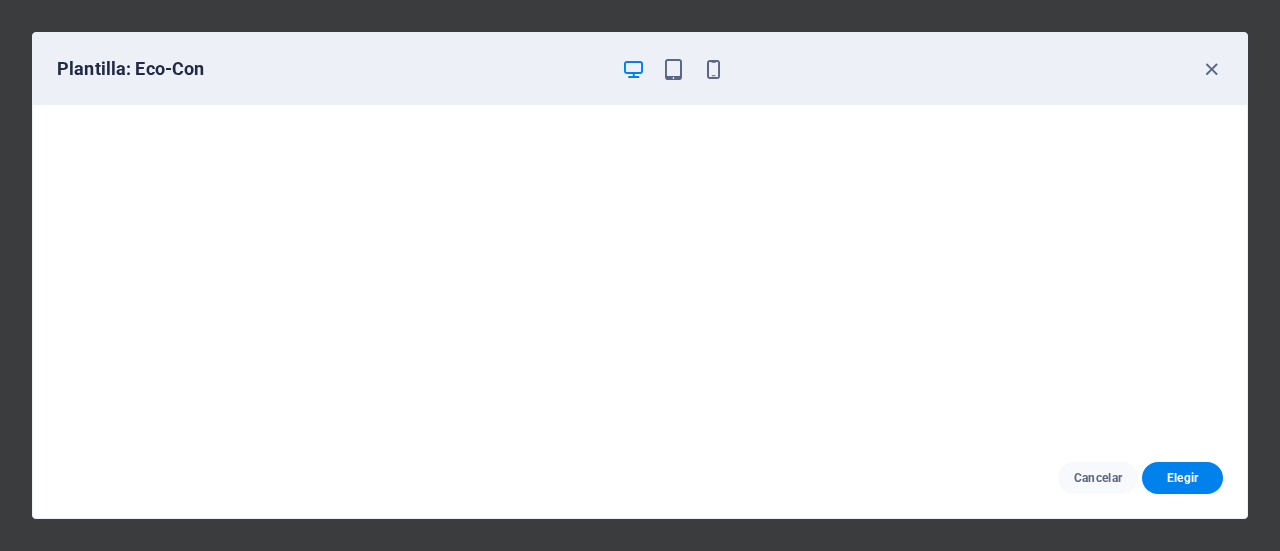 click at bounding box center (1211, 69) 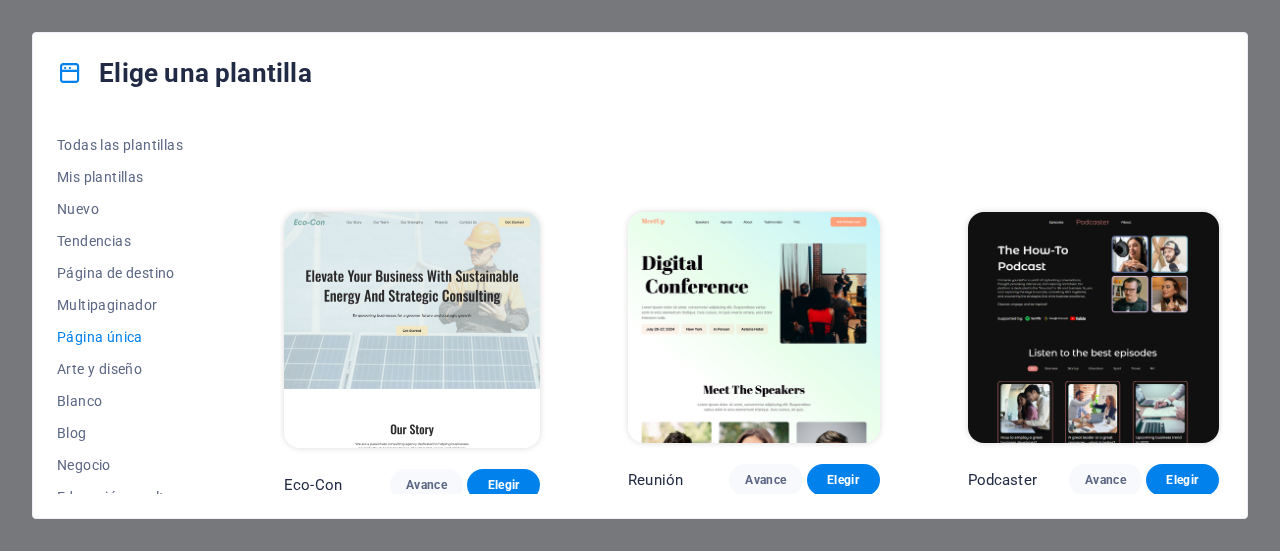 scroll, scrollTop: 350, scrollLeft: 0, axis: vertical 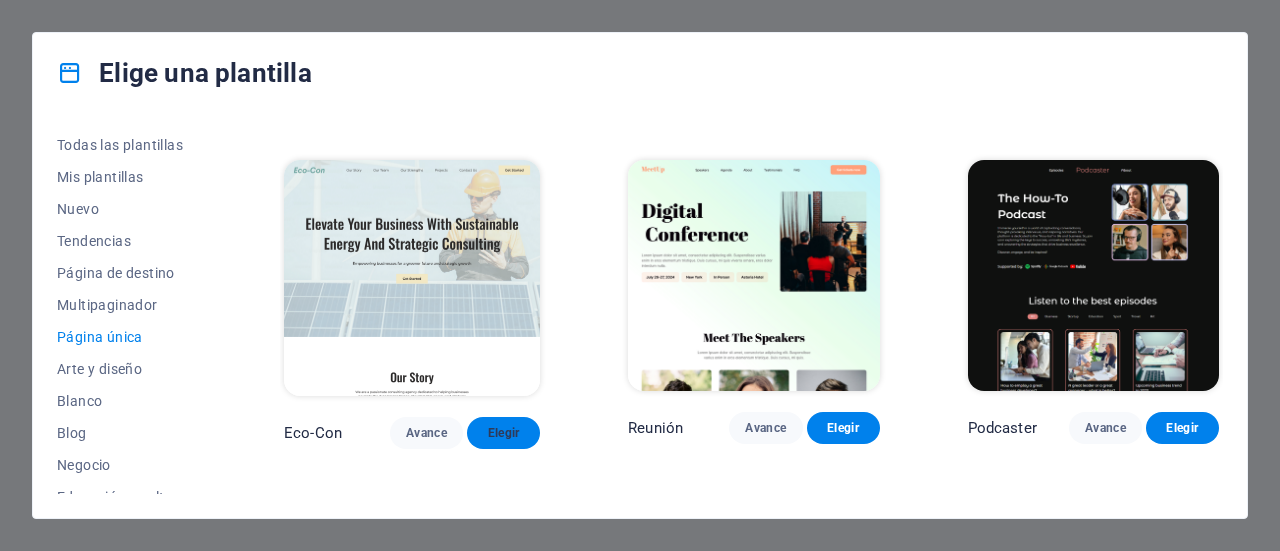 click on "Elegir" at bounding box center (503, 433) 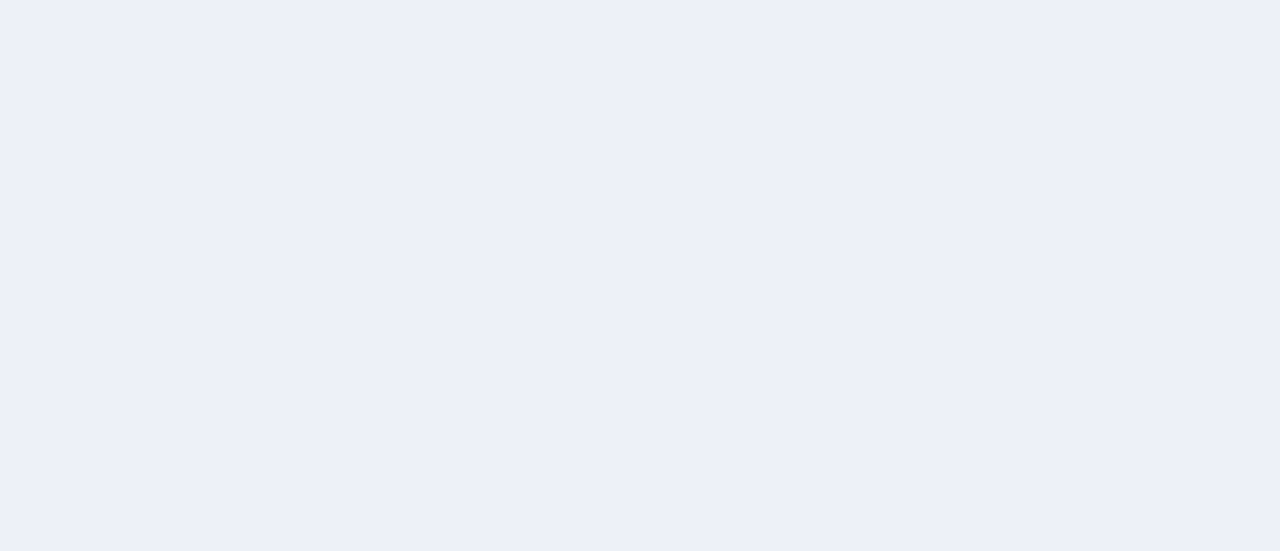 scroll, scrollTop: 0, scrollLeft: 0, axis: both 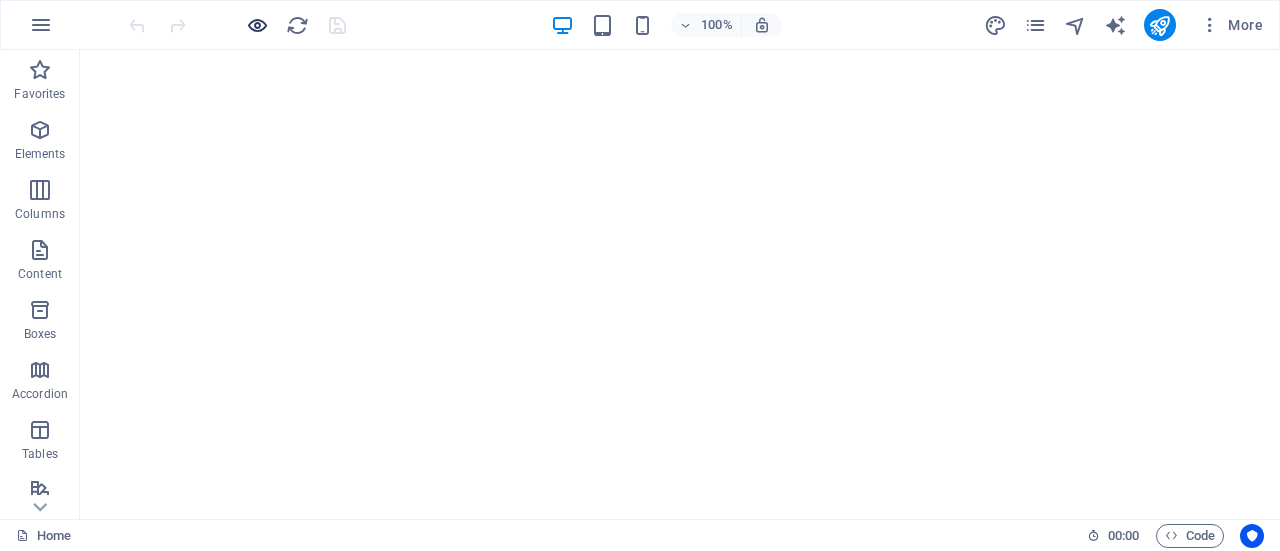 click at bounding box center (257, 25) 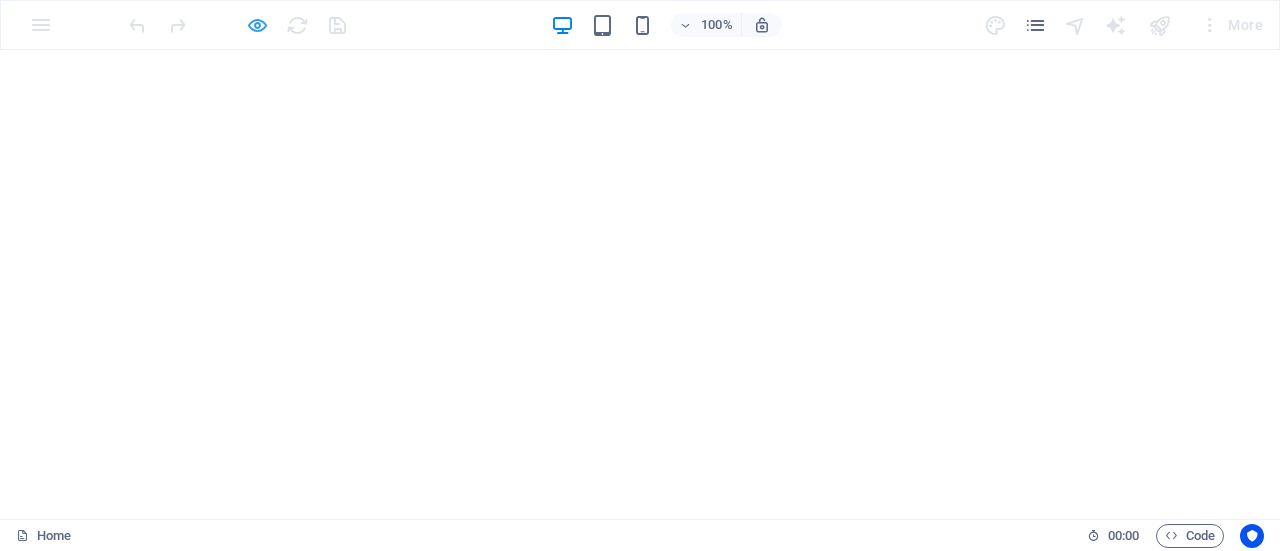 click at bounding box center [257, 25] 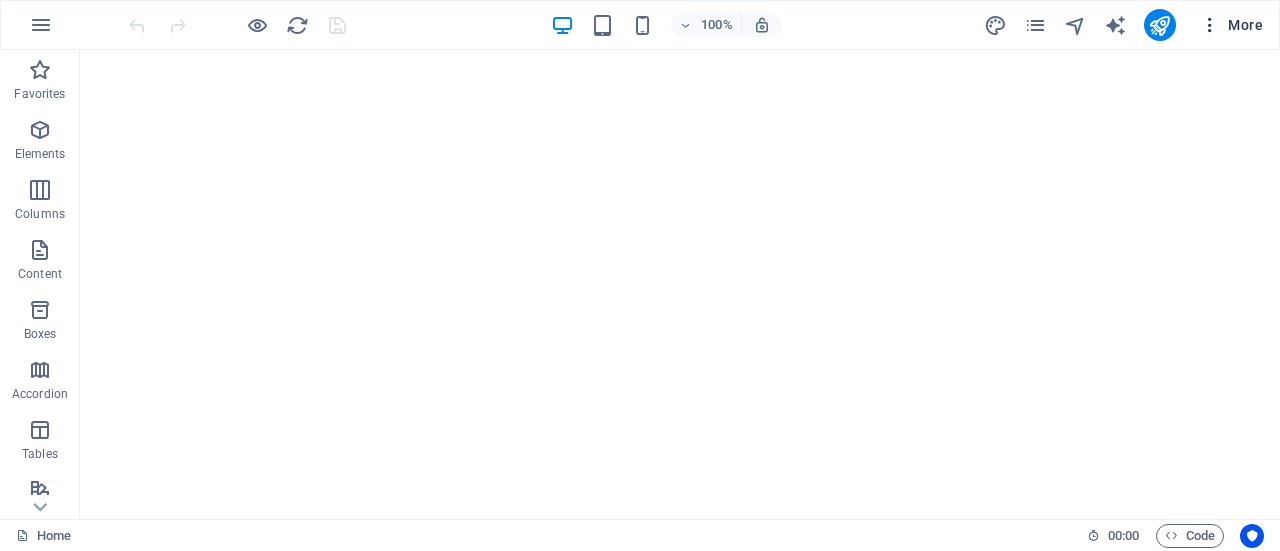 click at bounding box center (1210, 25) 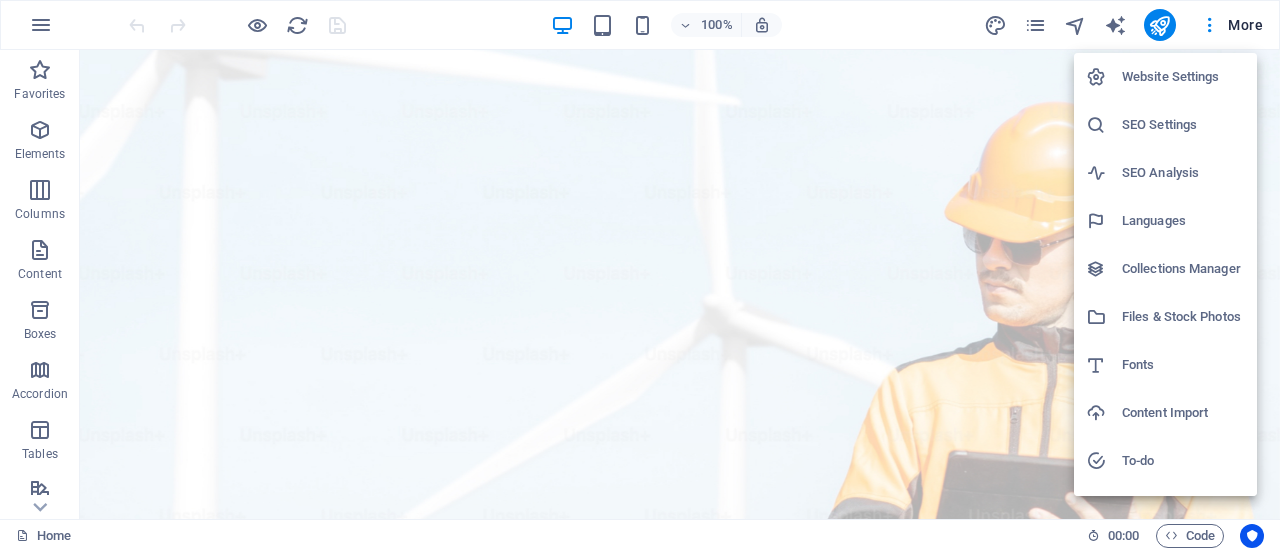 scroll, scrollTop: 0, scrollLeft: 0, axis: both 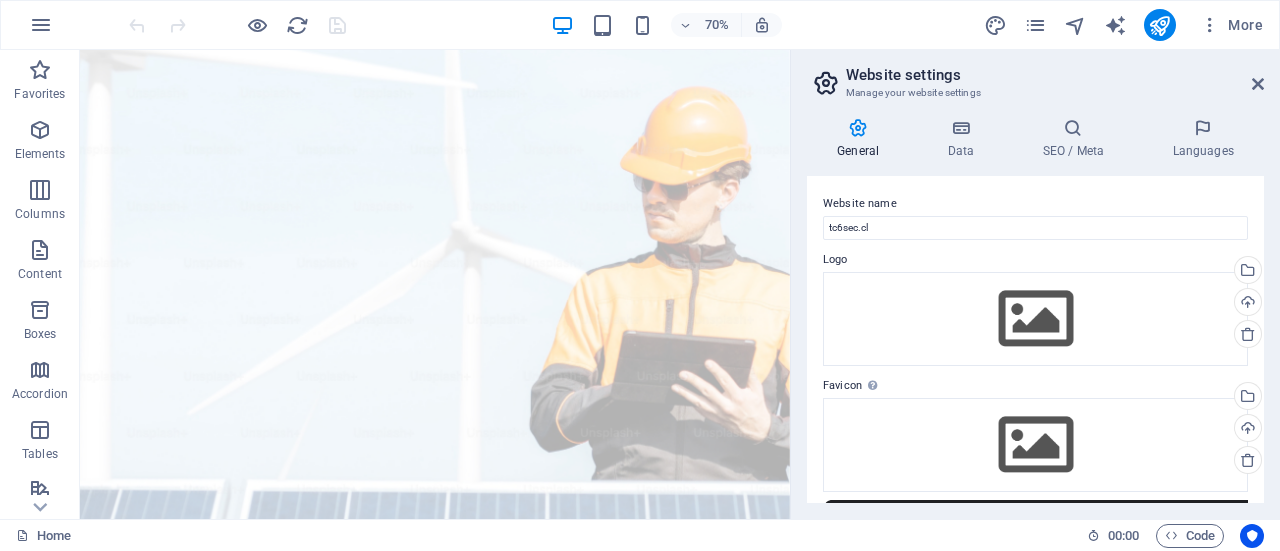 drag, startPoint x: 1264, startPoint y: 190, endPoint x: 1256, endPoint y: 221, distance: 32.01562 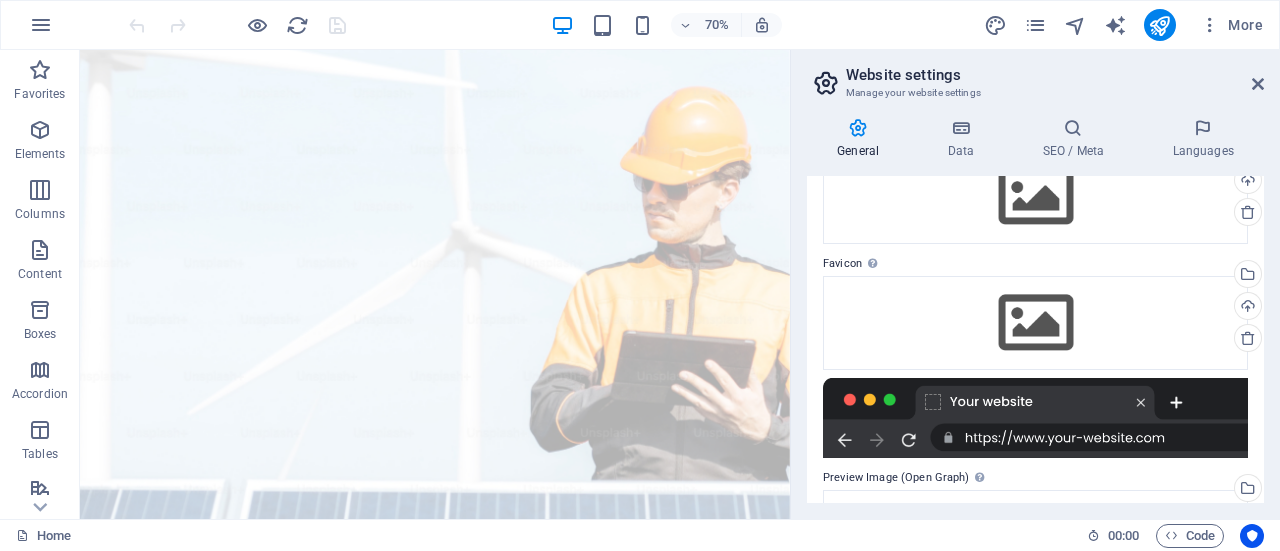 scroll, scrollTop: 0, scrollLeft: 0, axis: both 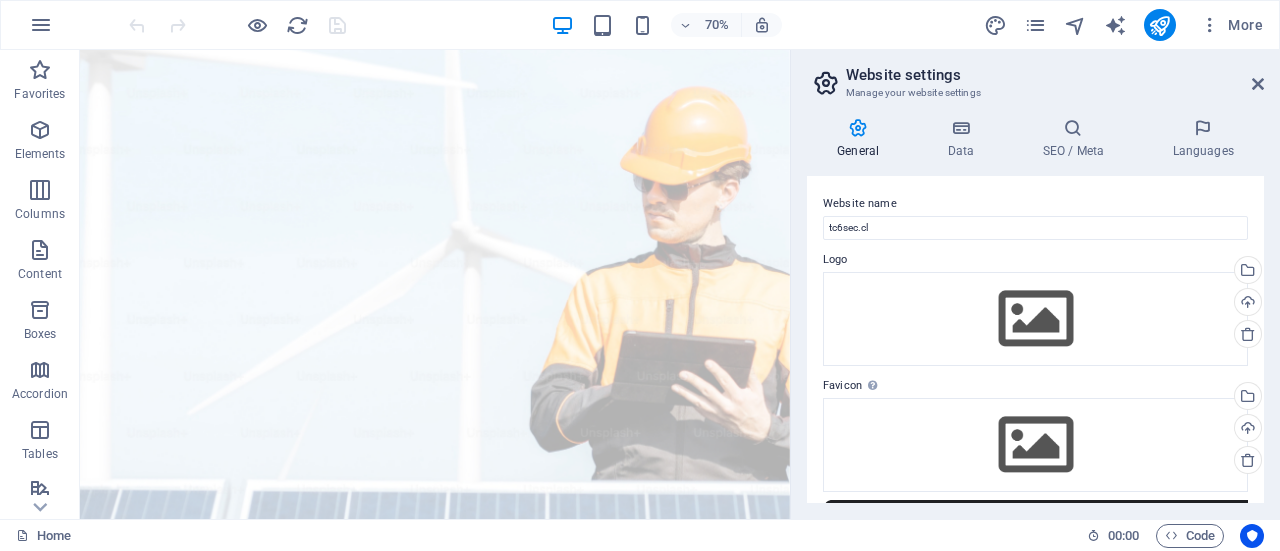 click on "Website settings" at bounding box center [1055, 75] 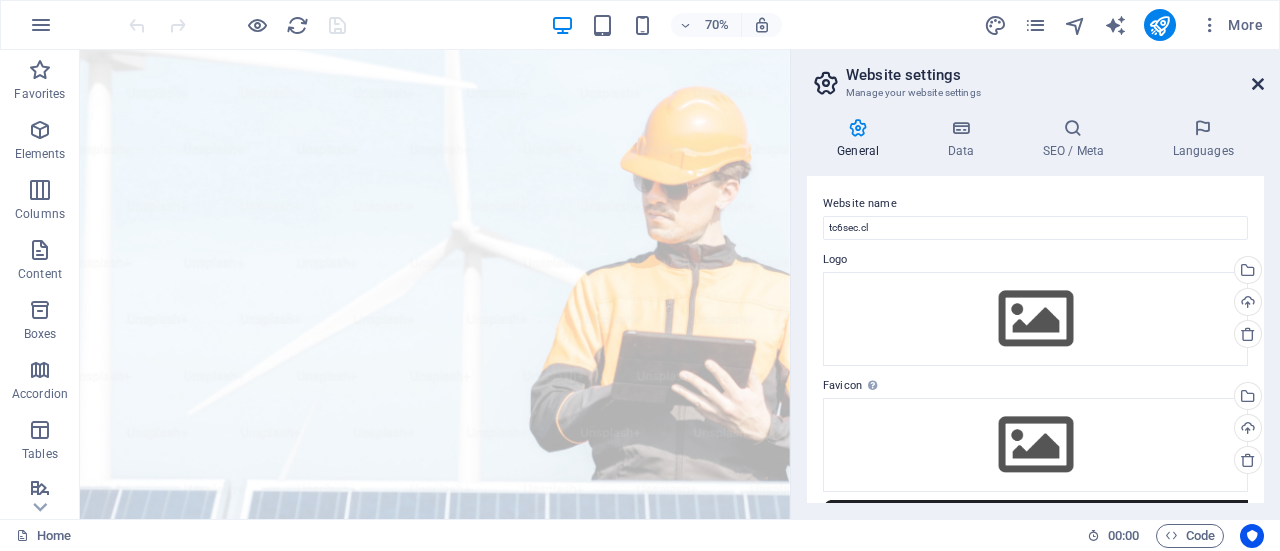click at bounding box center [1258, 84] 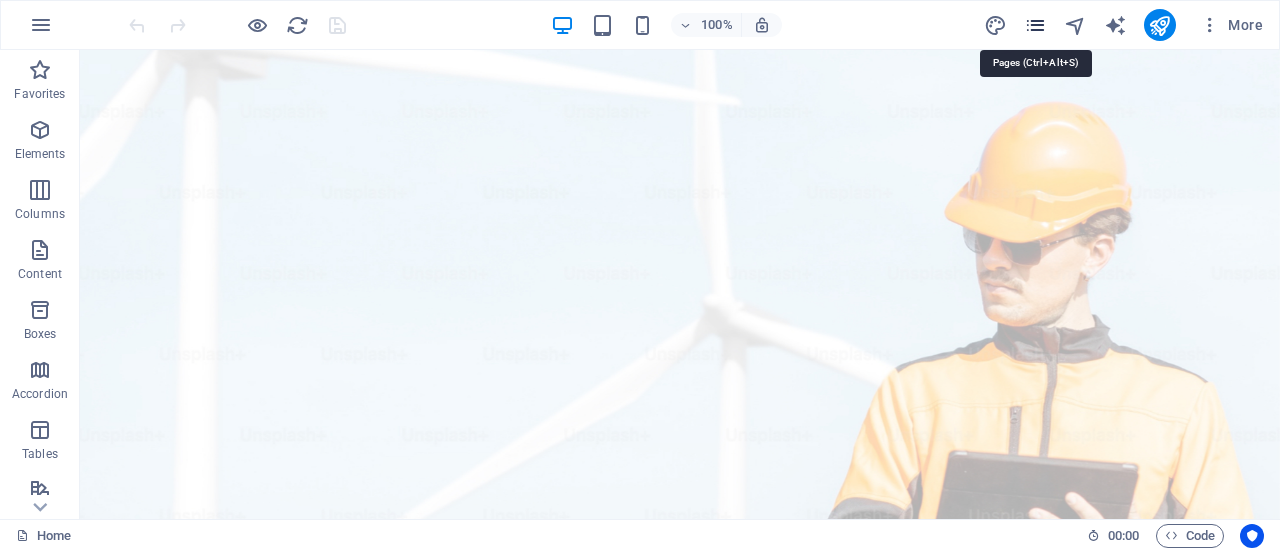 click at bounding box center [1035, 25] 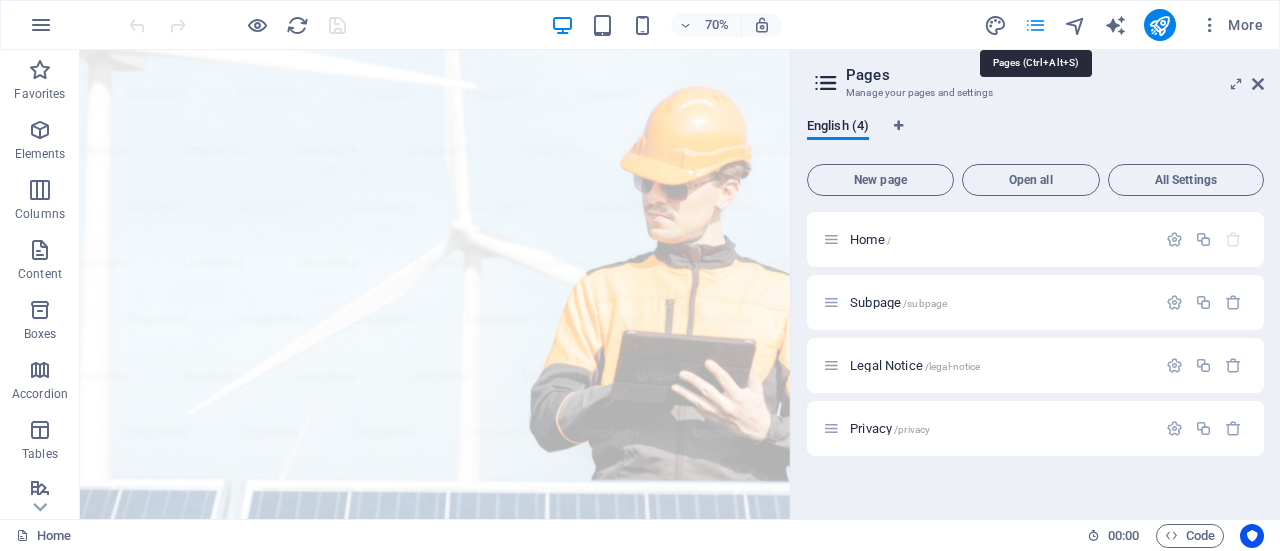 click at bounding box center (1035, 25) 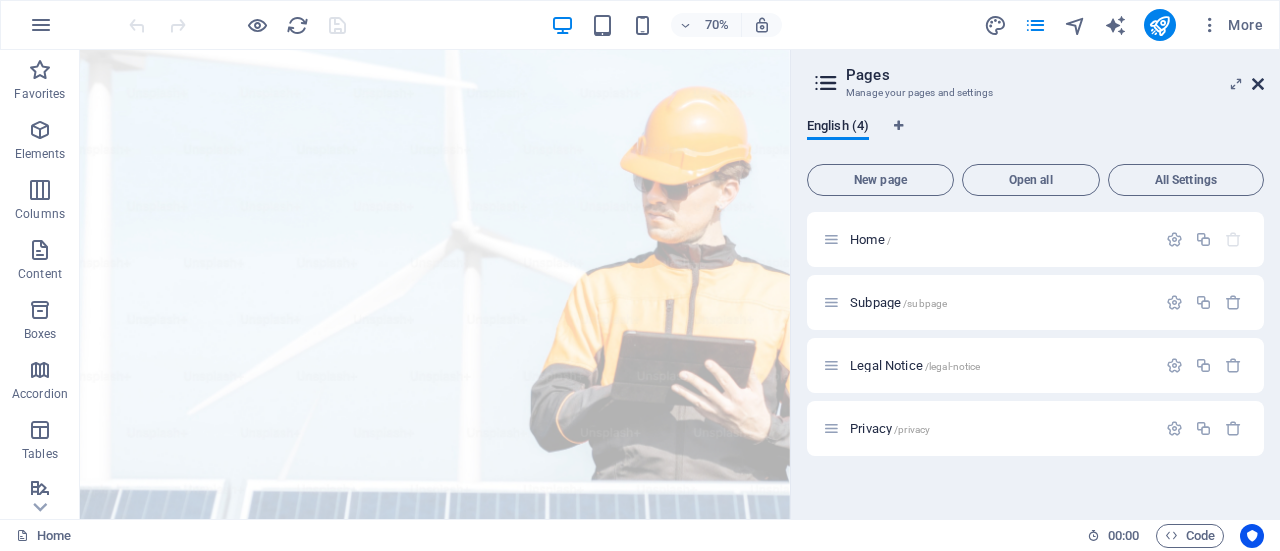 click at bounding box center [1258, 84] 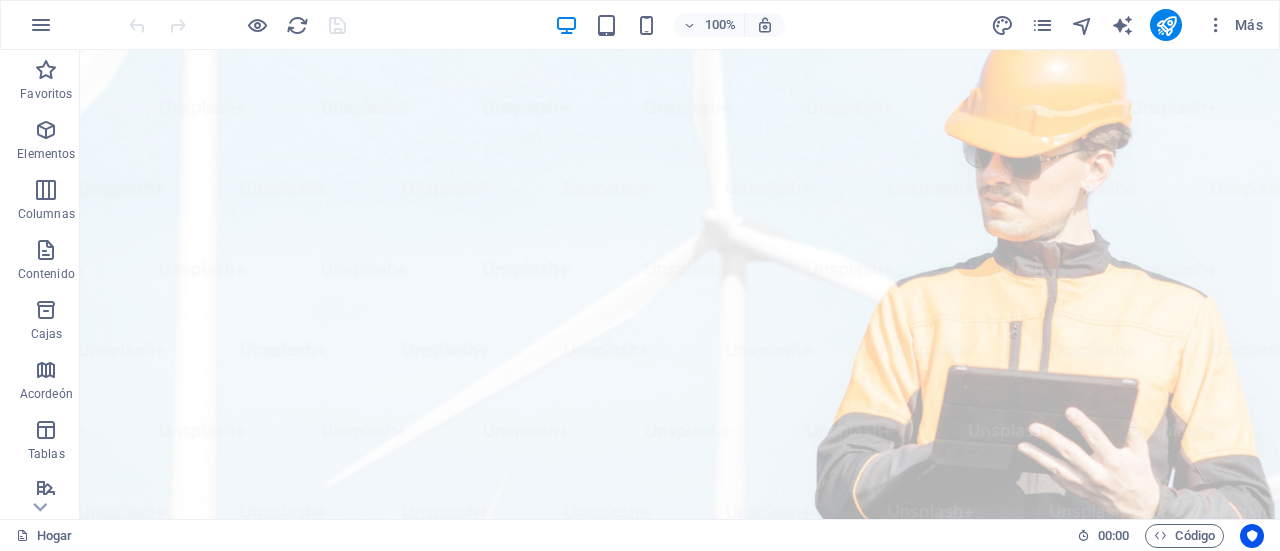 scroll, scrollTop: 0, scrollLeft: 0, axis: both 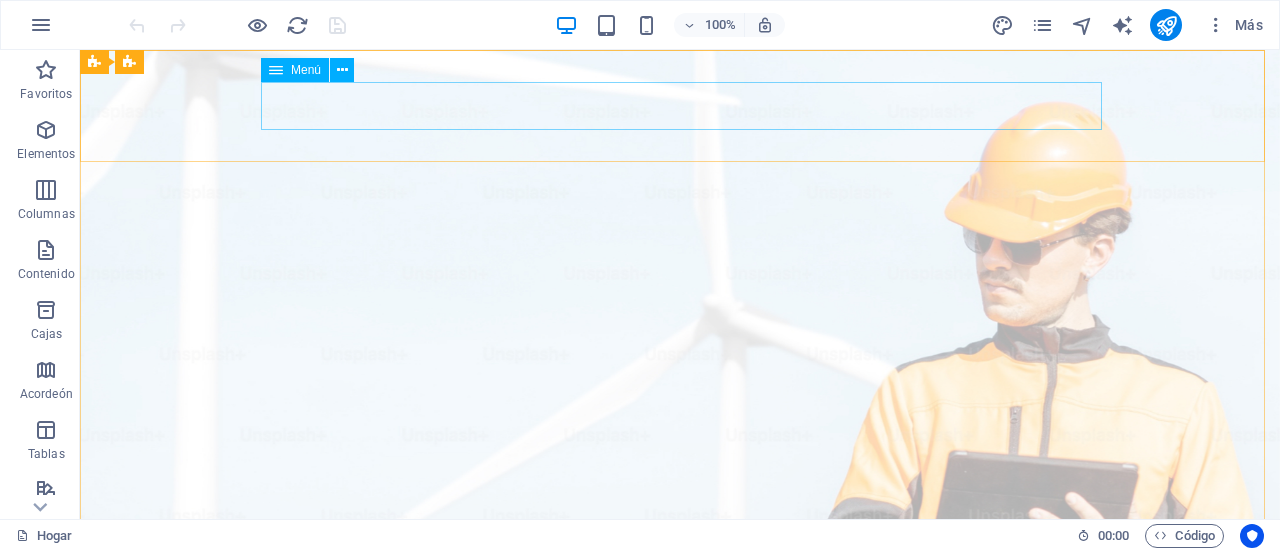 click at bounding box center [276, 70] 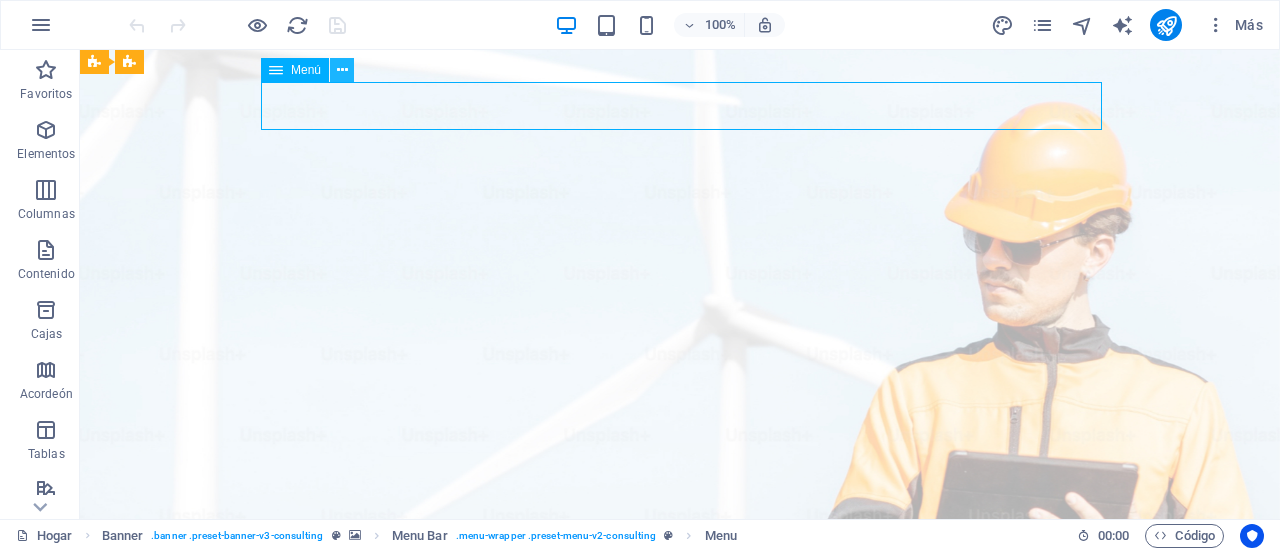 click at bounding box center (342, 70) 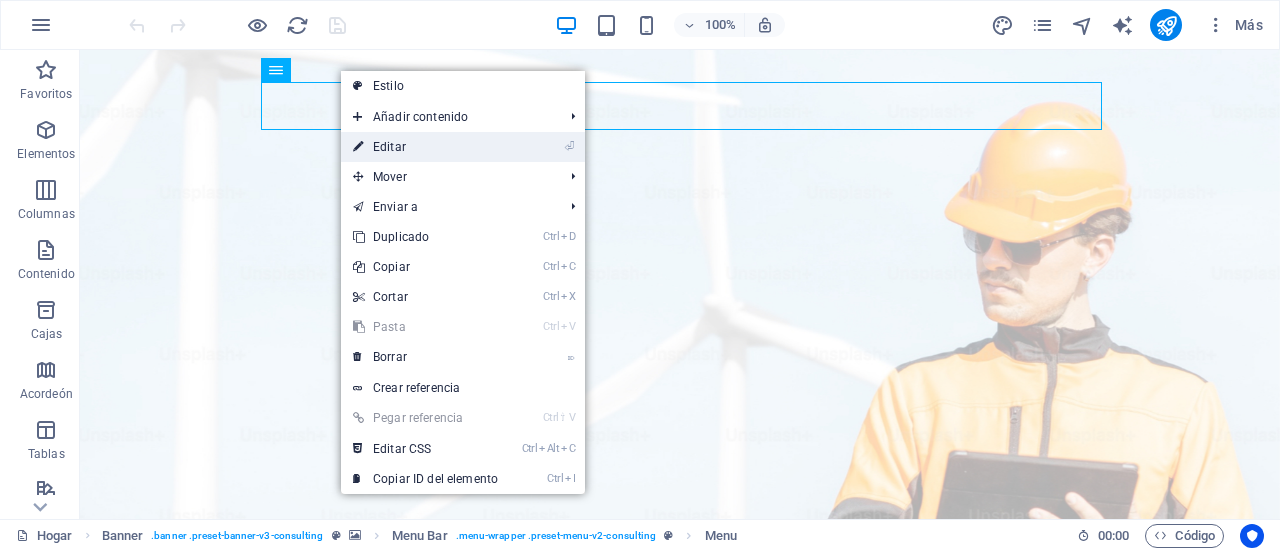 click on "⏎ Editar" at bounding box center [425, 147] 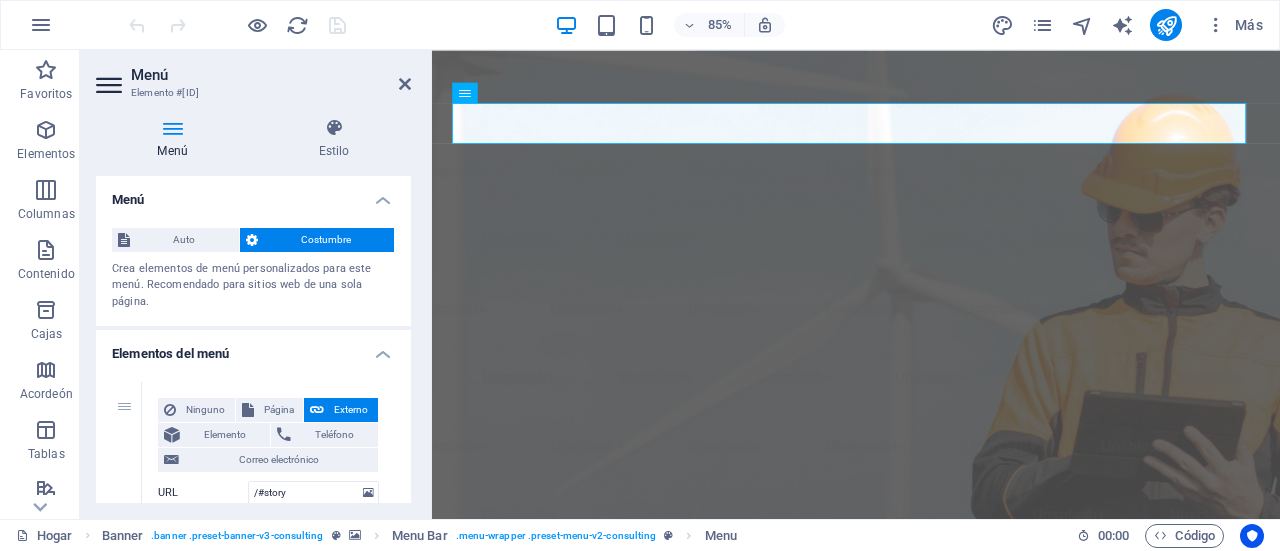 click at bounding box center [172, 128] 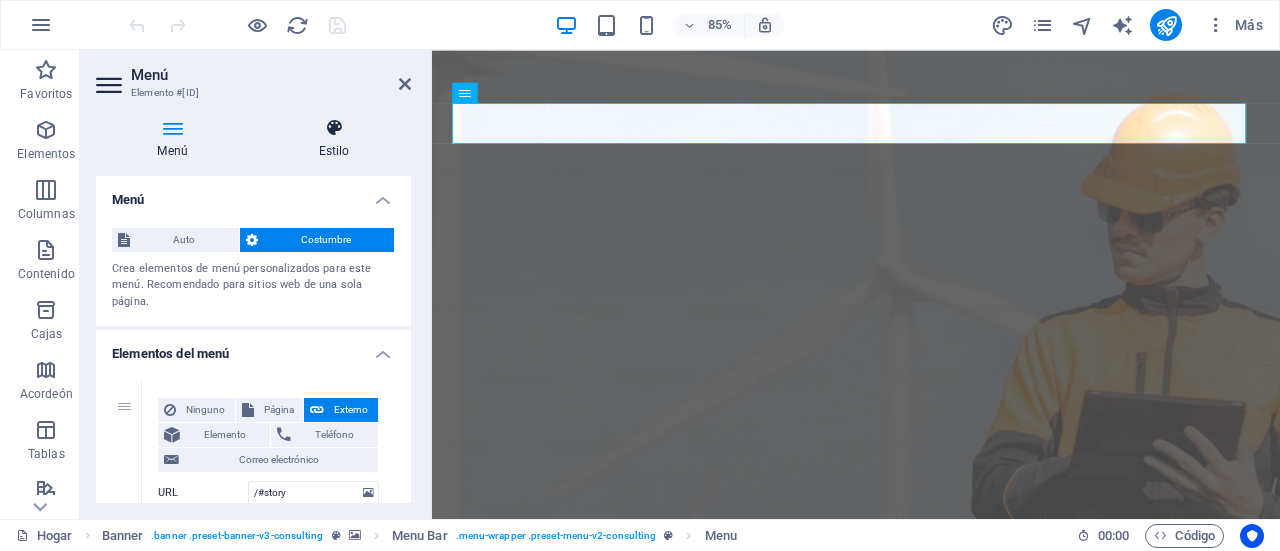 click at bounding box center [334, 128] 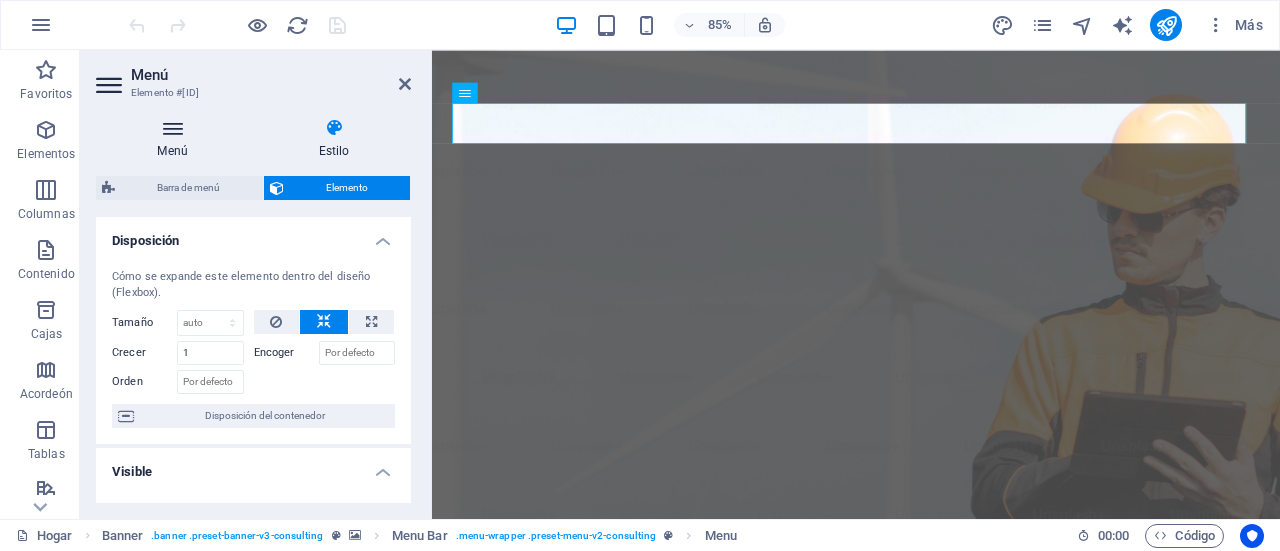 click on "Menú" at bounding box center [172, 151] 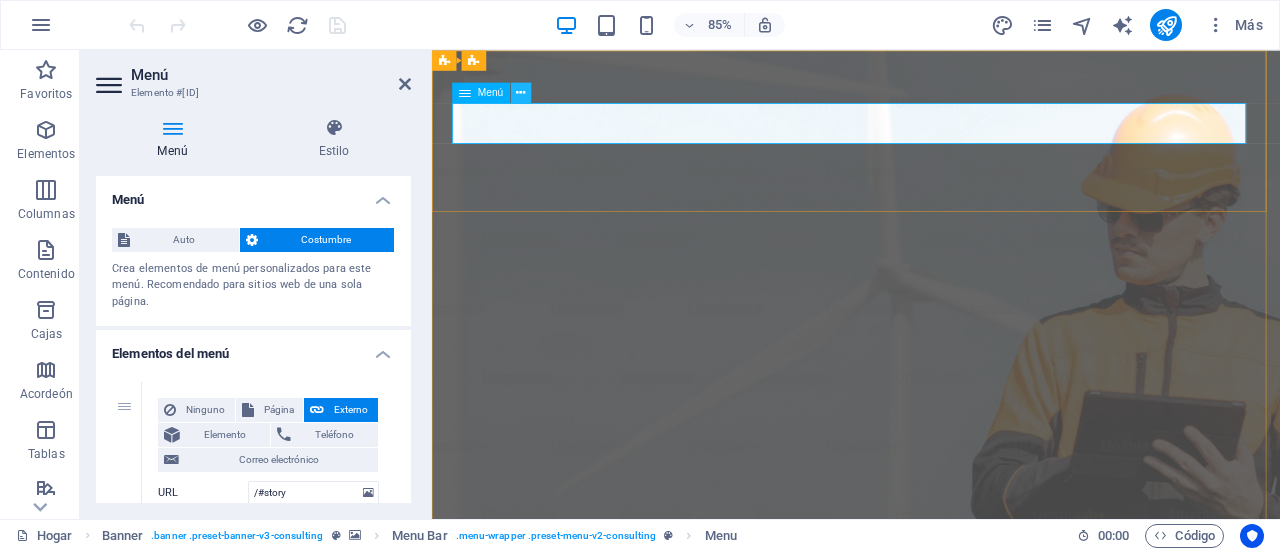 click at bounding box center [521, 93] 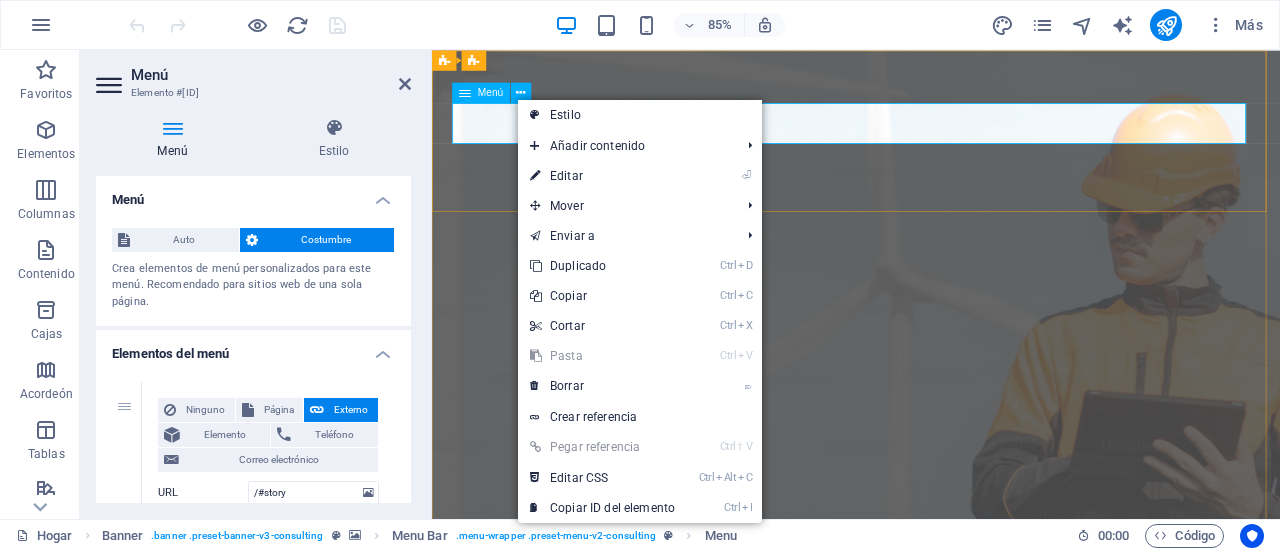 click on "Nuestra historia Nuestro equipo Nuestras fortalezas Proyectos Contáctenos" at bounding box center (931, 1036) 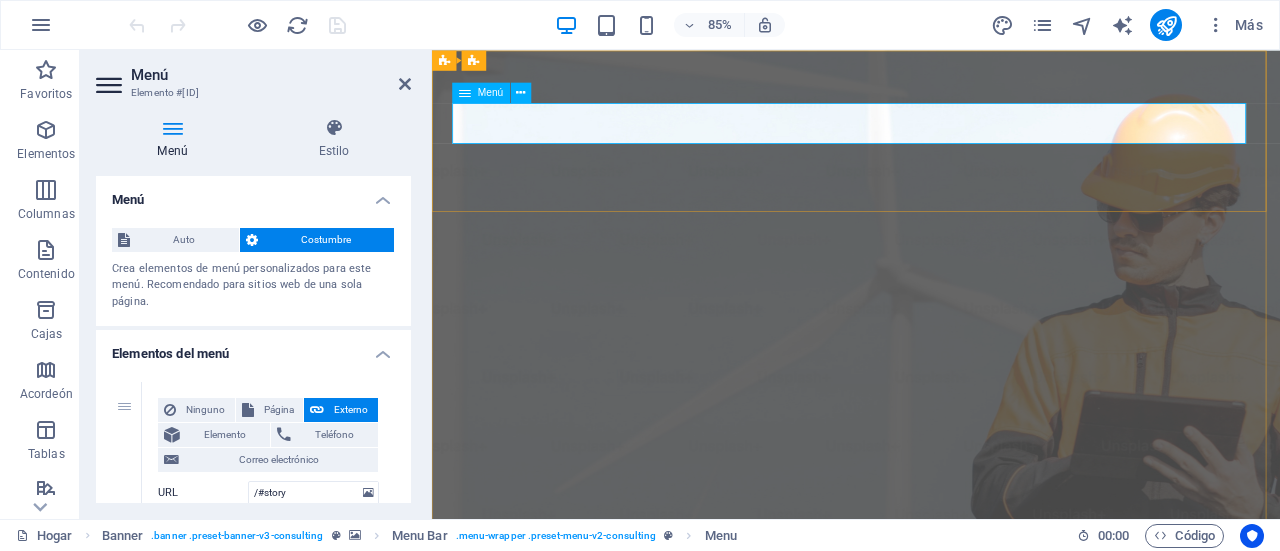 click on "Nuestra historia Nuestro equipo Nuestras fortalezas Proyectos Contáctenos" at bounding box center [931, 1036] 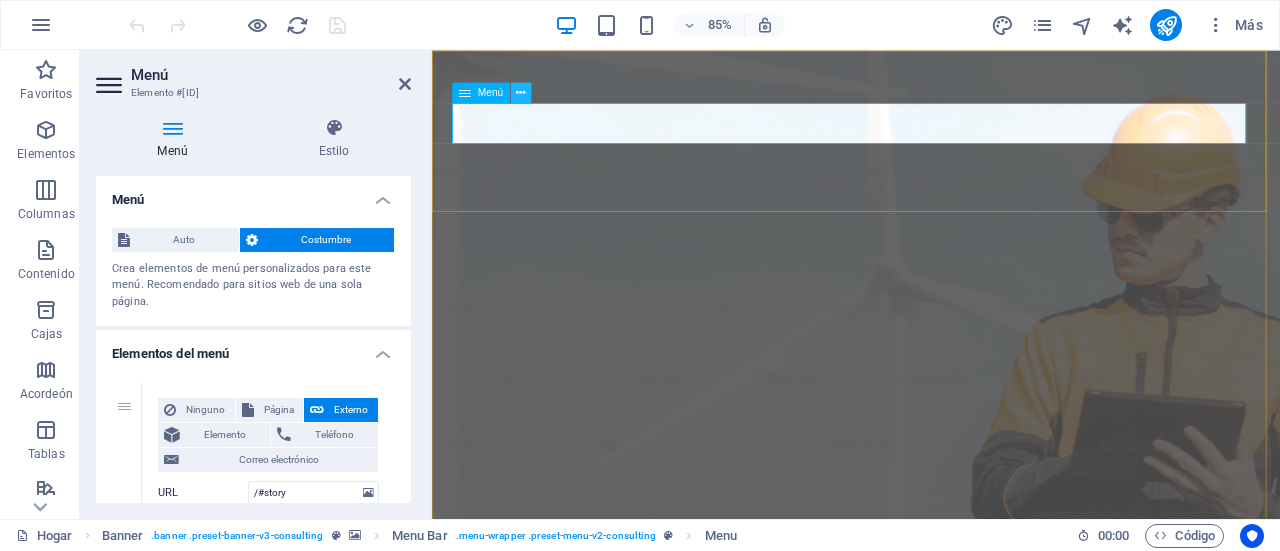 click at bounding box center (521, 92) 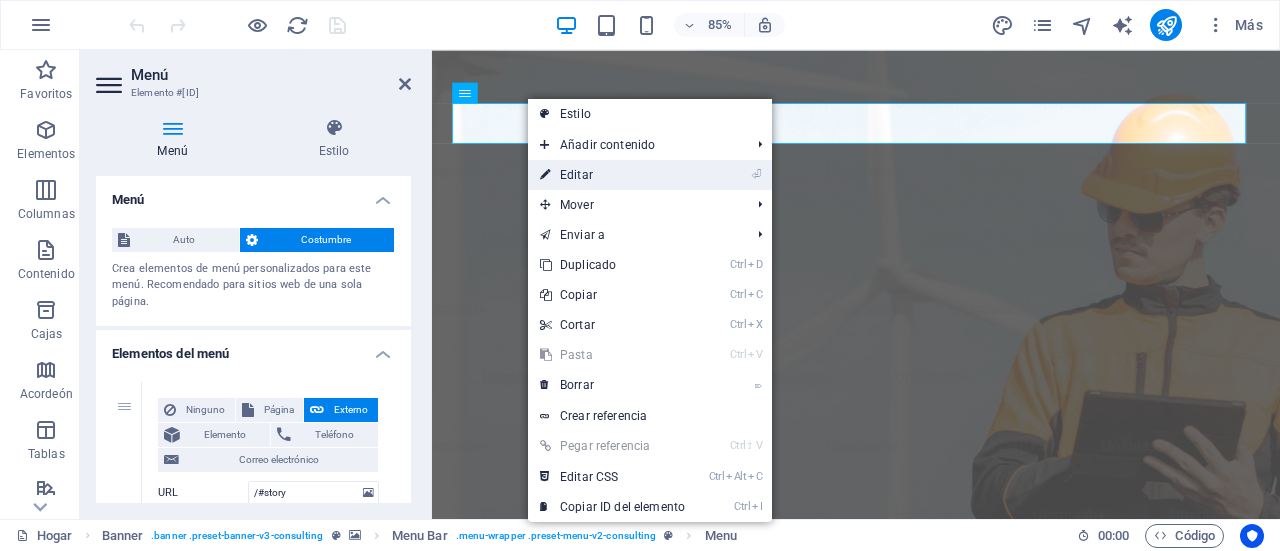 click on "⏎ Editar" at bounding box center [612, 175] 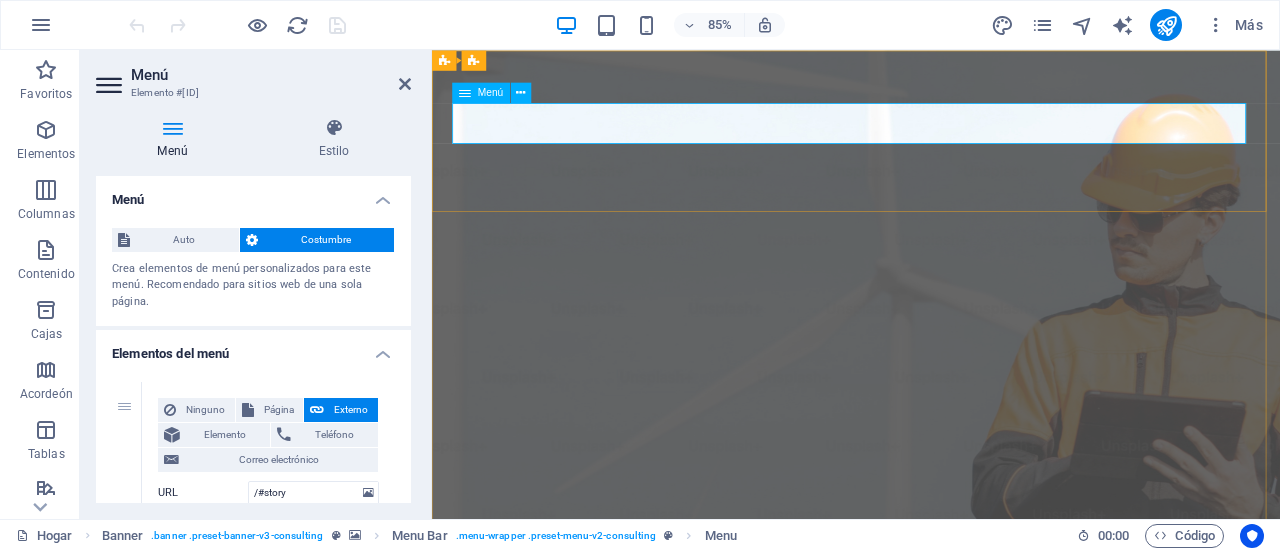 click on "Nuestra historia Nuestro equipo Nuestras fortalezas Proyectos Contáctenos" at bounding box center (931, 1036) 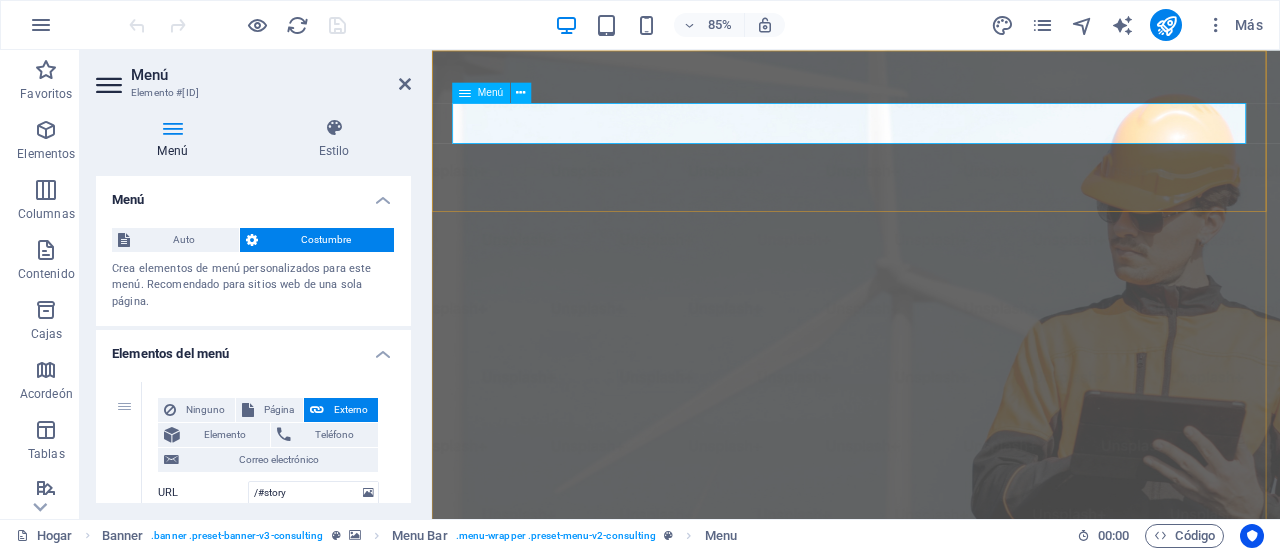 click on "Nuestra historia Nuestro equipo Nuestras fortalezas Proyectos Contáctenos" at bounding box center (931, 1036) 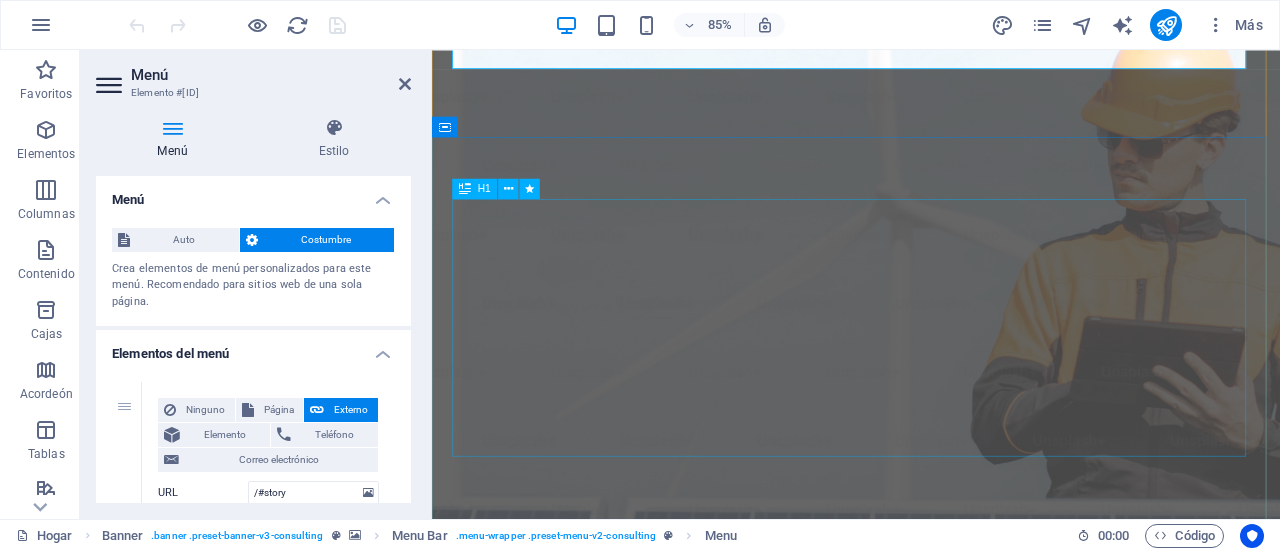 scroll, scrollTop: 0, scrollLeft: 0, axis: both 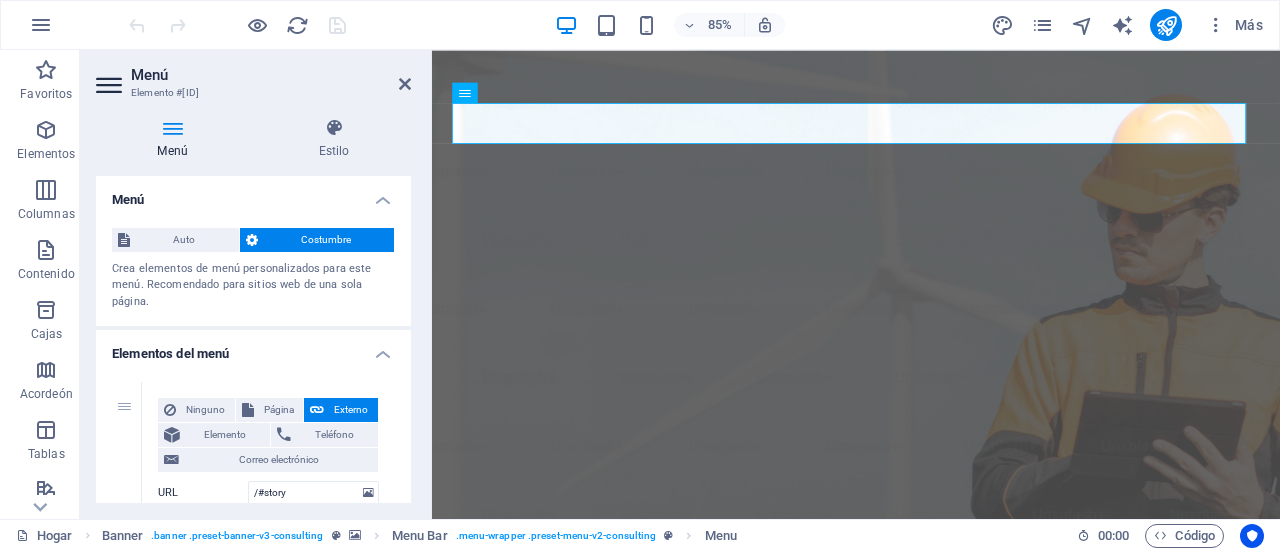 click on "Menú" at bounding box center [253, 194] 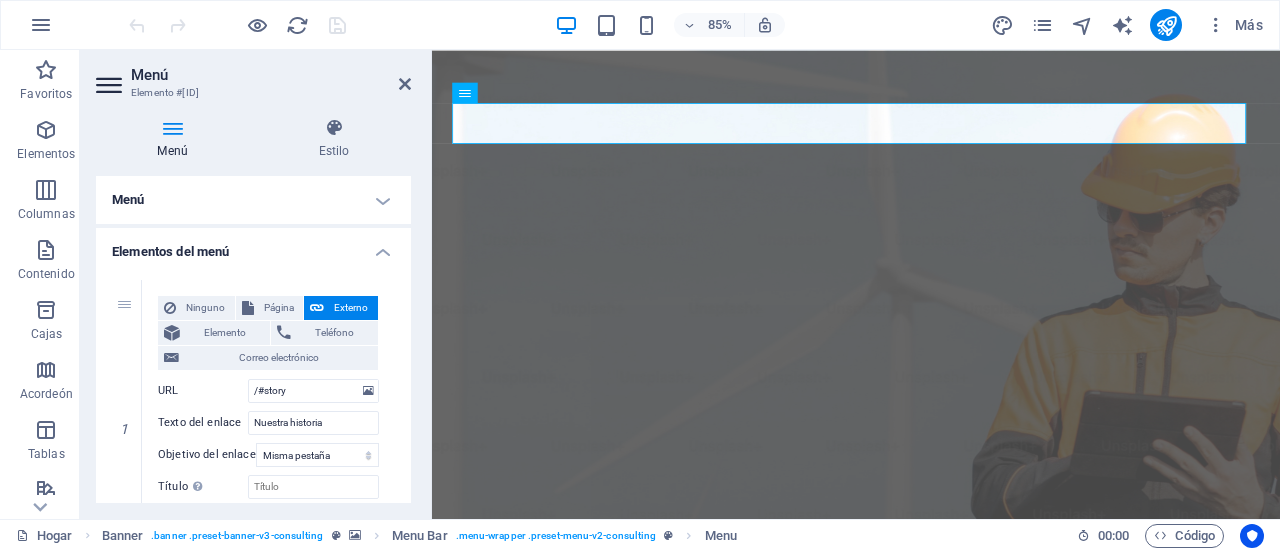 click on "Menú" at bounding box center (253, 200) 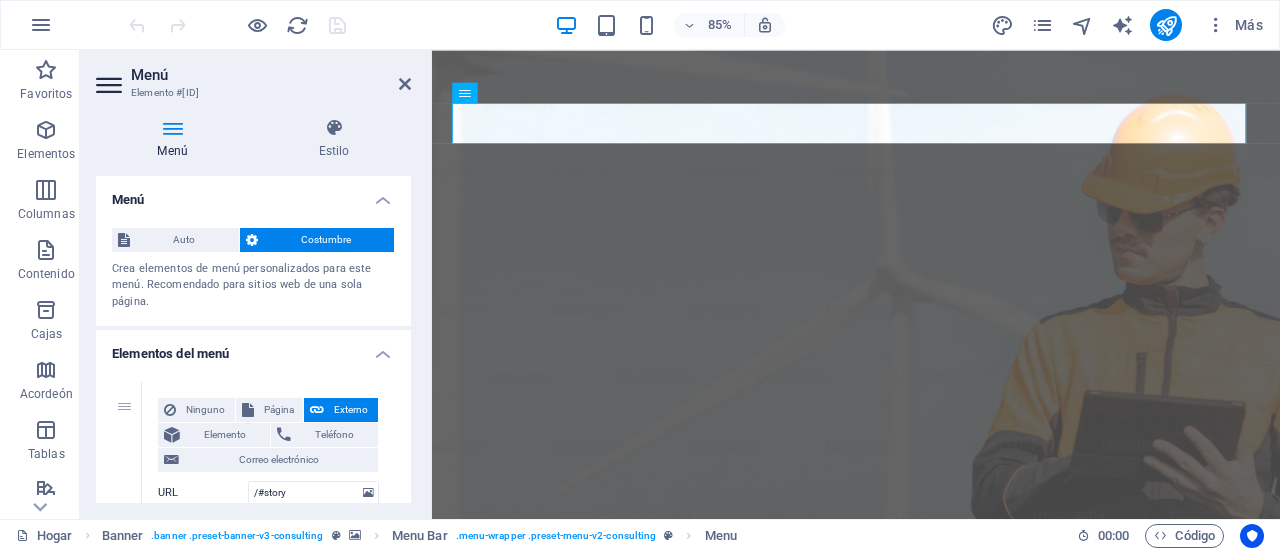 click on "Menú" at bounding box center (253, 194) 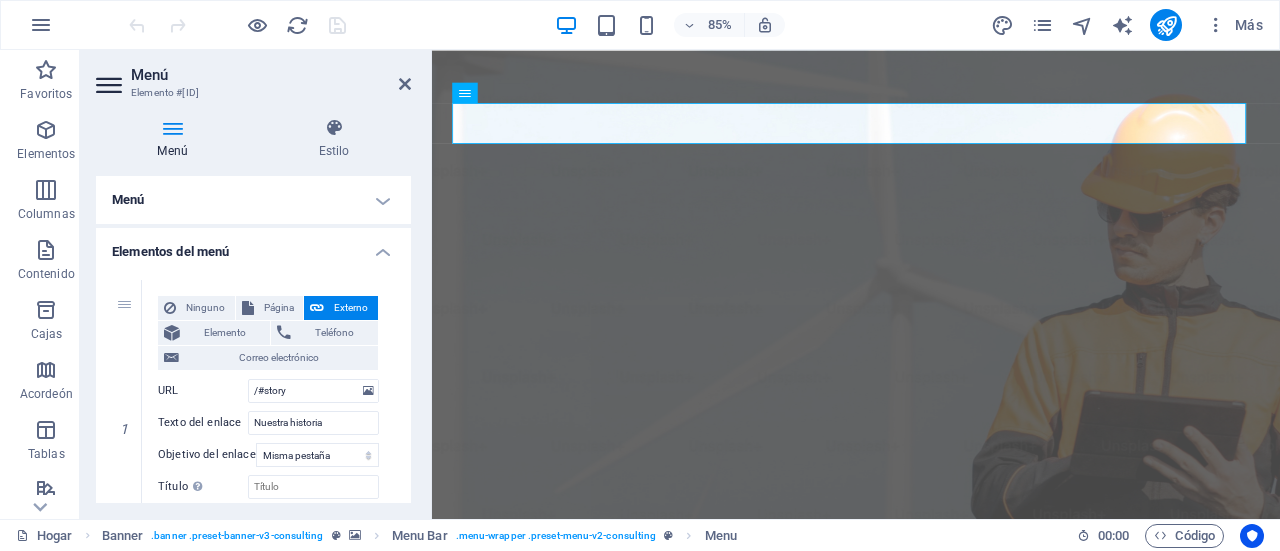click on "Menú" at bounding box center [253, 200] 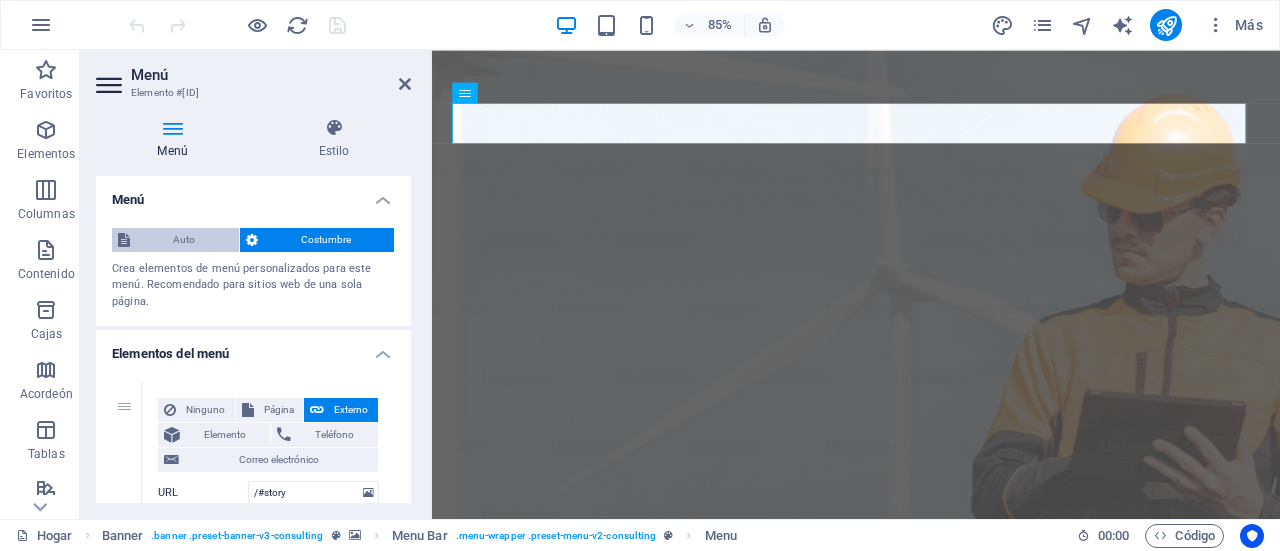 click on "Auto" at bounding box center (184, 240) 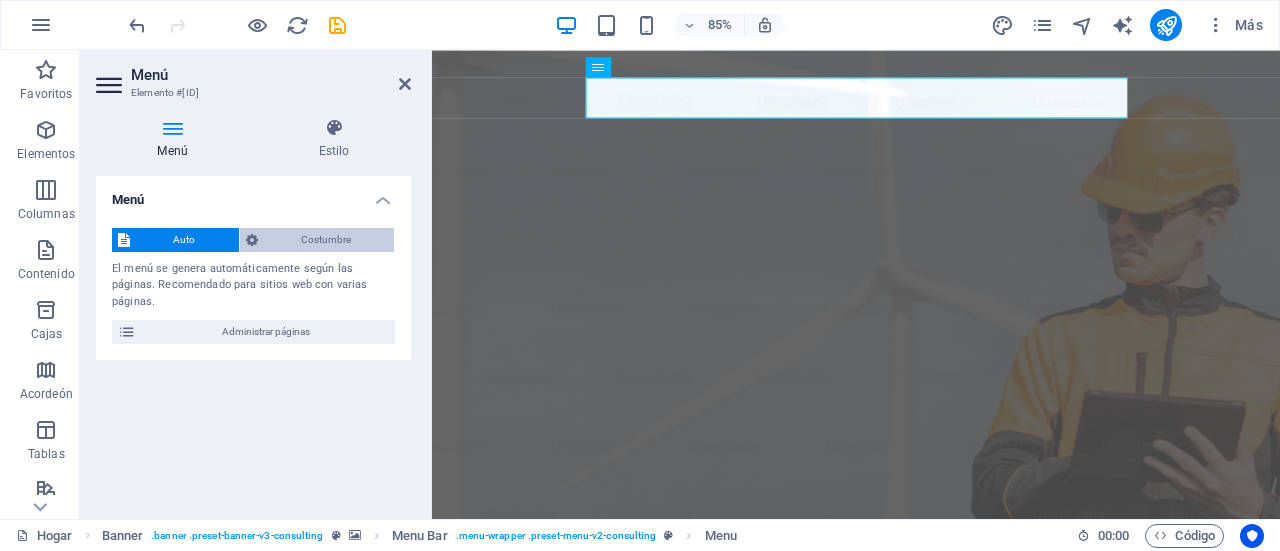 click on "Costumbre" at bounding box center [326, 239] 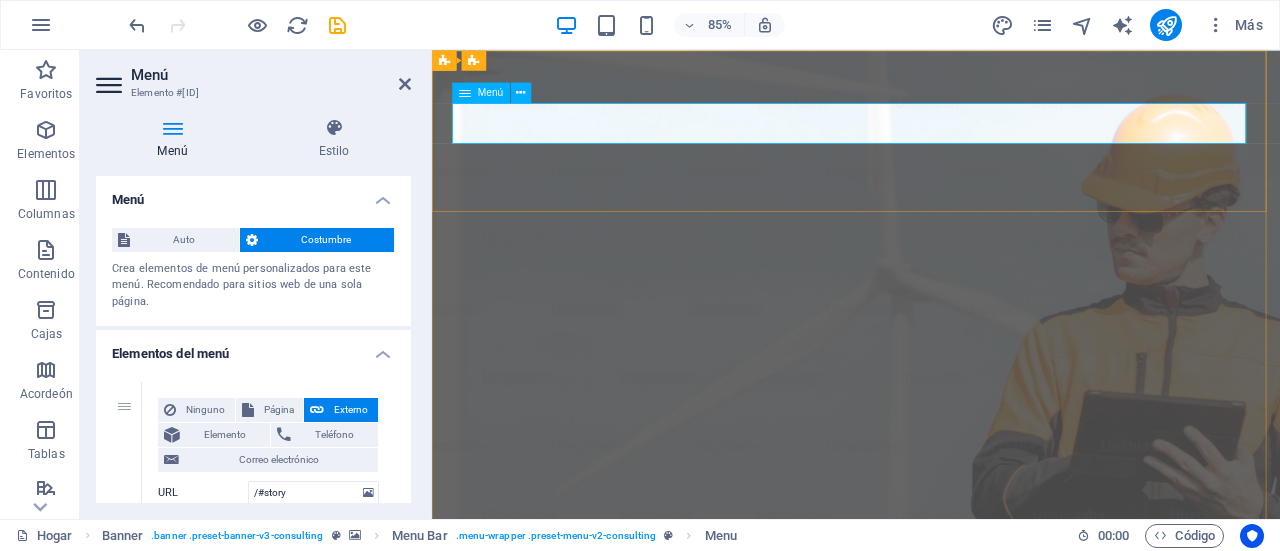 click on "Inicio Nuestro equipo Nuestras fortalezas Proyectos Contáctanos" at bounding box center [931, 1036] 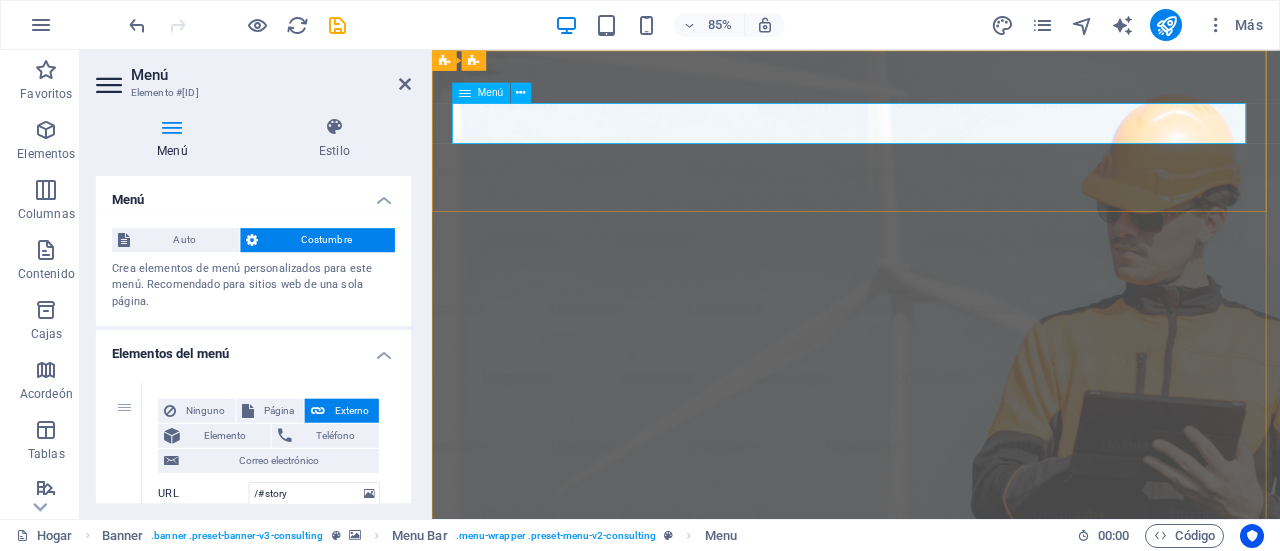 click on "Menú" at bounding box center (491, 93) 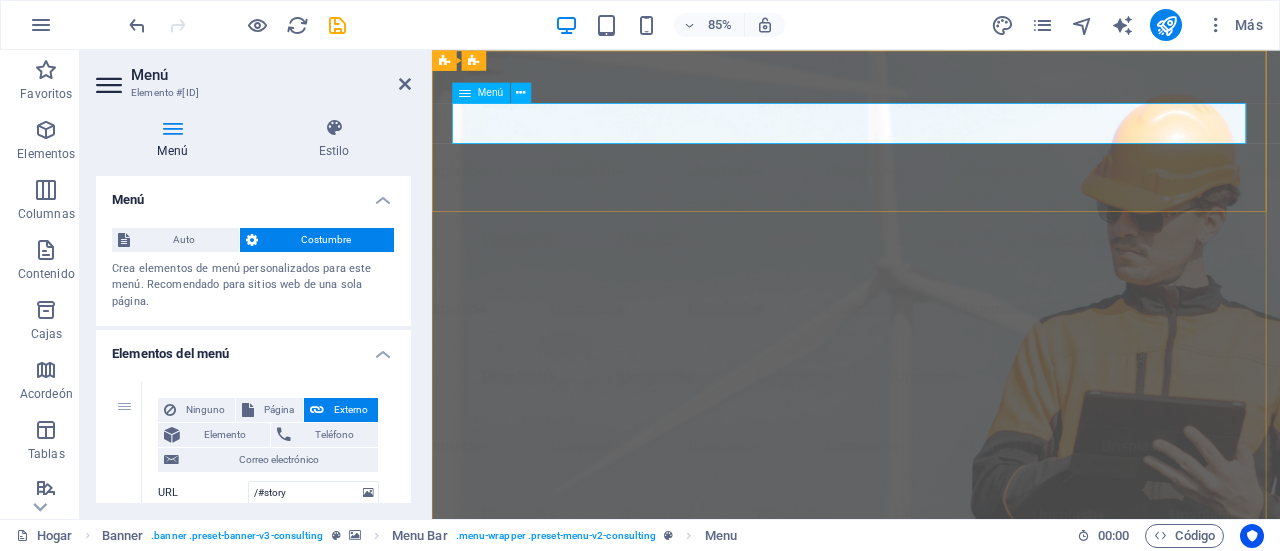 click on "Menú" at bounding box center [481, 92] 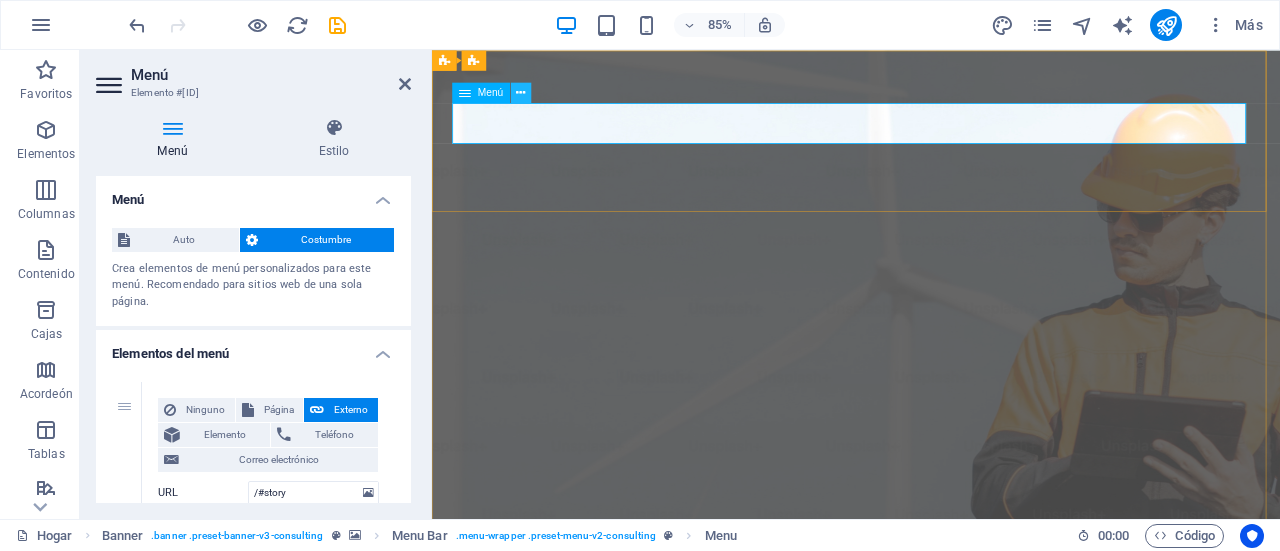 click at bounding box center (521, 93) 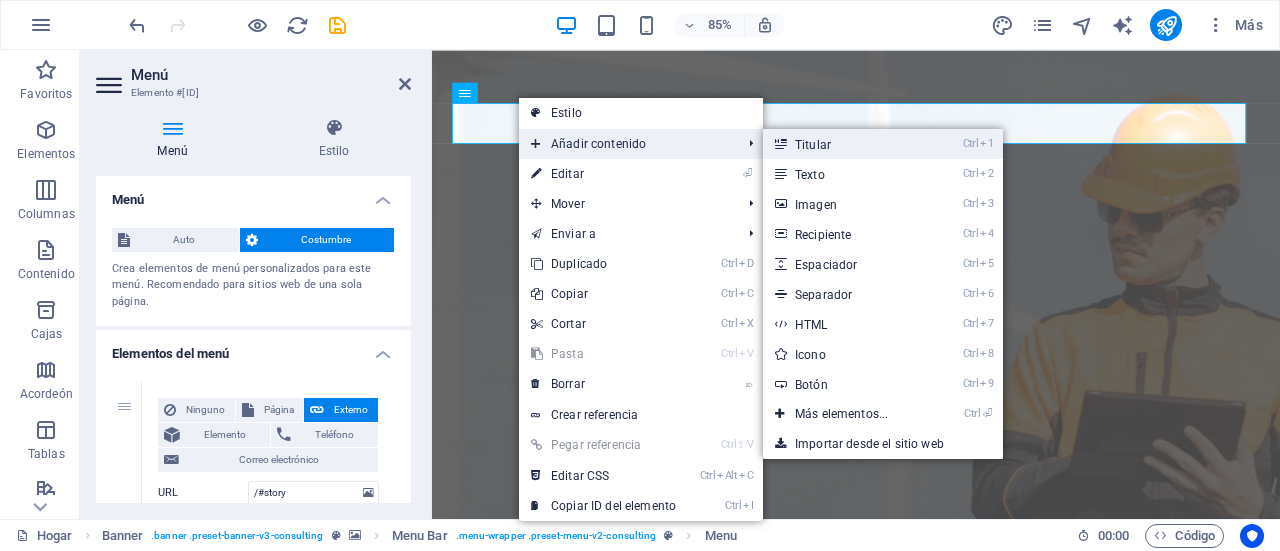 click on "Titular" at bounding box center [813, 145] 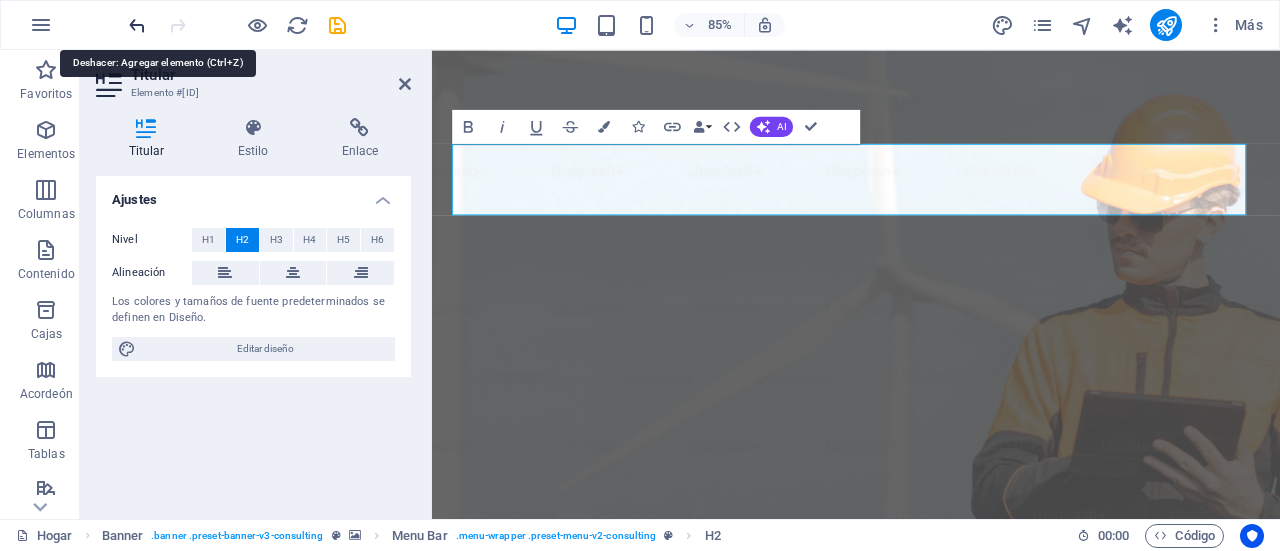 click at bounding box center [137, 25] 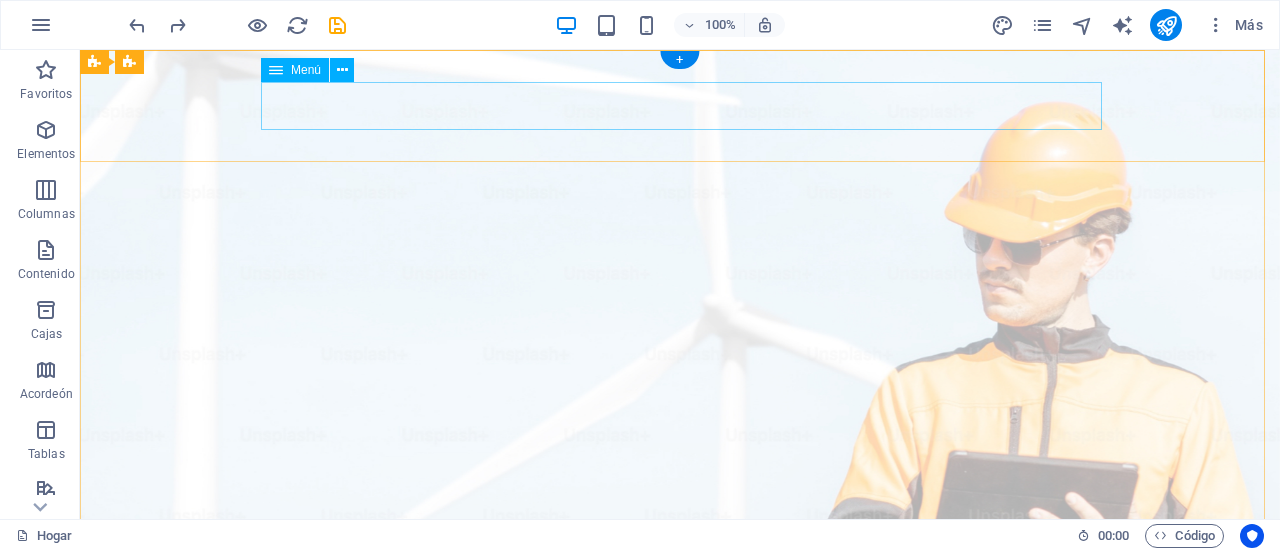 click on "Inicio Nuestro equipo Nuestras fortalezas Proyectos Contáctanos" at bounding box center [680, 1036] 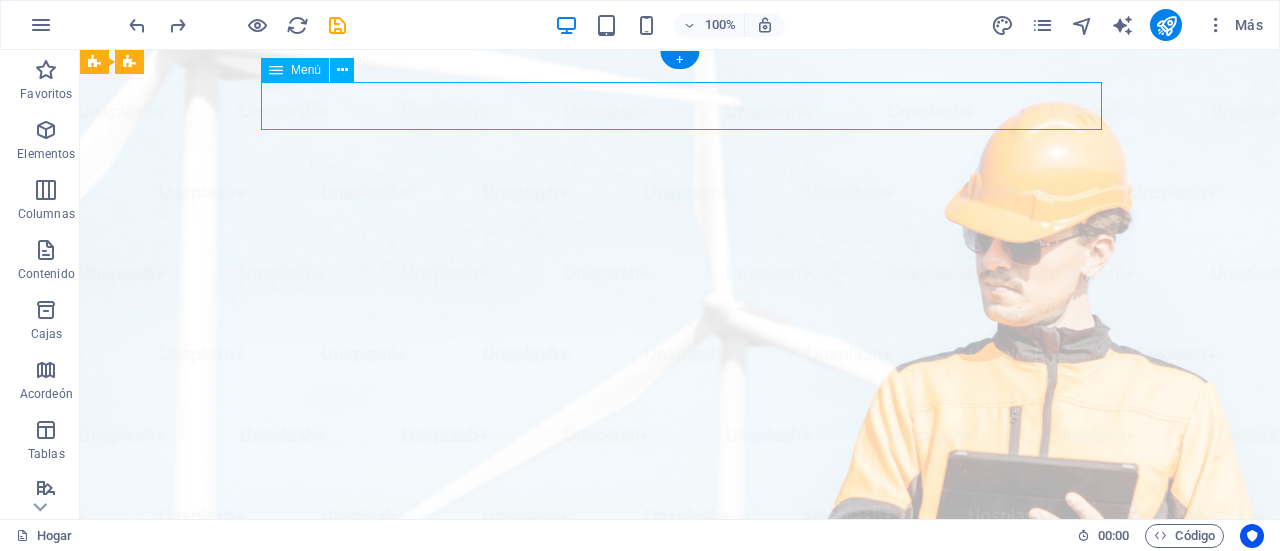 click on "Inicio Nuestro equipo Nuestras fortalezas Proyectos Contáctanos" at bounding box center [680, 1036] 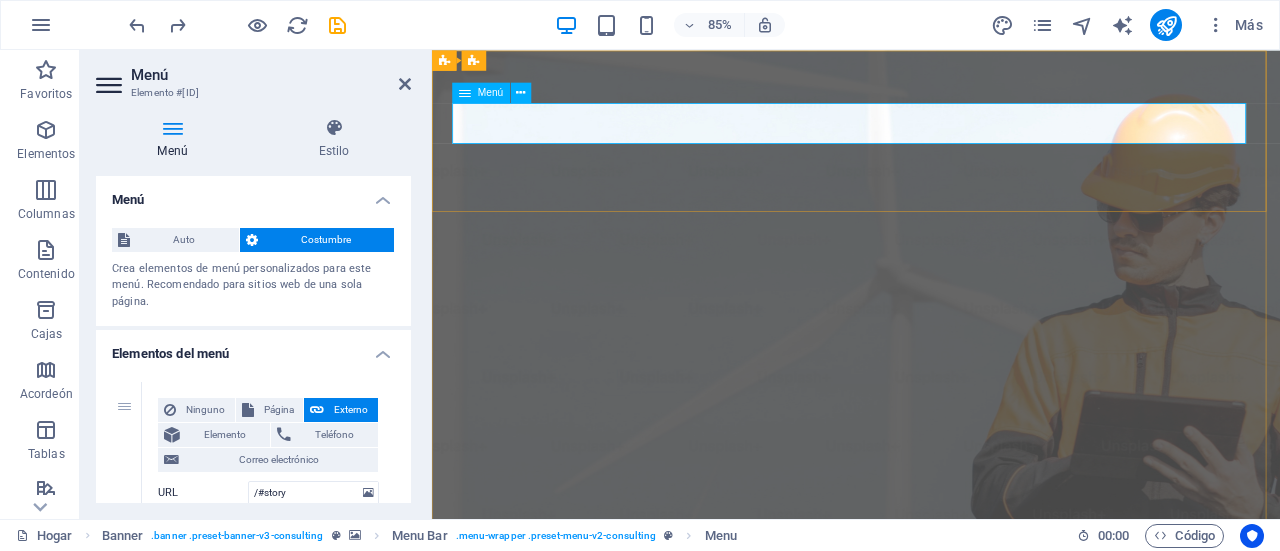 click on "Inicio Nuestro equipo Nuestras fortalezas Proyectos Contáctanos" at bounding box center (931, 1036) 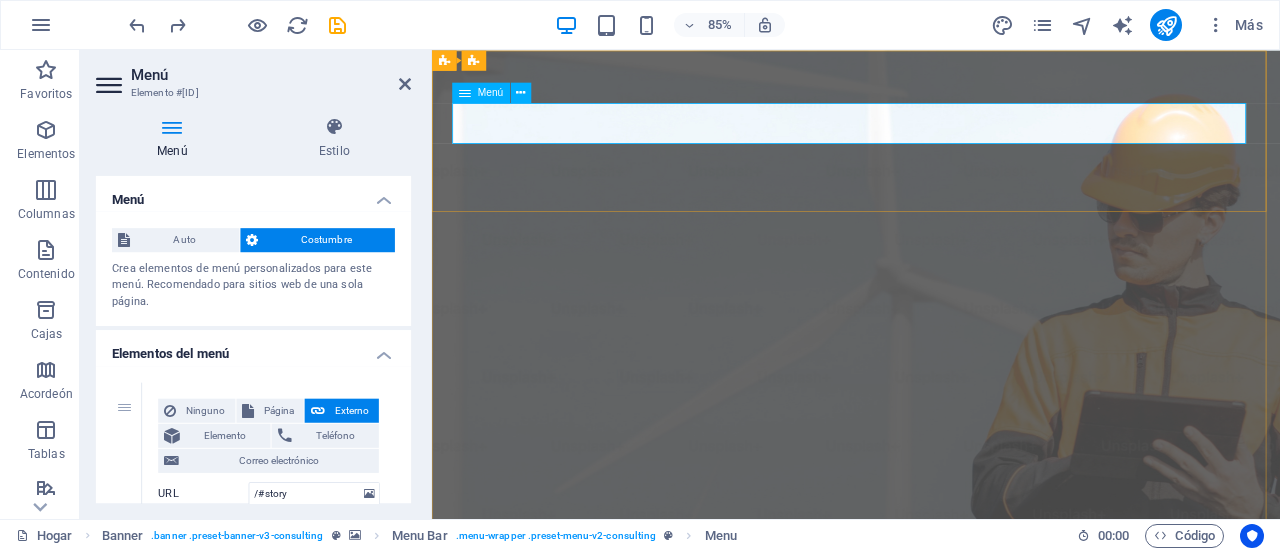 click on "Inicio Nuestro equipo Nuestras fortalezas Proyectos Contáctanos" at bounding box center (931, 1036) 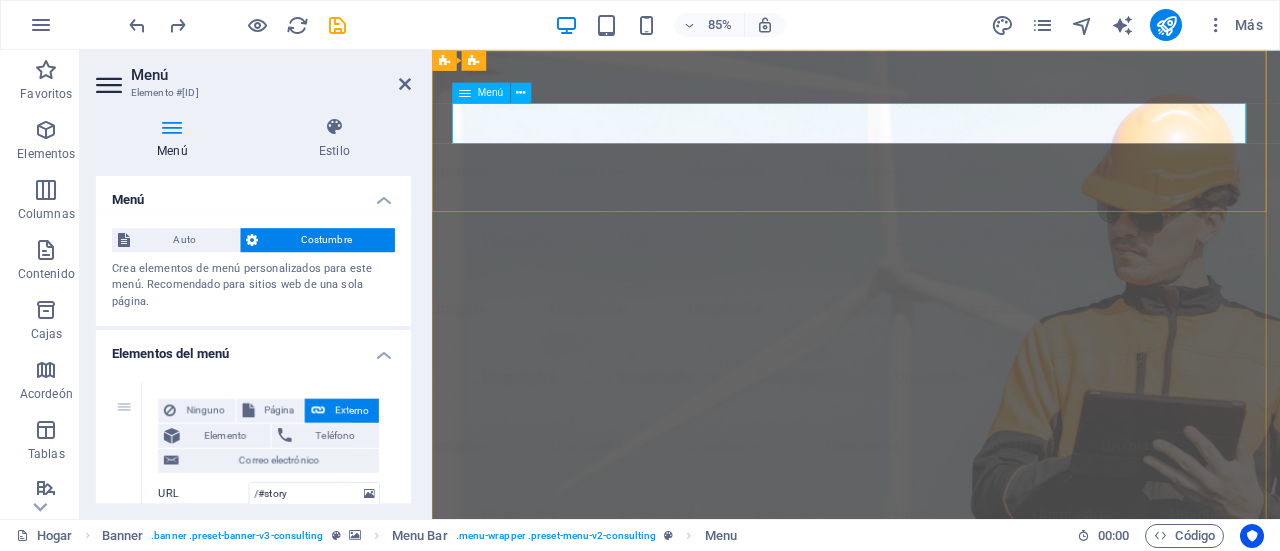 click on "Inicio Nuestro equipo Nuestras fortalezas Proyectos Contáctanos" at bounding box center [931, 1036] 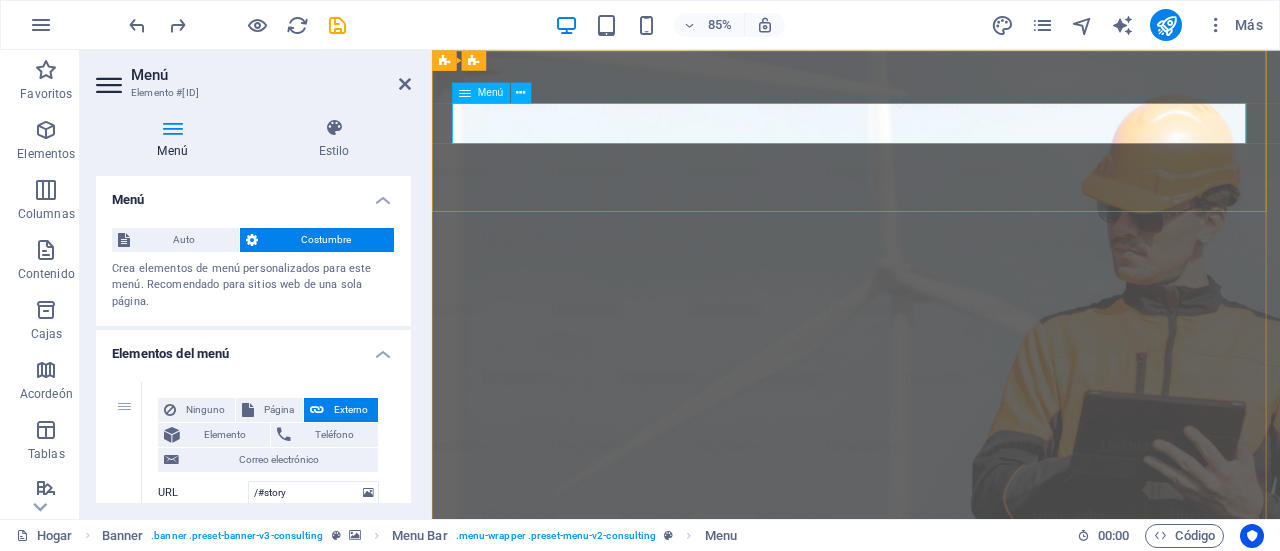 click on "Inicio Nuestro equipo Nuestras fortalezas Proyectos Contáctanos" at bounding box center (931, 1036) 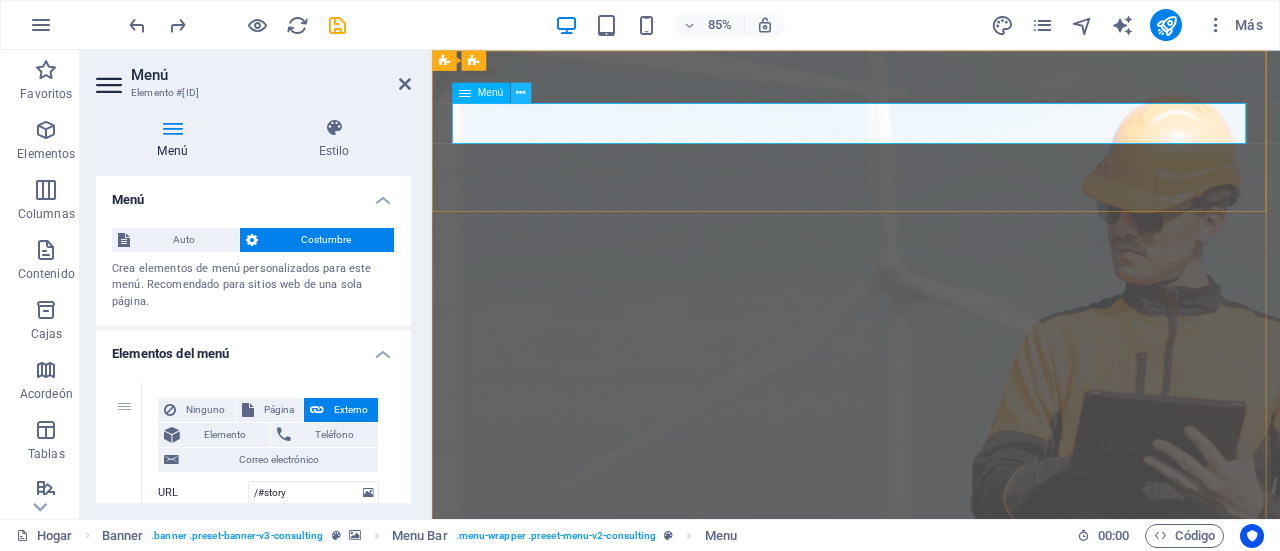 click at bounding box center [521, 93] 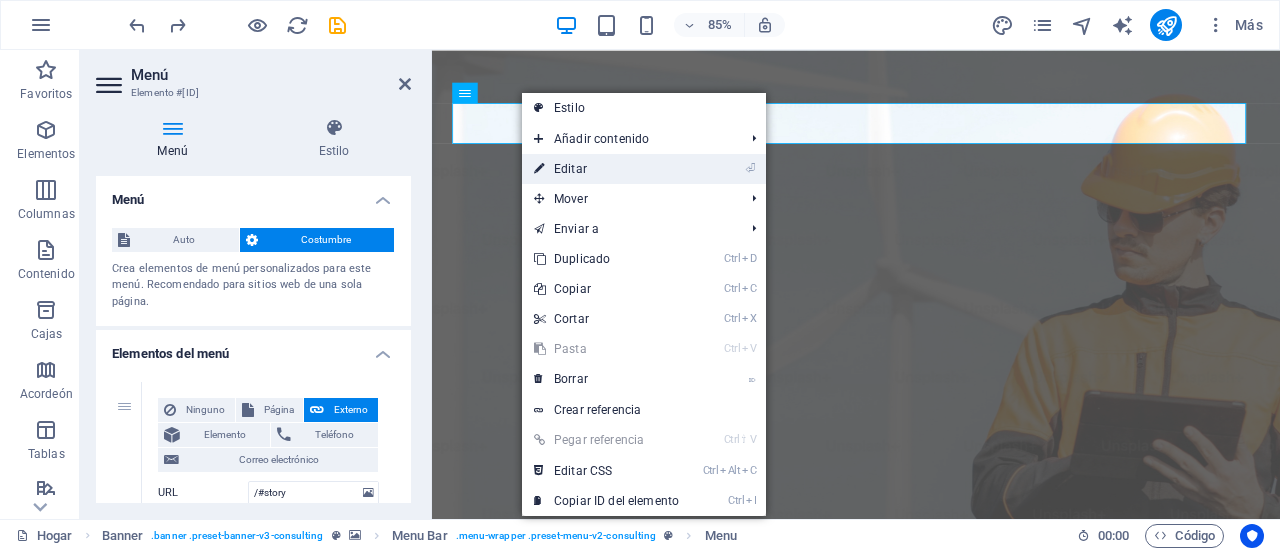click on "Editar" at bounding box center [570, 169] 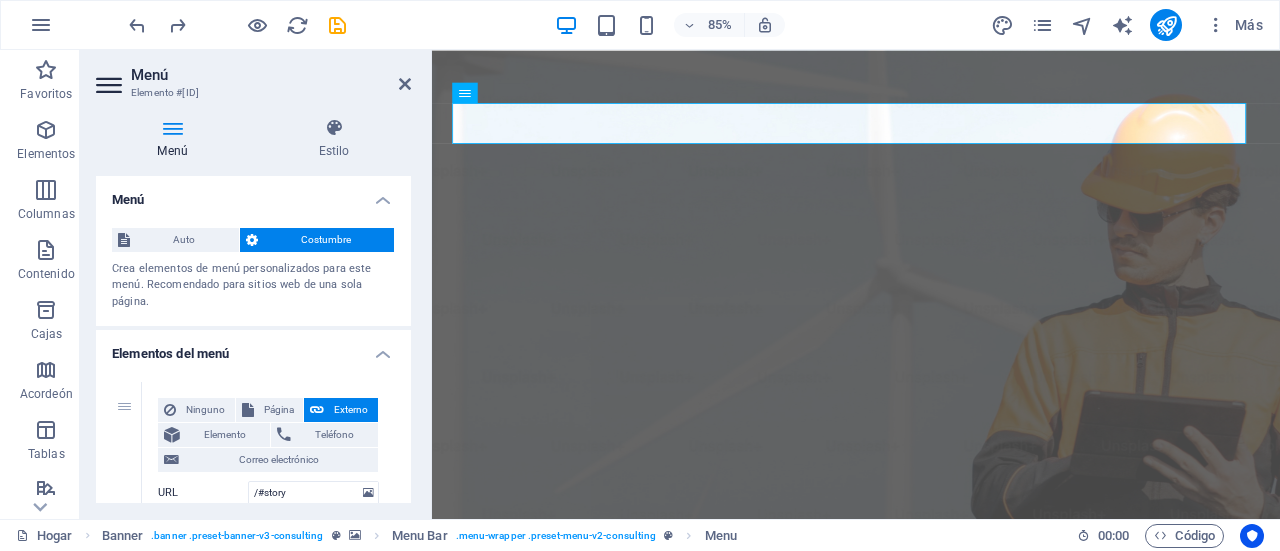 click at bounding box center (111, 85) 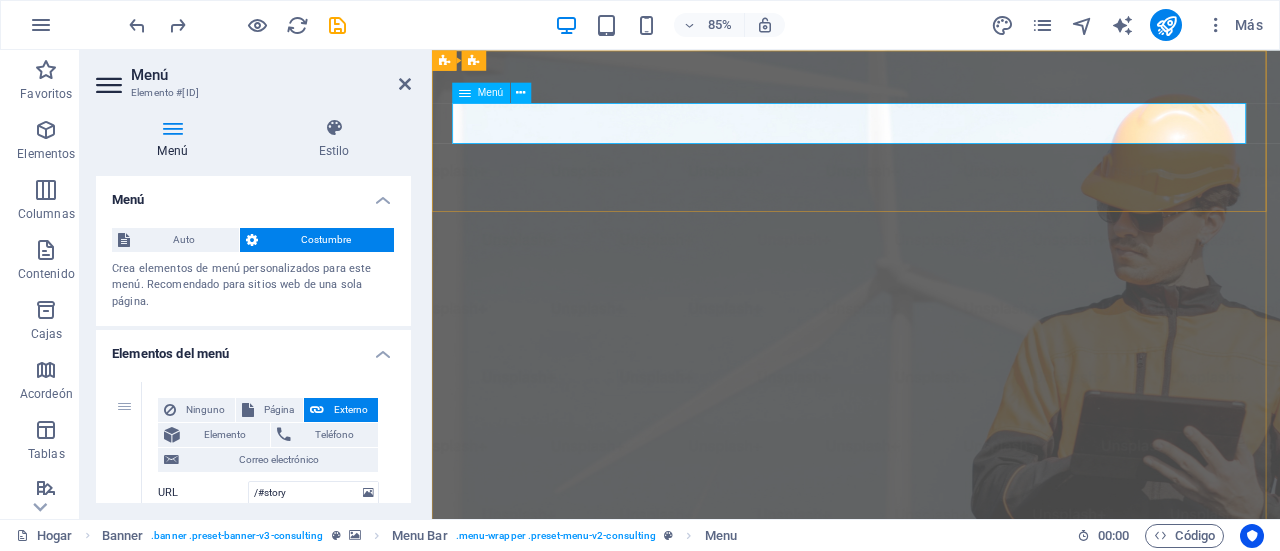 click on "Inicio Nuestro equipo Nuestras fortalezas Proyectos Contáctanos" at bounding box center [931, 1036] 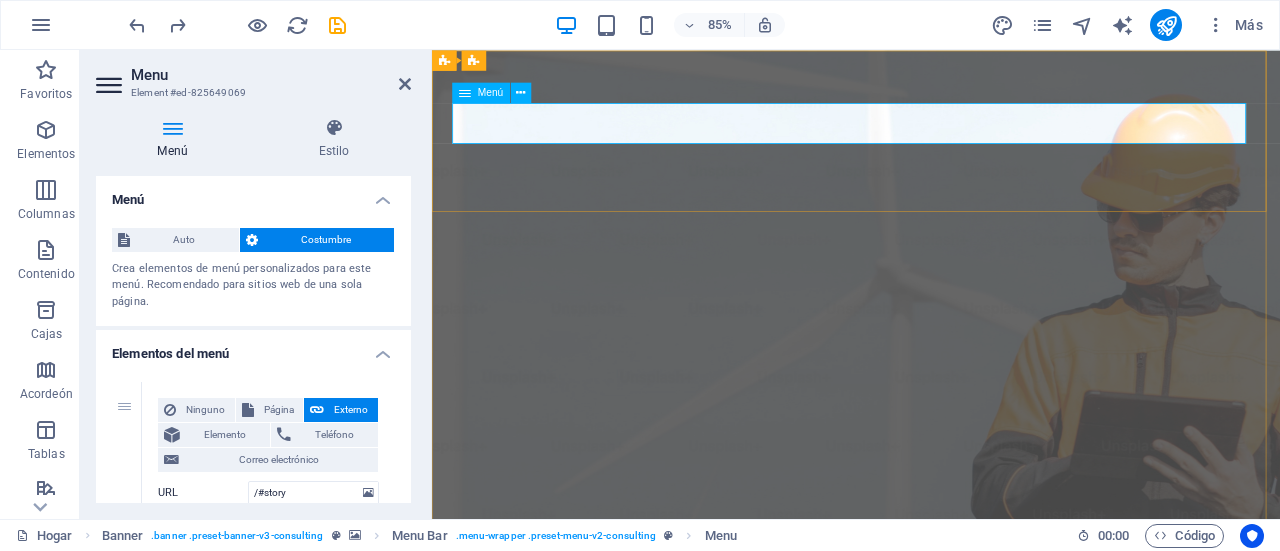 click on "Inicio Nuestro equipo Nuestras fortalezas Proyectos Contáctanos" at bounding box center (931, 1036) 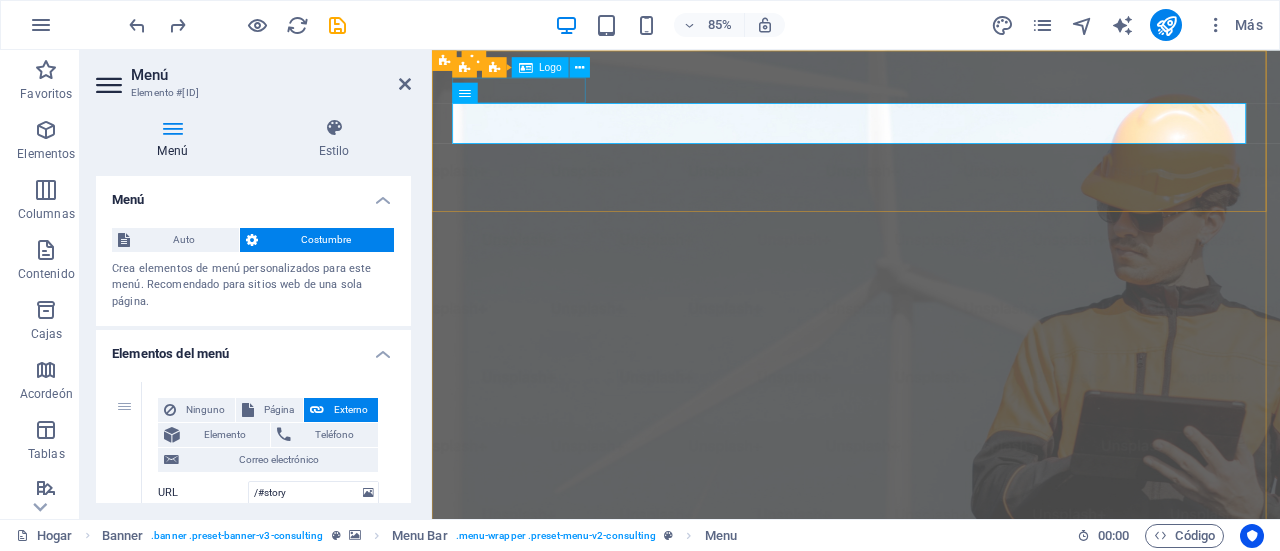 click on "Logo" at bounding box center [550, 67] 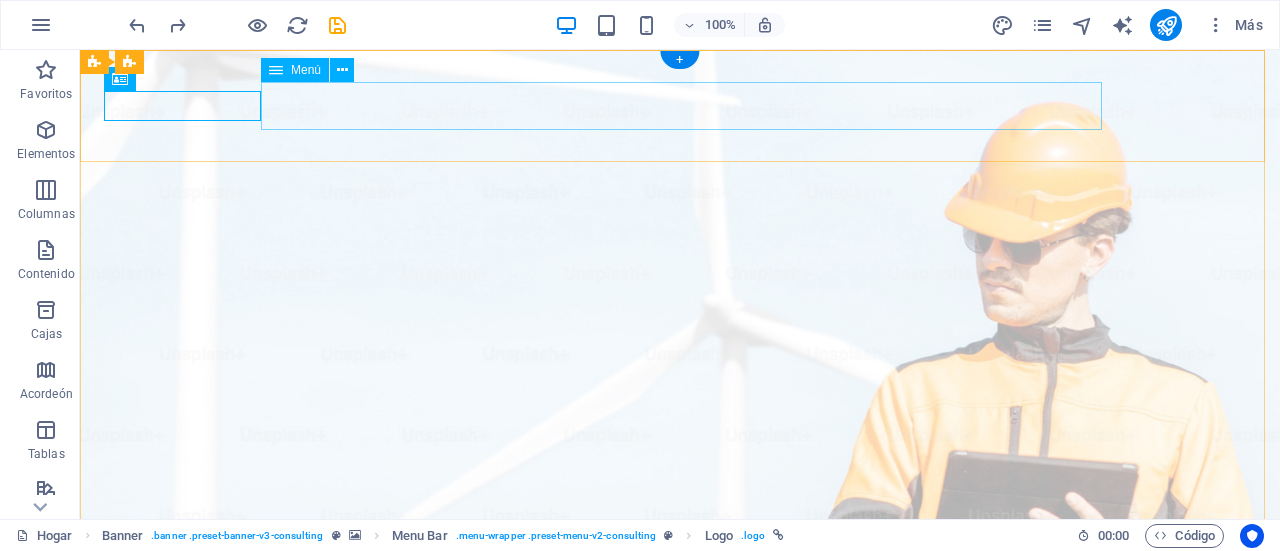 click on "Inicio Nuestro equipo Nuestras fortalezas Proyectos Contáctanos" at bounding box center (680, 1036) 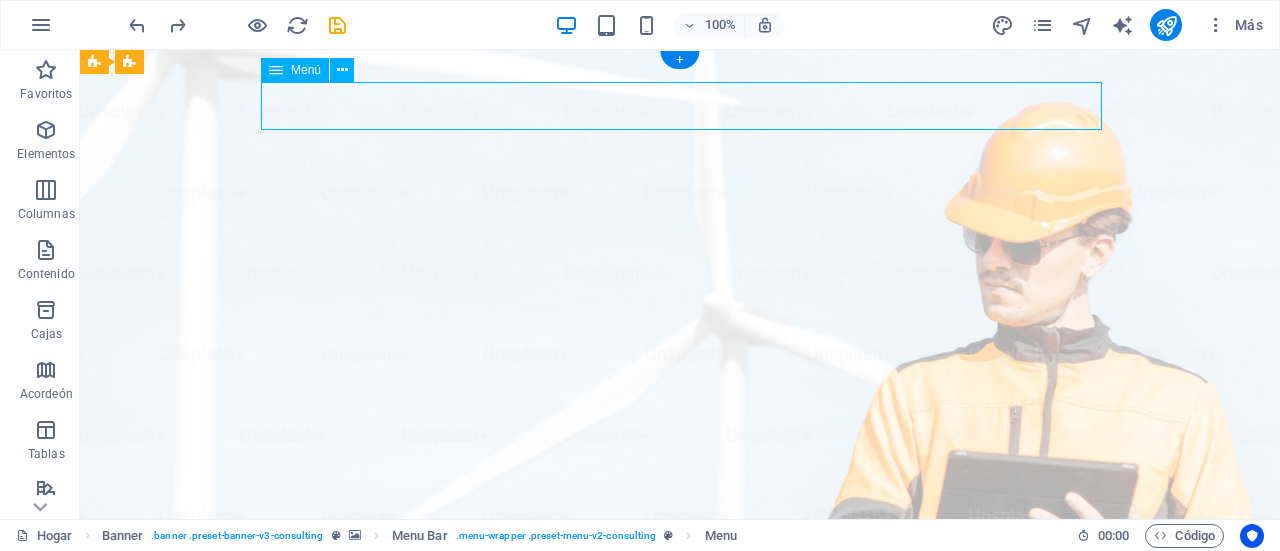 click on "Inicio Nuestro equipo Nuestras fortalezas Proyectos Contáctanos" at bounding box center (680, 1036) 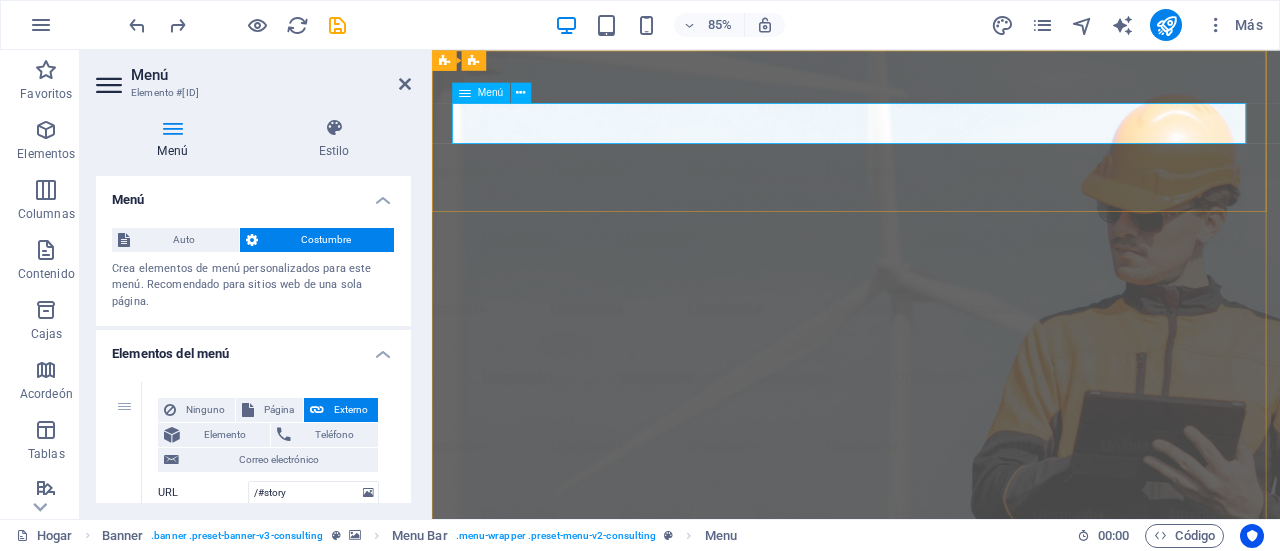 click on "Inicio Nuestro equipo Nuestras fortalezas Proyectos Contáctanos" at bounding box center (931, 1036) 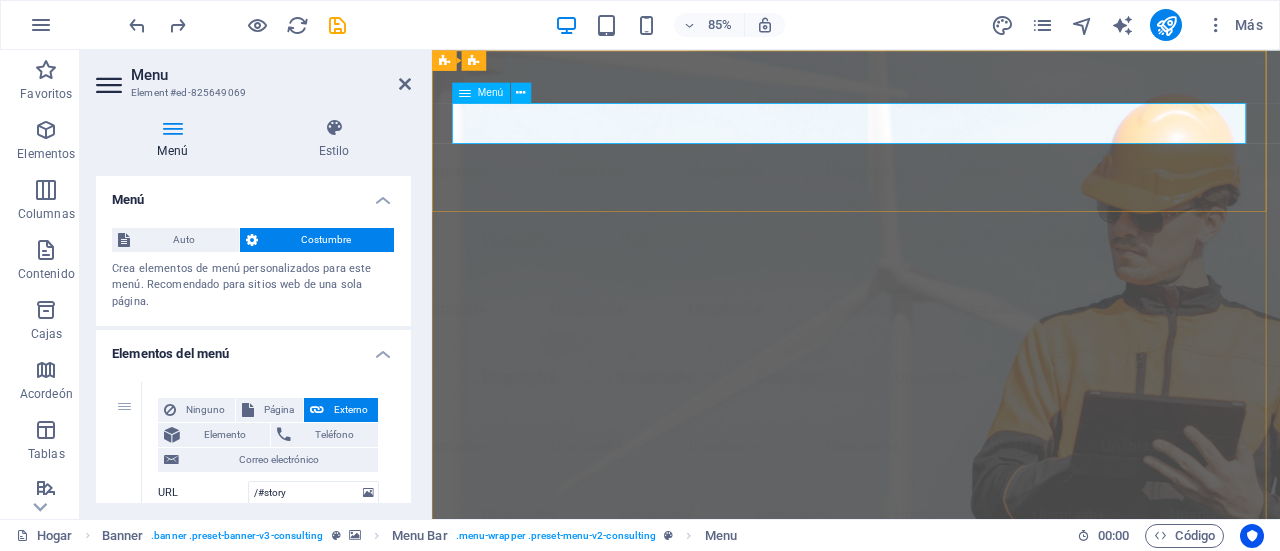 click on "Inicio Nuestro equipo Nuestras fortalezas Proyectos Contáctanos" at bounding box center [931, 1036] 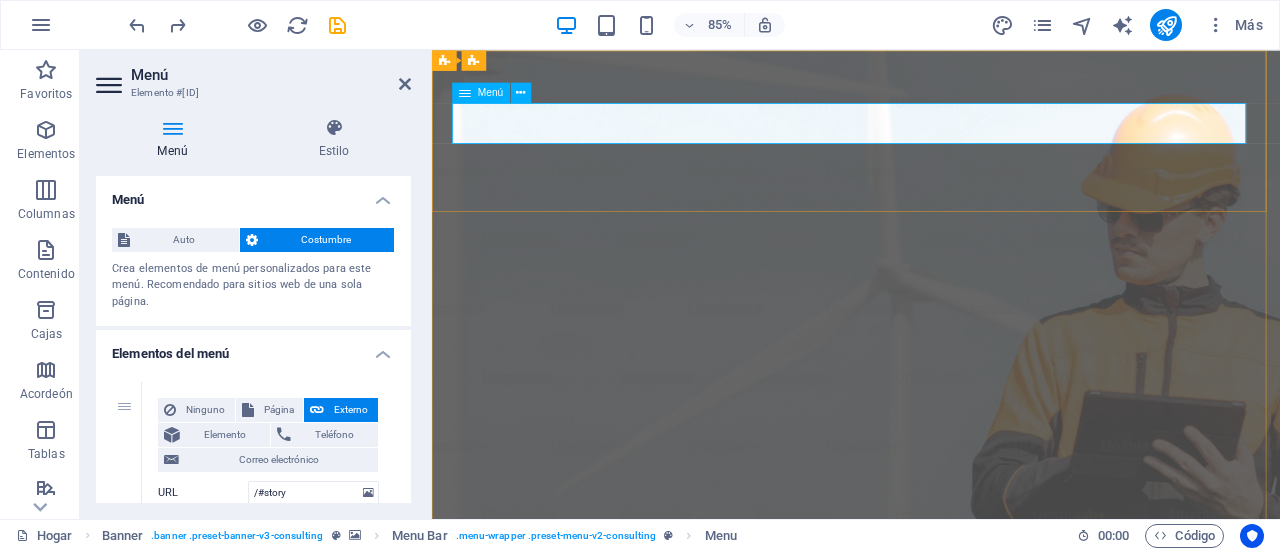 click on "Inicio Nuestro equipo Nuestras fortalezas Proyectos Contáctanos" at bounding box center (931, 1036) 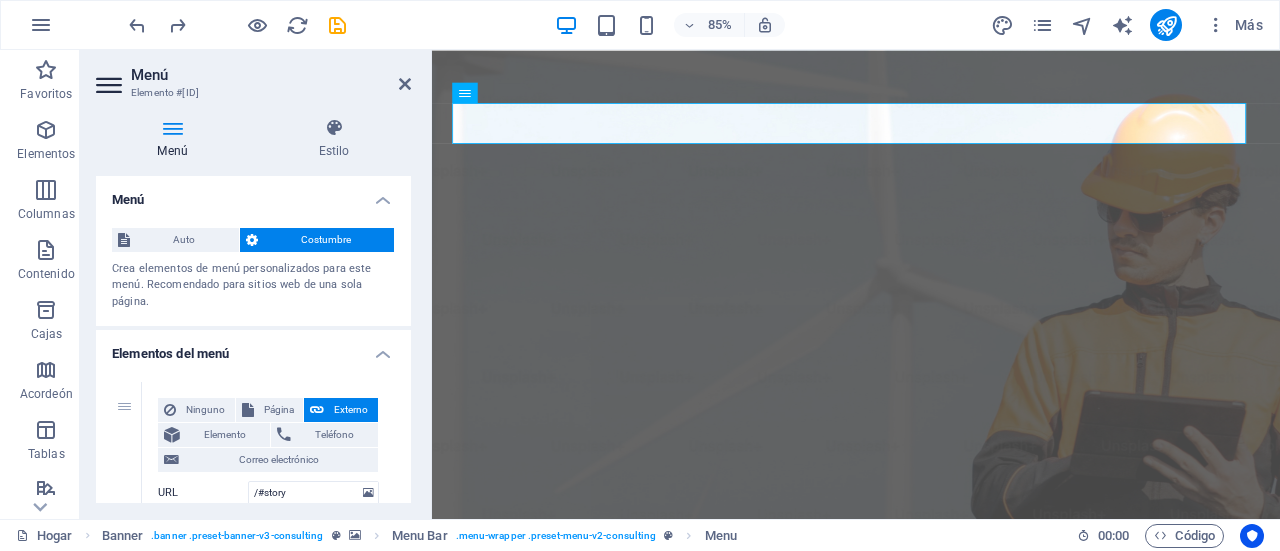 drag, startPoint x: 406, startPoint y: 202, endPoint x: 404, endPoint y: 237, distance: 35.057095 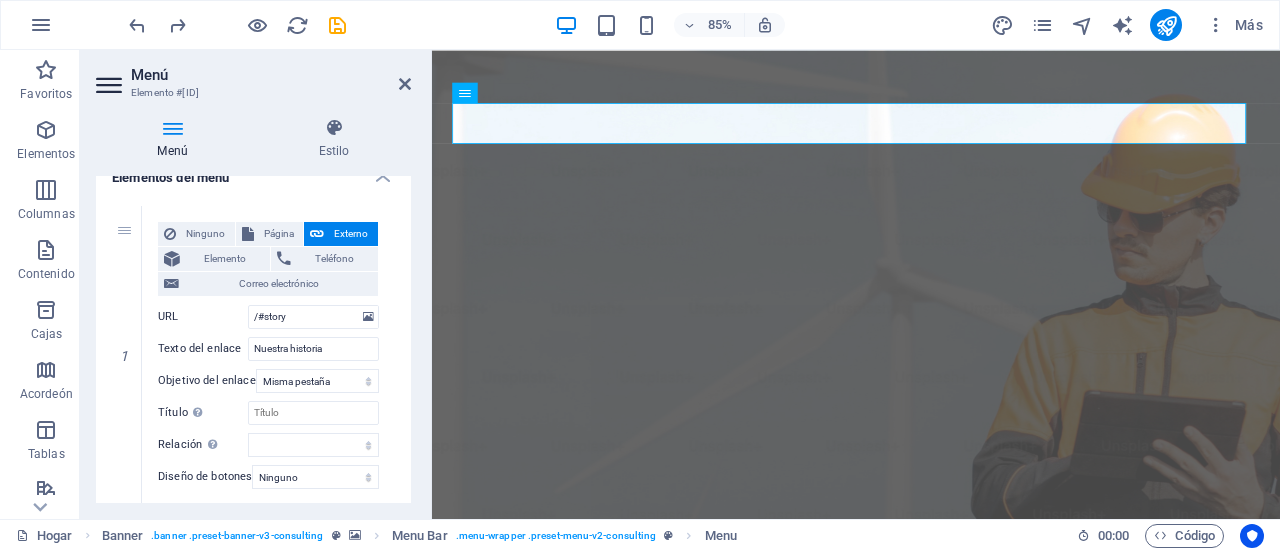 scroll, scrollTop: 198, scrollLeft: 0, axis: vertical 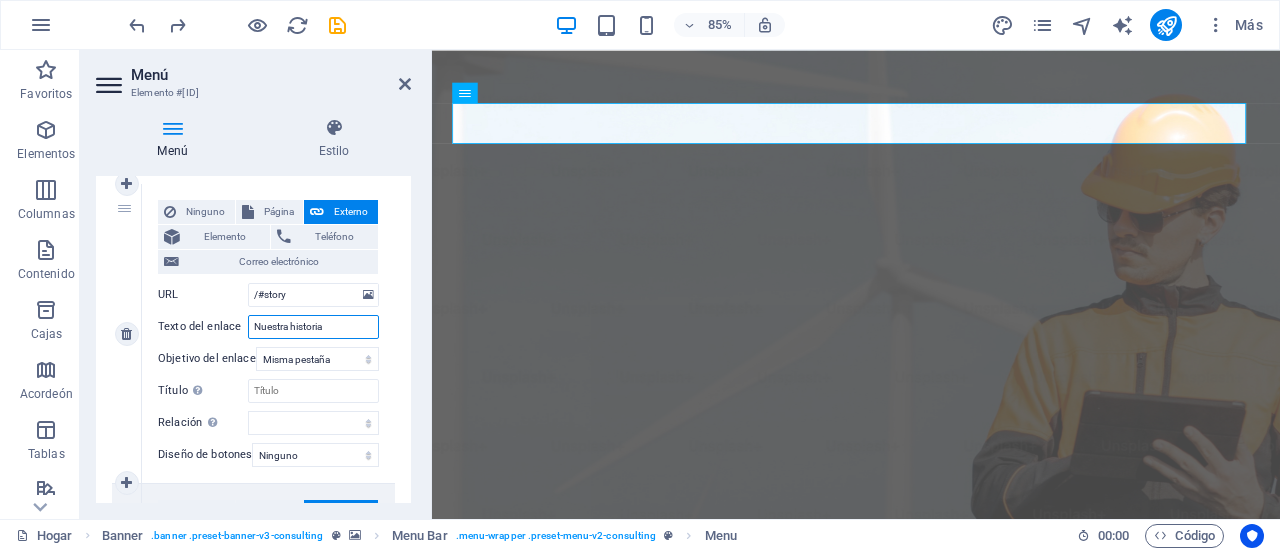 click on "Nuestra historia" at bounding box center (313, 327) 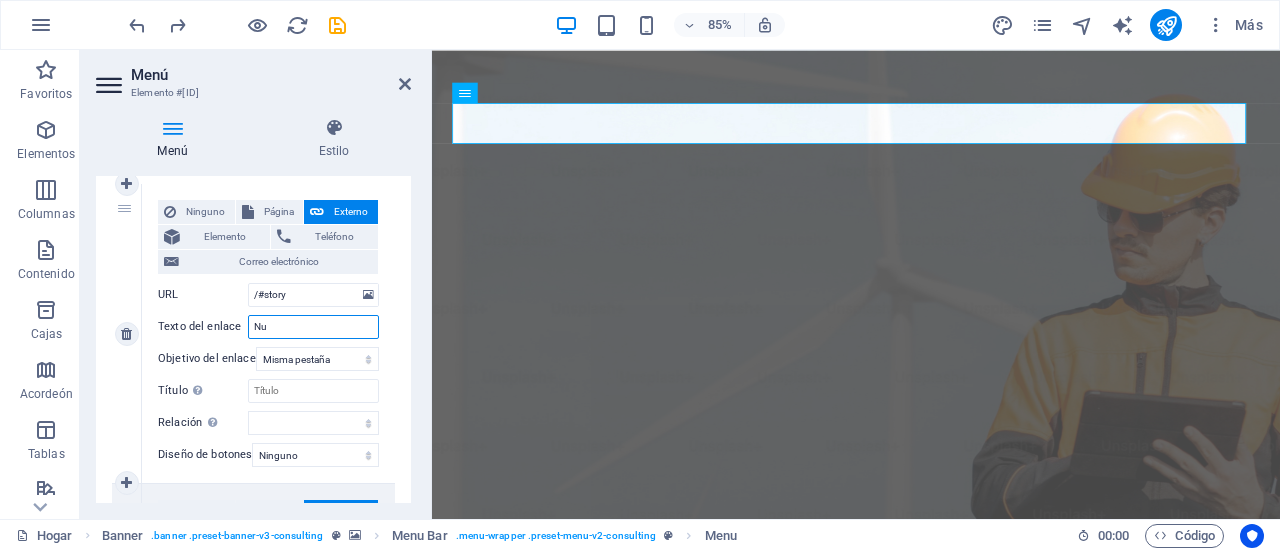 type on "N" 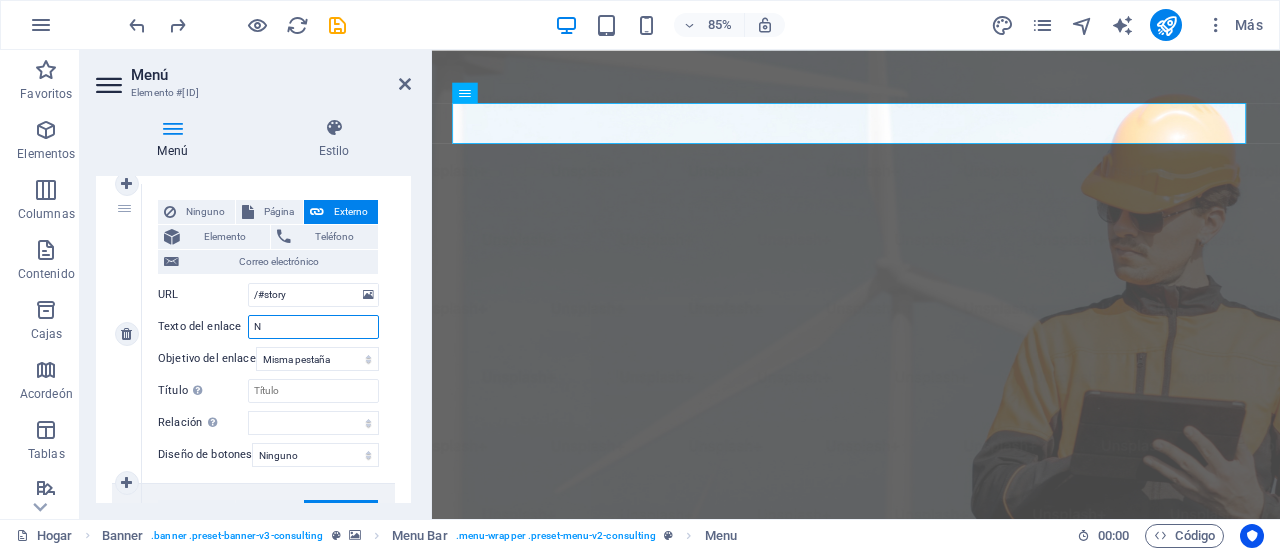 type 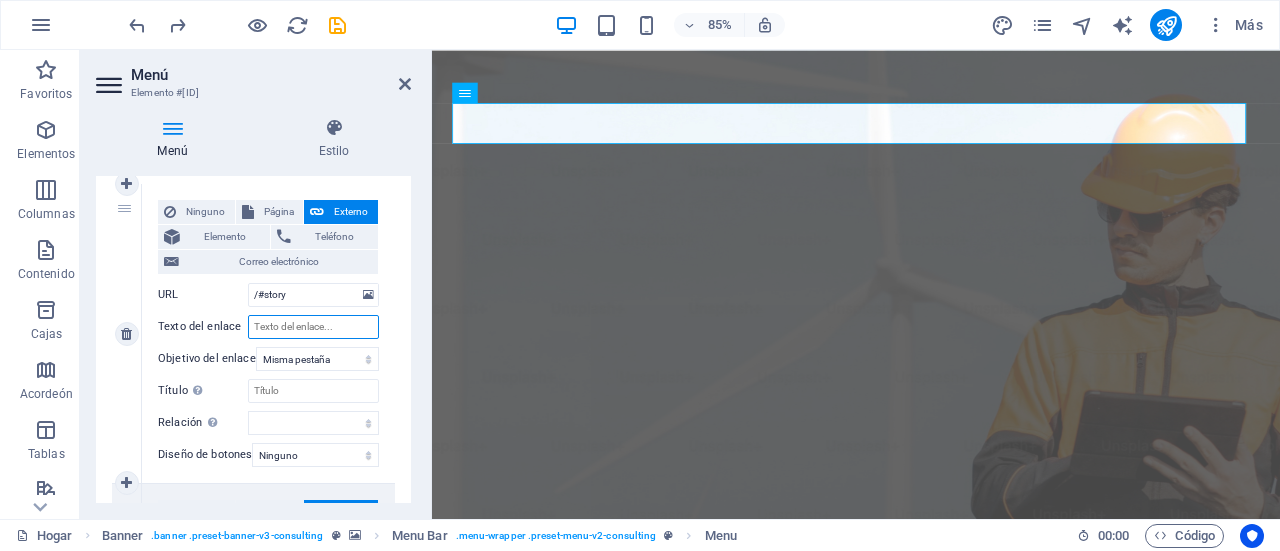 select 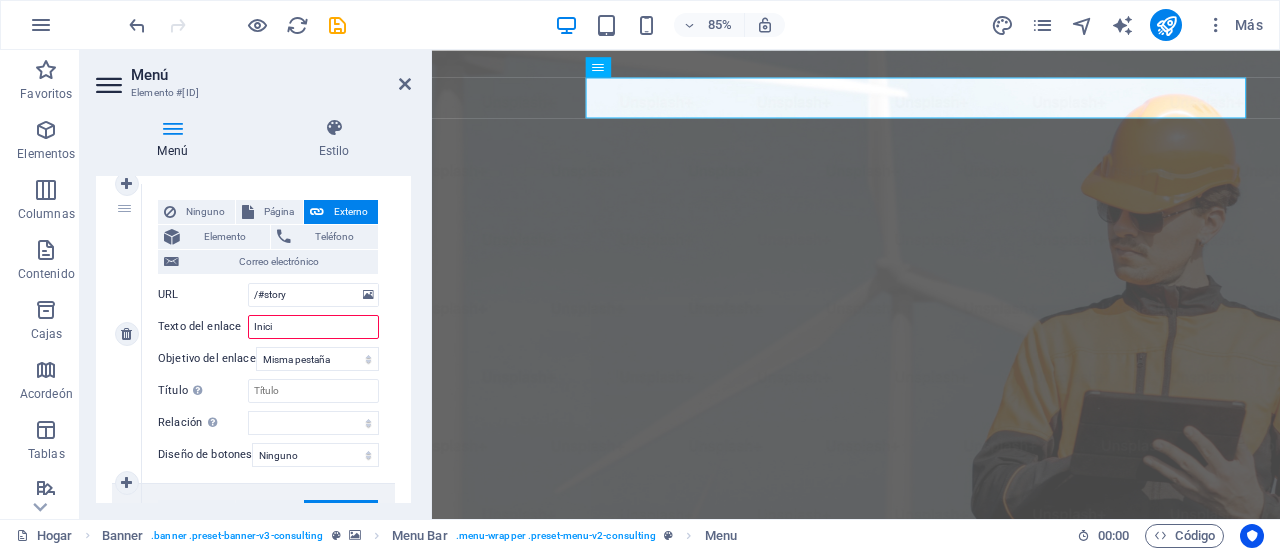type on "Inicio" 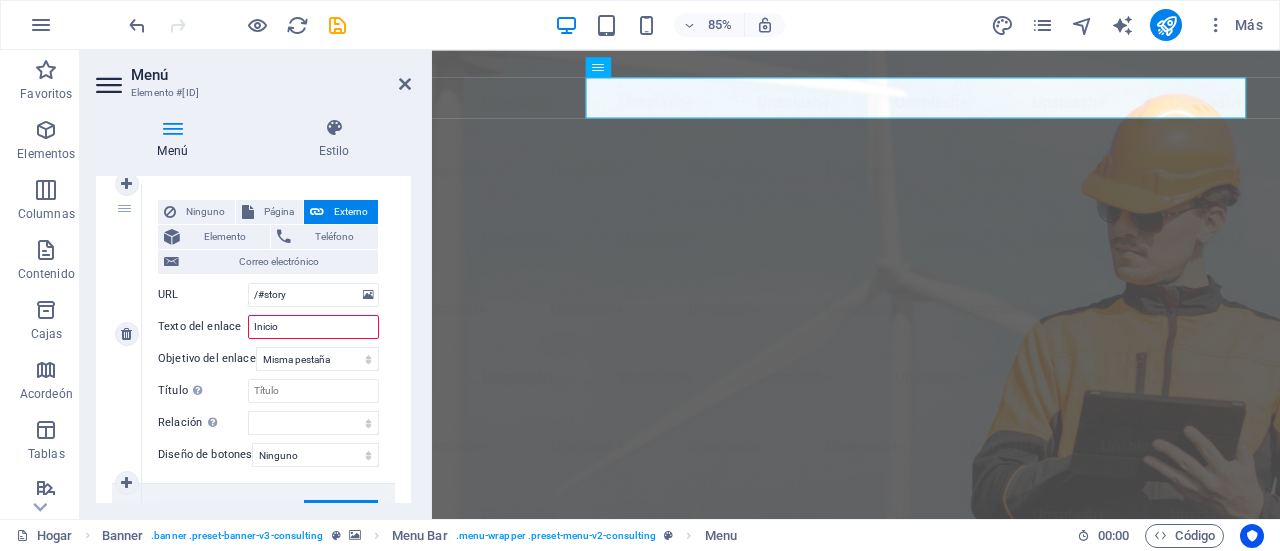 select 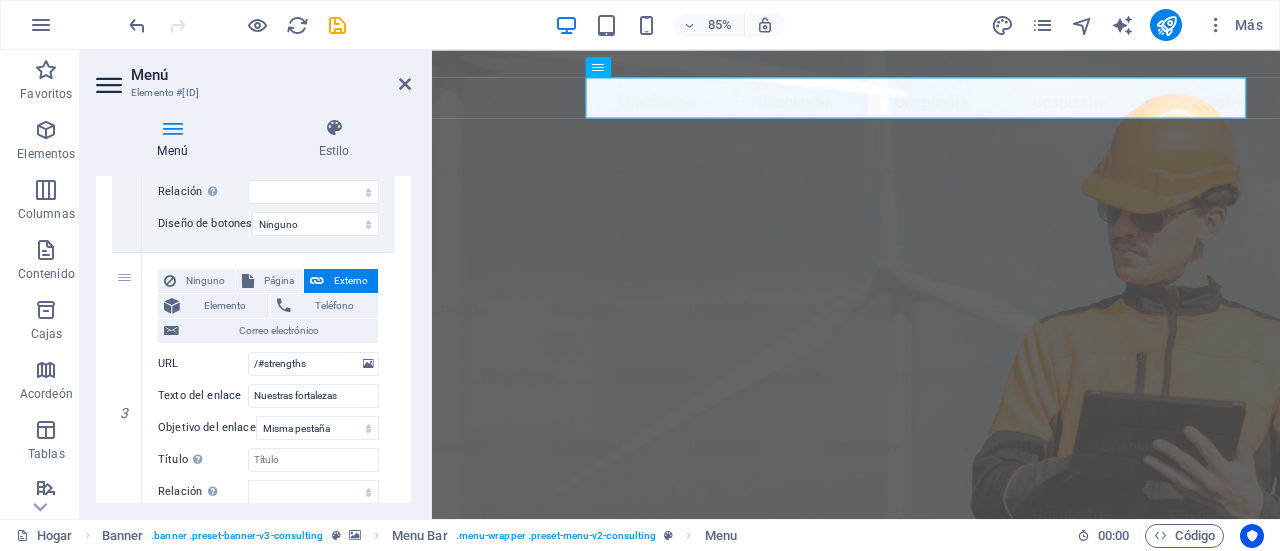 scroll, scrollTop: 747, scrollLeft: 0, axis: vertical 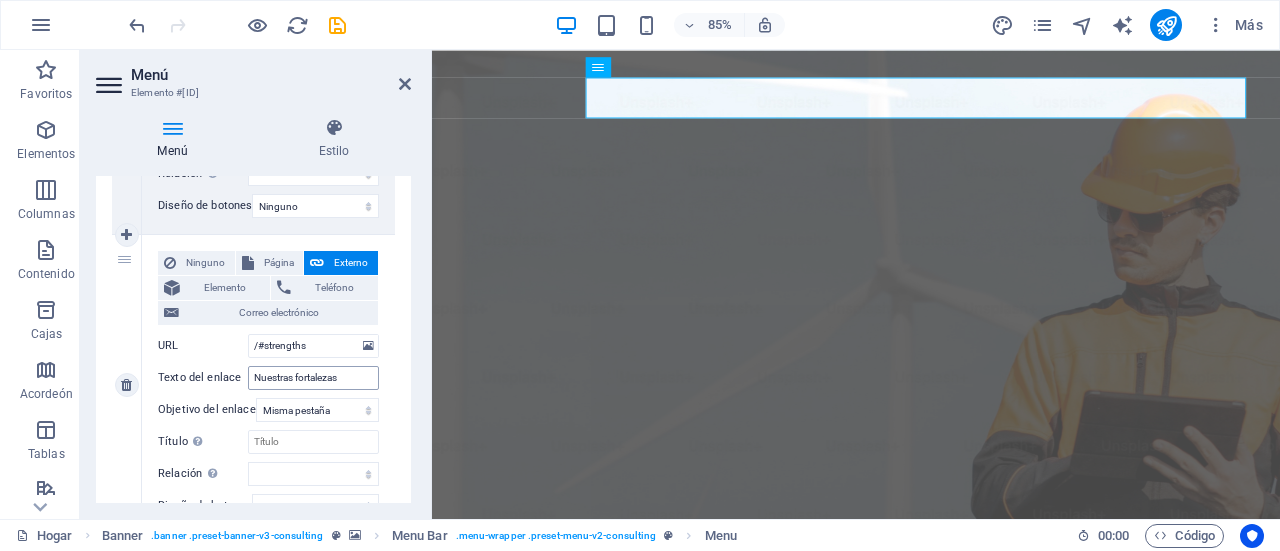 type on "Inicio" 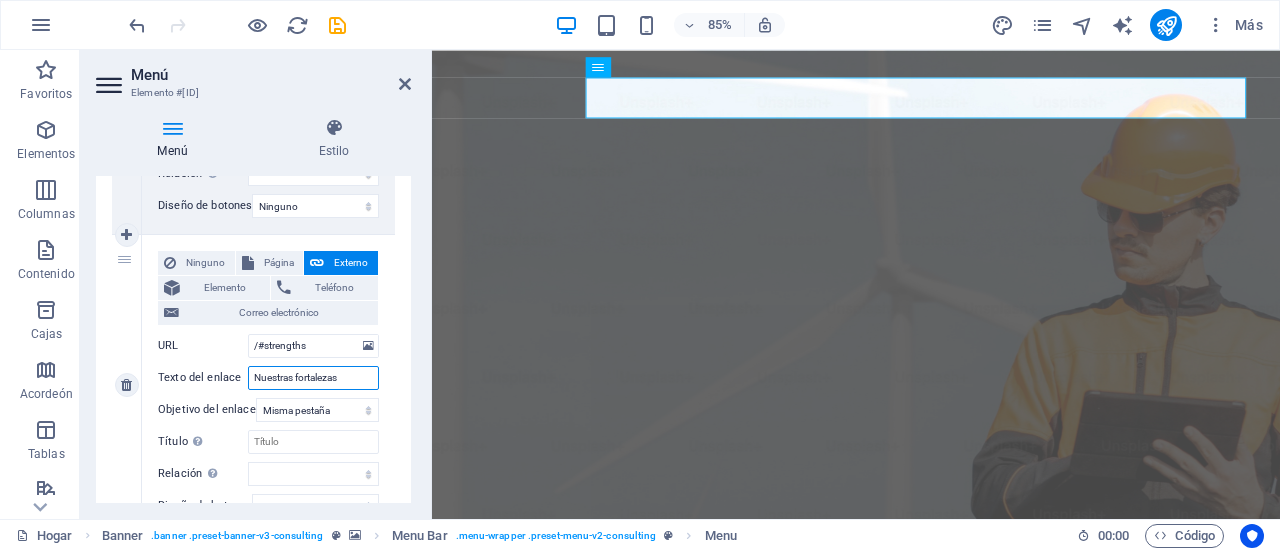 click on "Nuestras fortalezas" at bounding box center [313, 378] 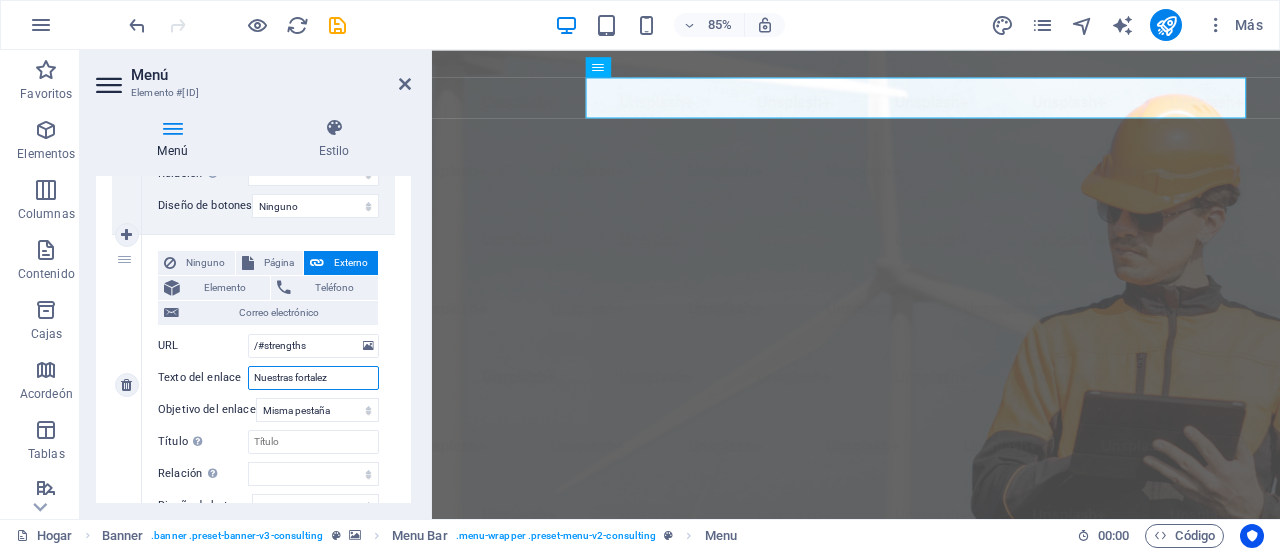 type on "Nuestras fortale" 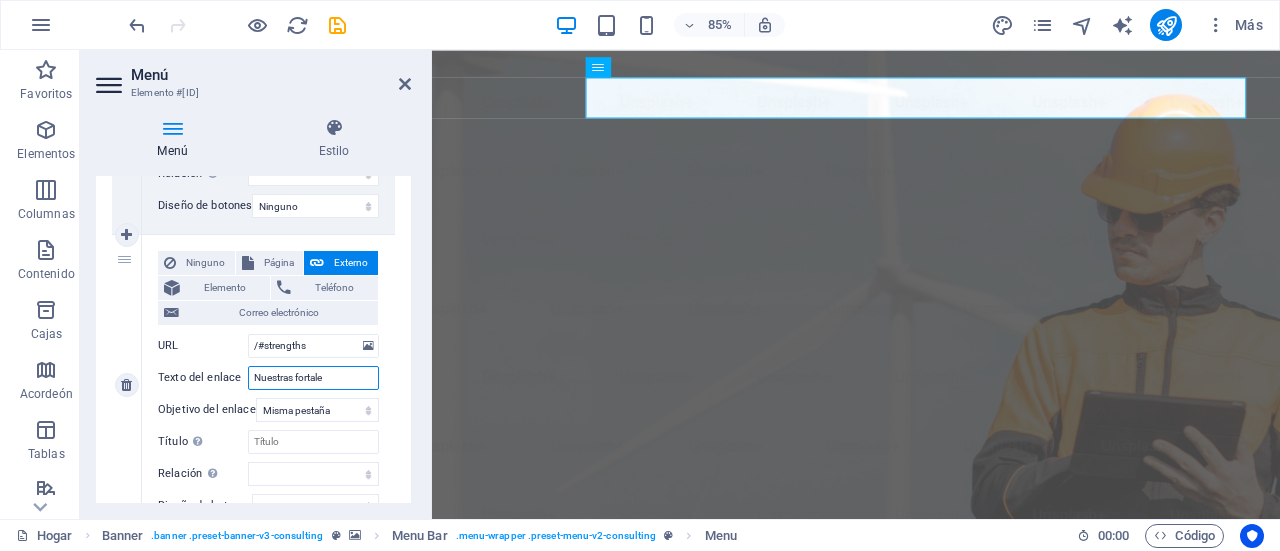 select 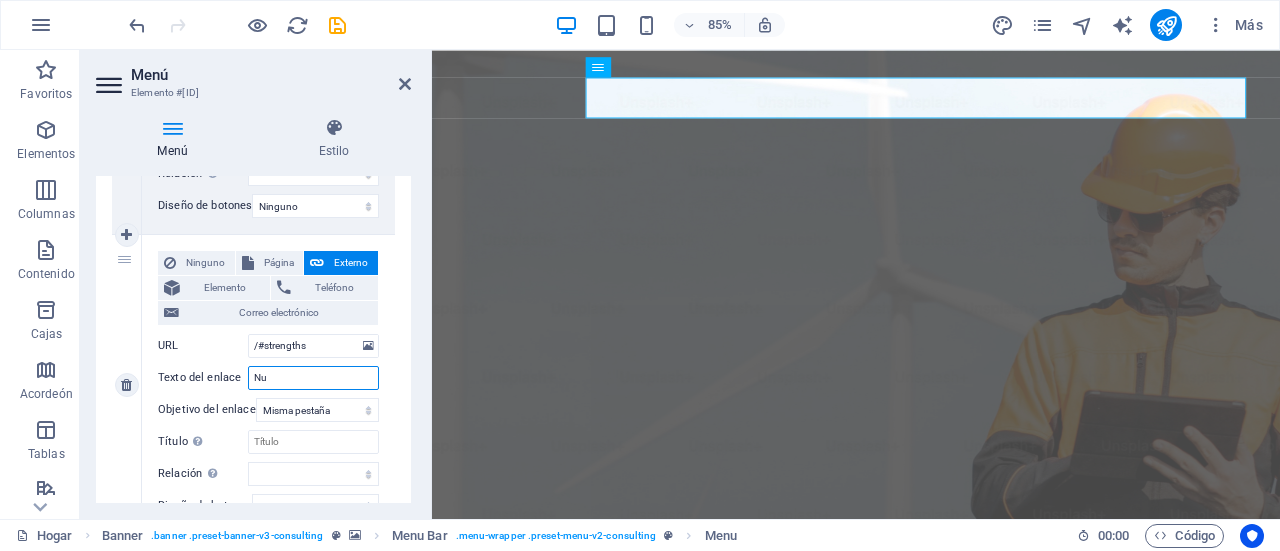 type on "N" 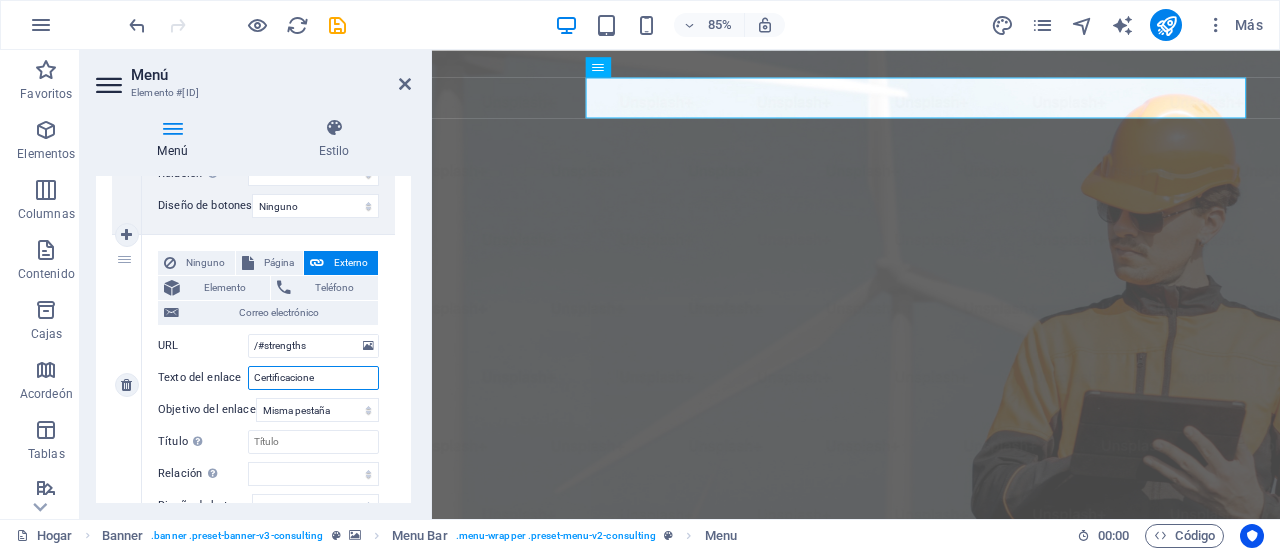 type on "Certificaciones" 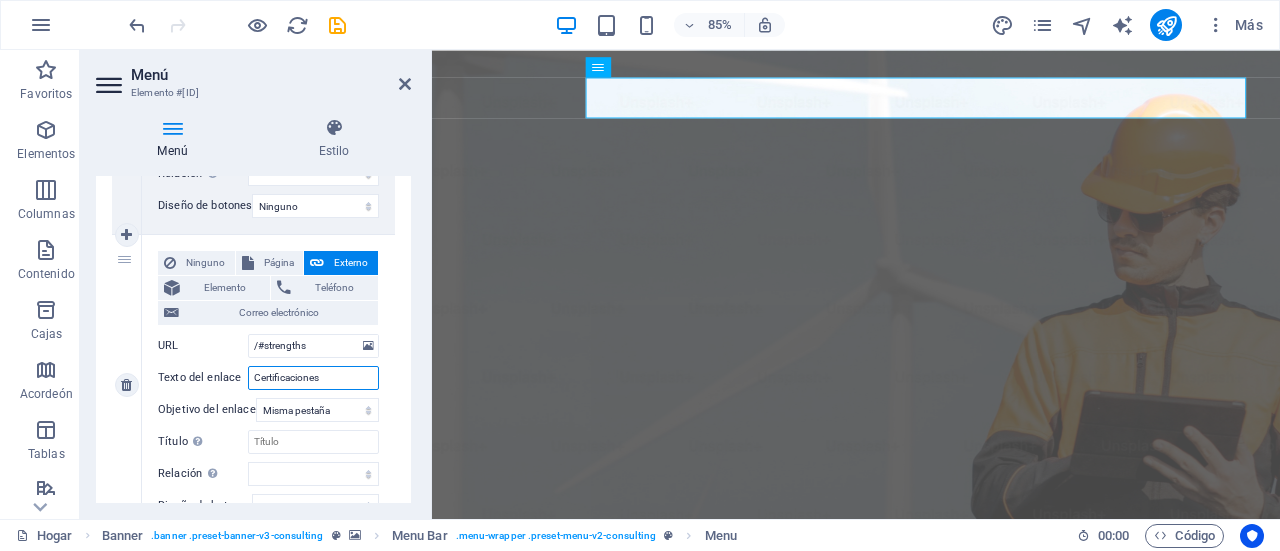 select 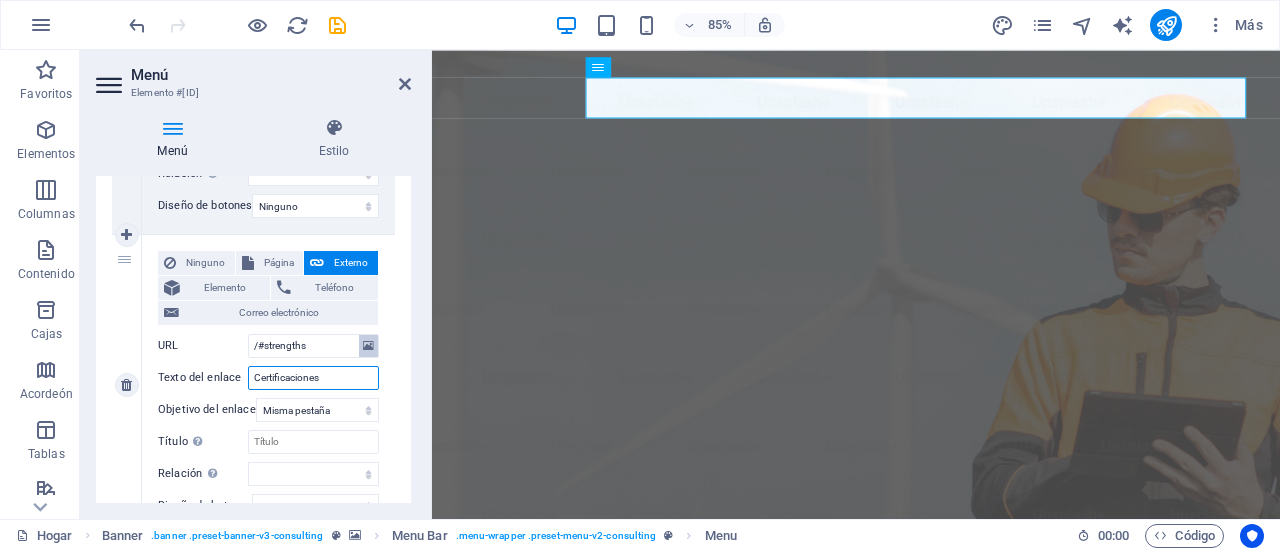type on "Certificaciones" 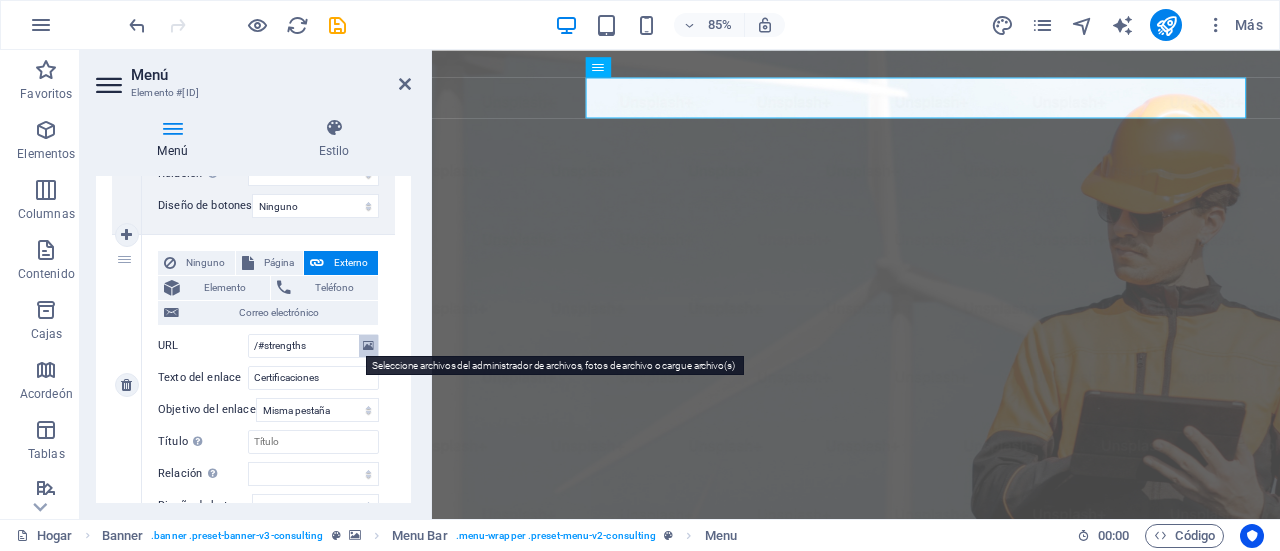 click at bounding box center (368, 346) 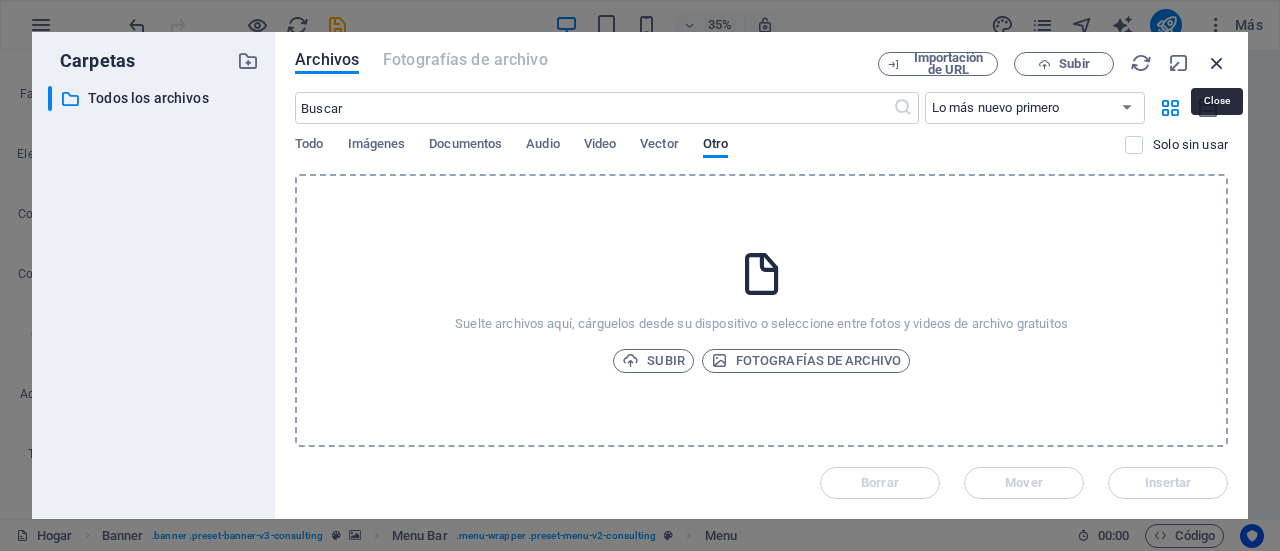 click at bounding box center [1217, 63] 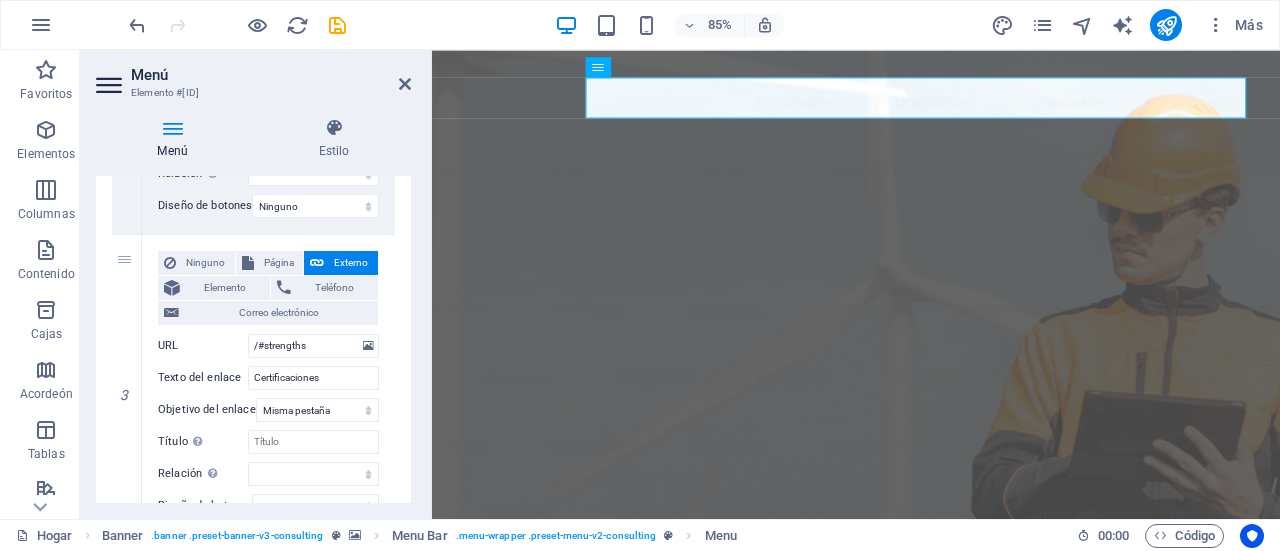 drag, startPoint x: 406, startPoint y: 347, endPoint x: 406, endPoint y: 385, distance: 38 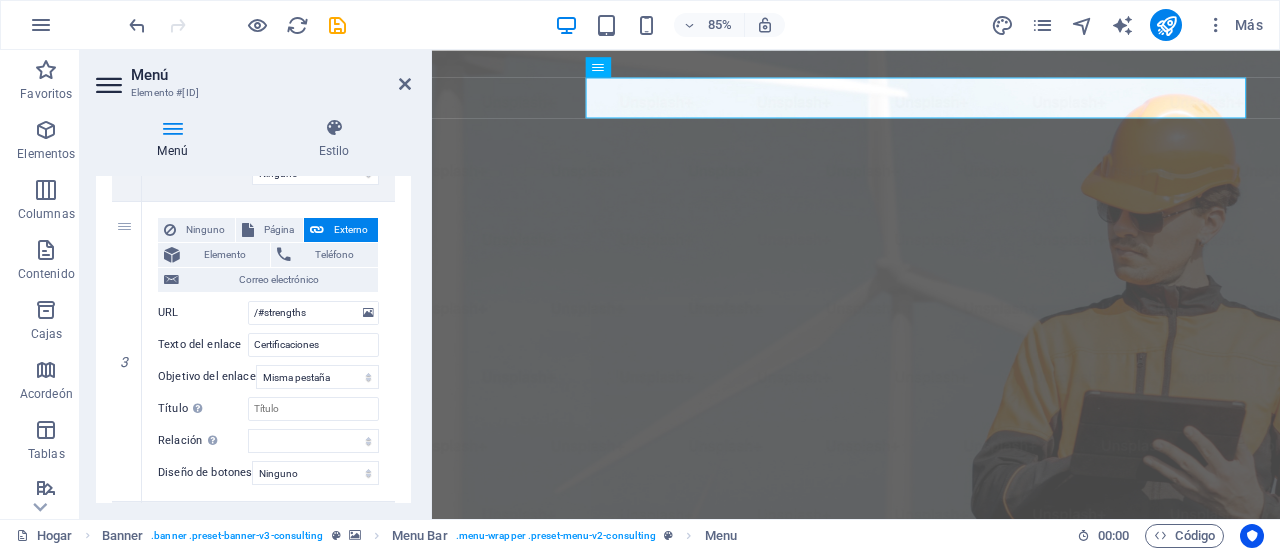 scroll, scrollTop: 1028, scrollLeft: 0, axis: vertical 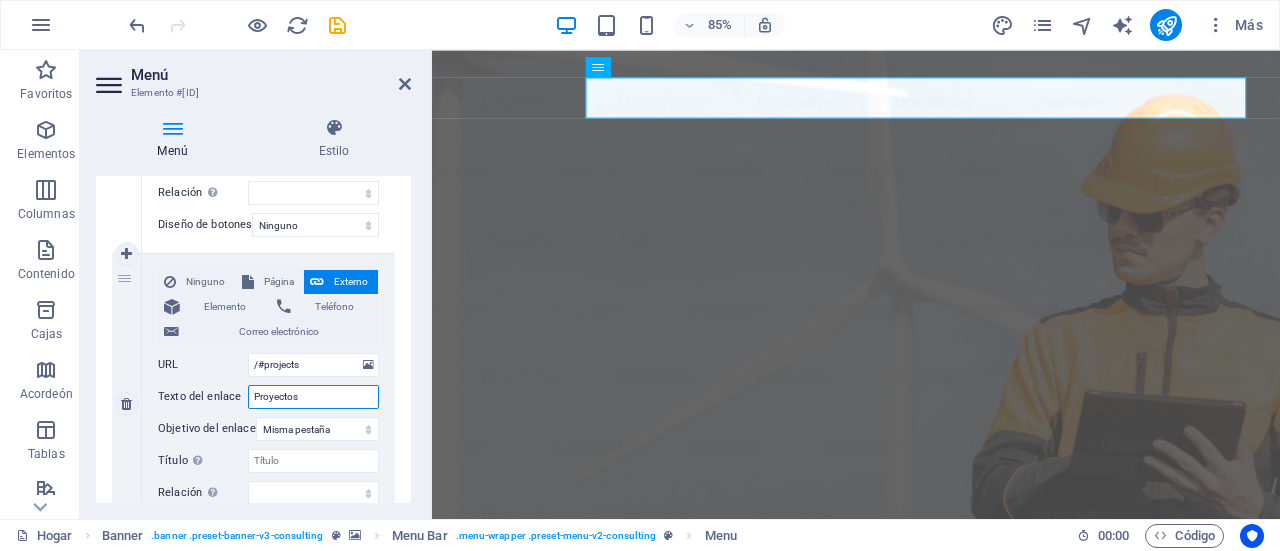 click on "Proyectos" at bounding box center (313, 397) 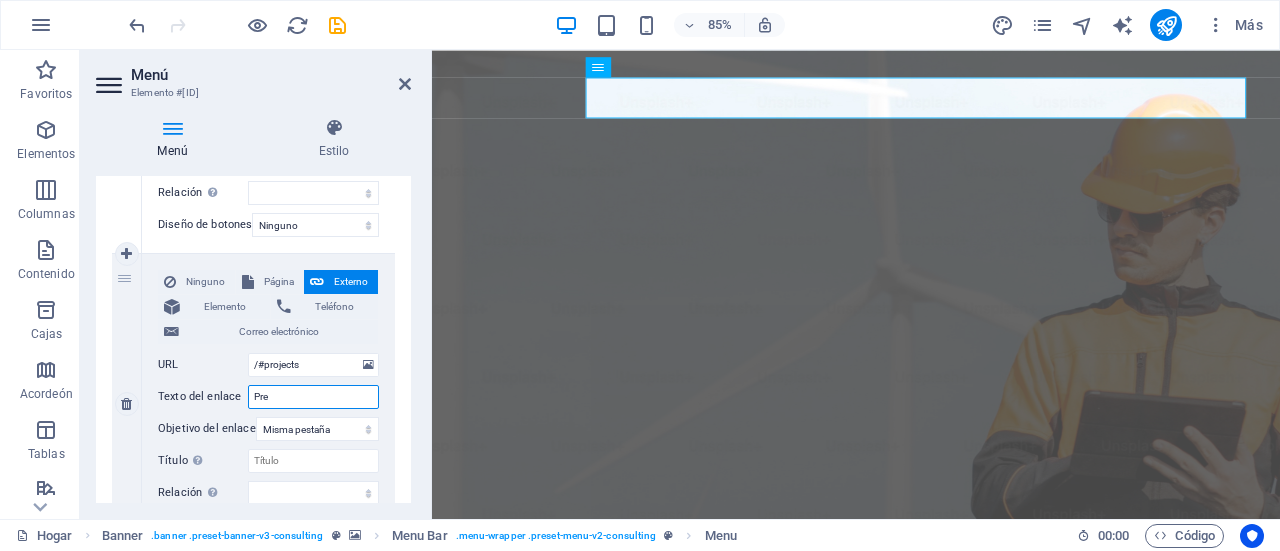 type on "Preg" 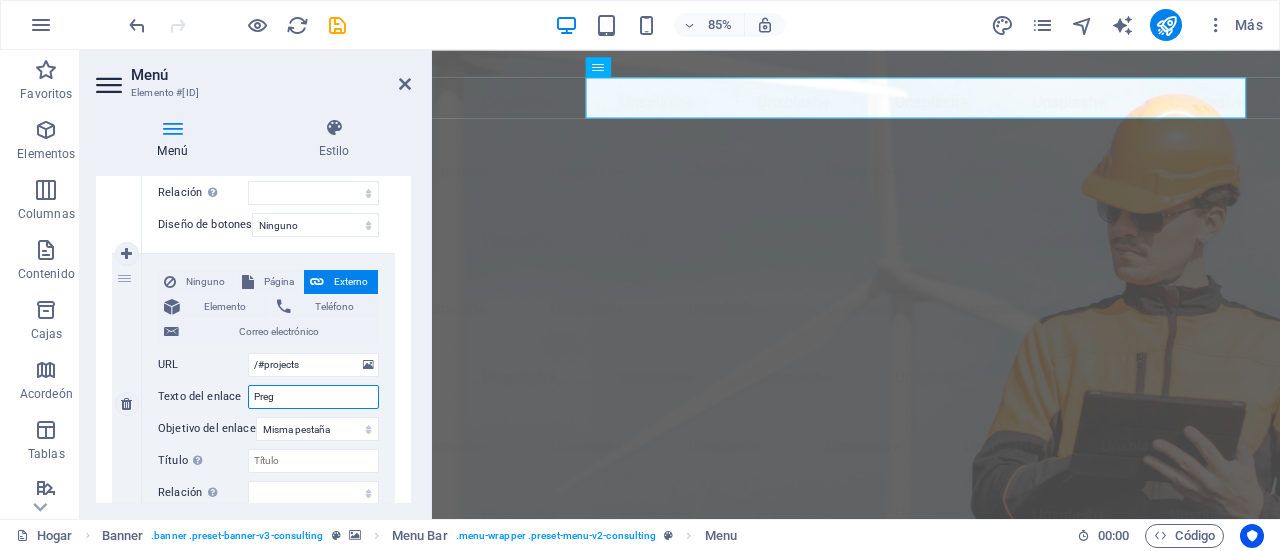 select 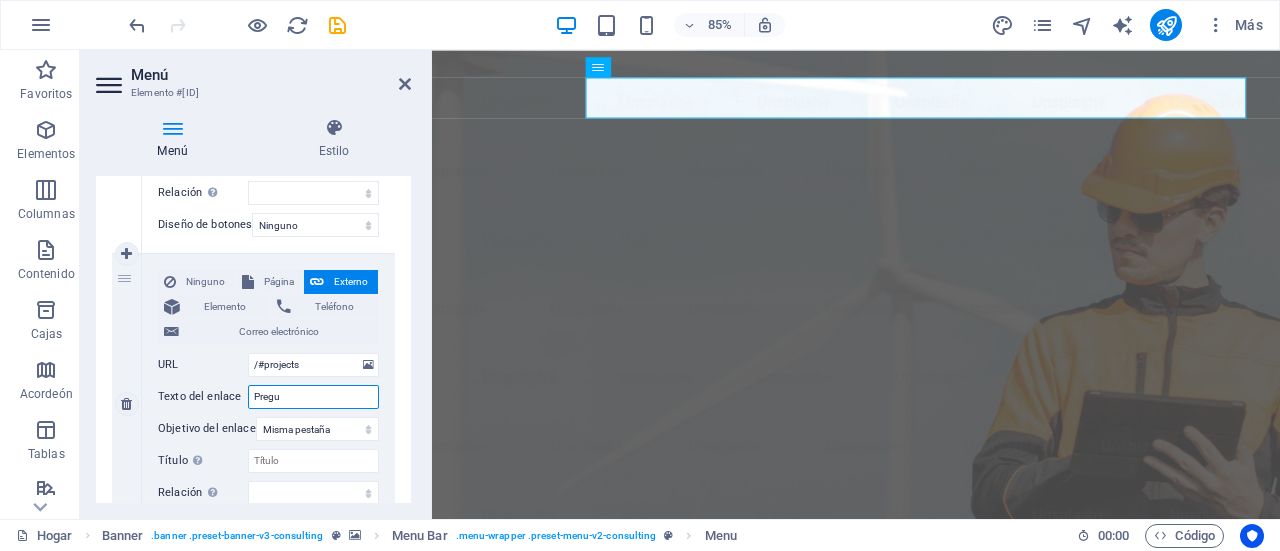 type on "Pregub" 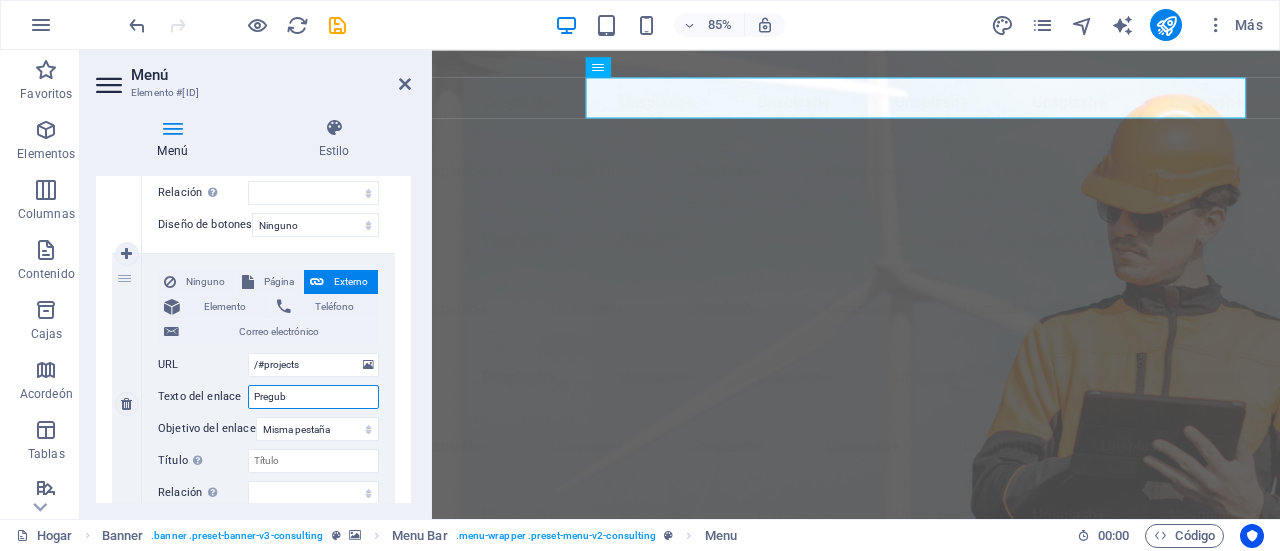 select 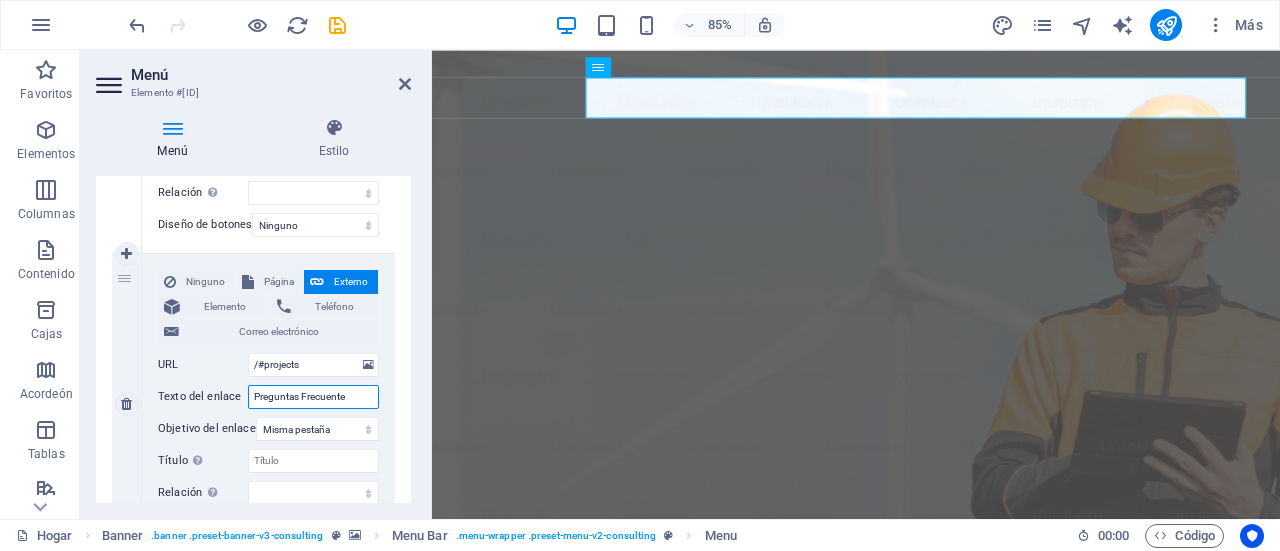 type on "Preguntas Frecuentes" 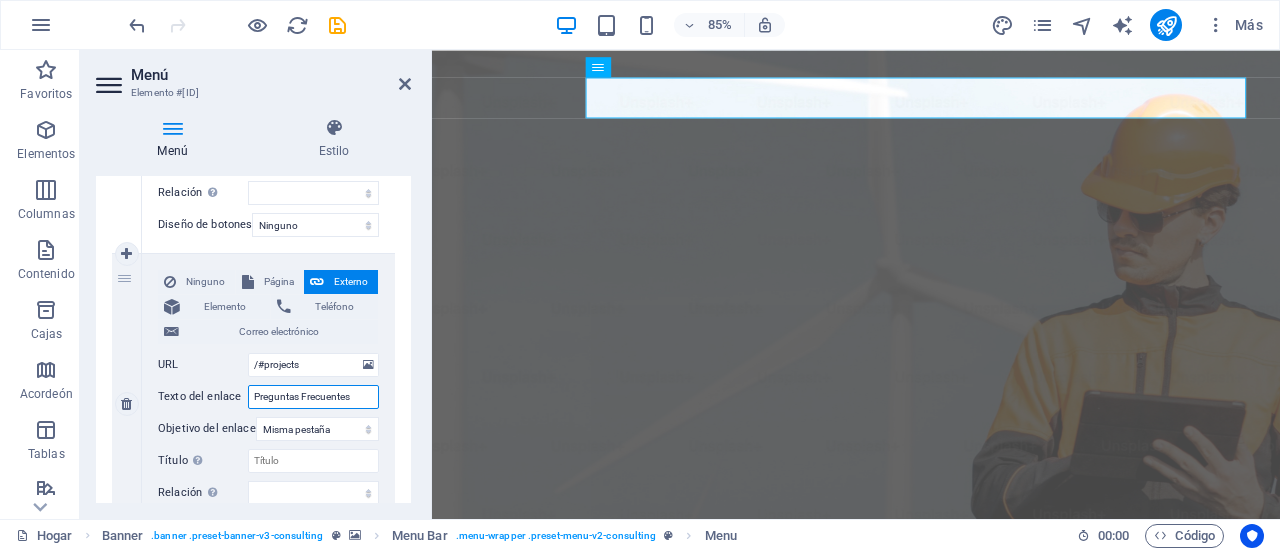 select 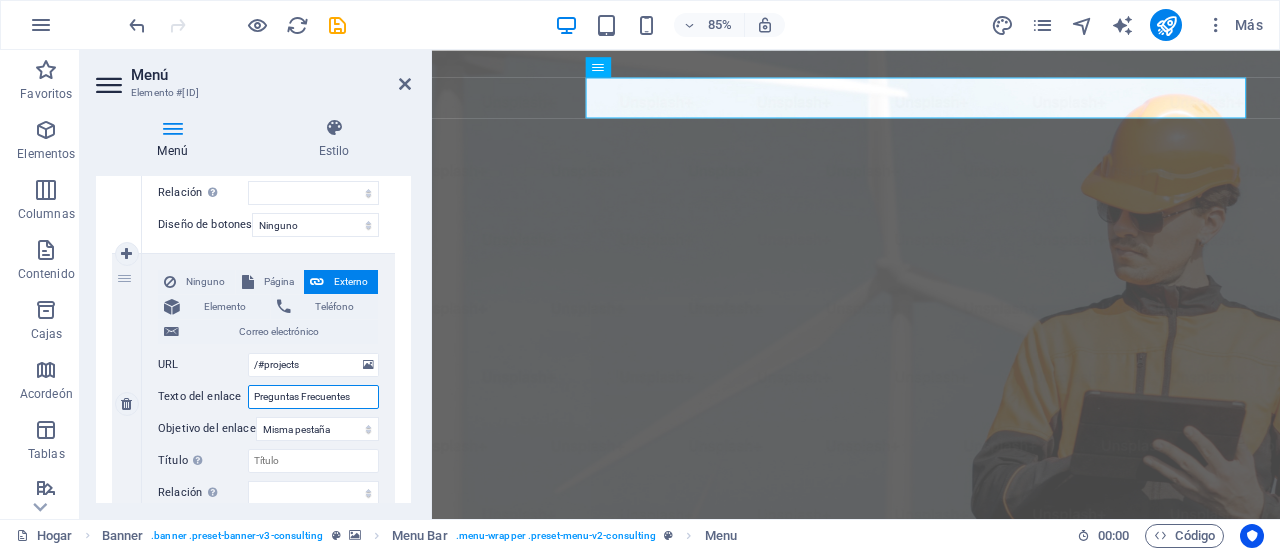 select 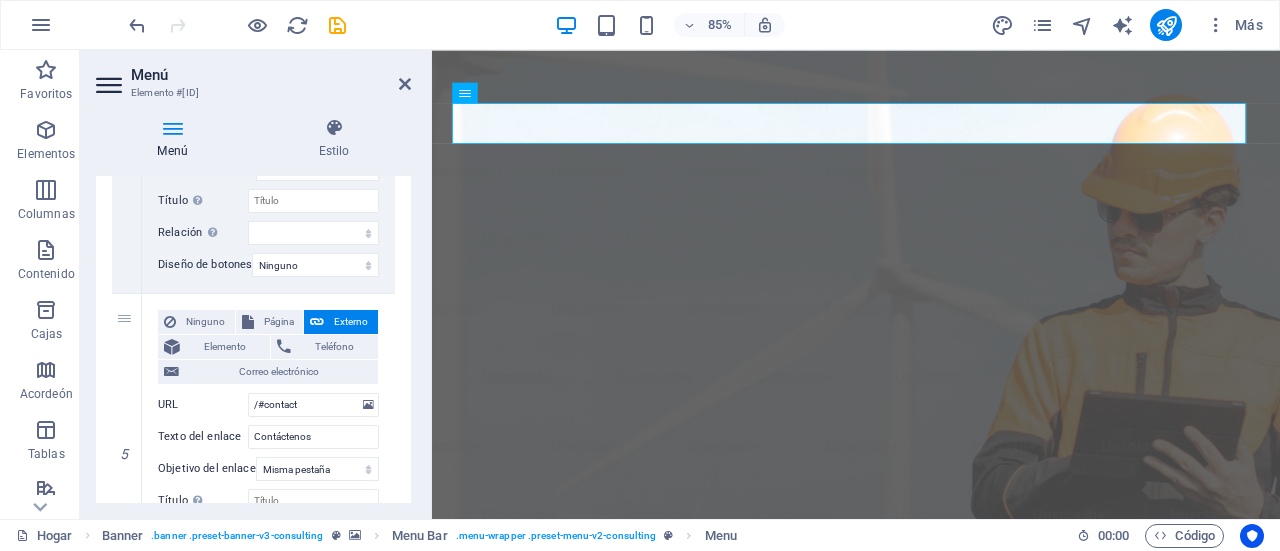 scroll, scrollTop: 1314, scrollLeft: 0, axis: vertical 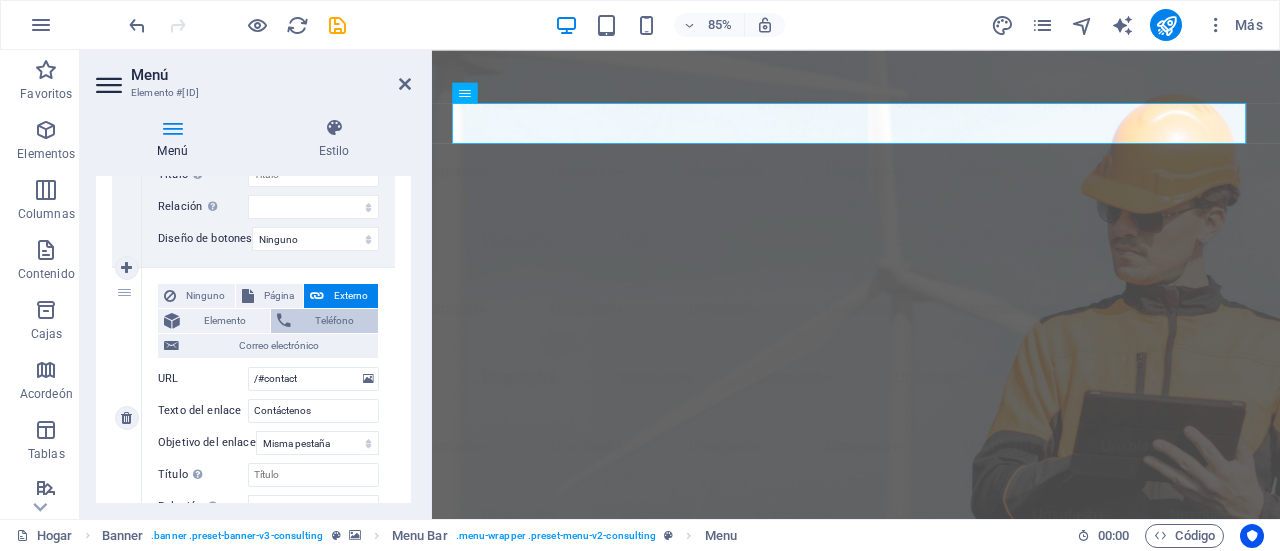 type on "Preguntas Frecuentes" 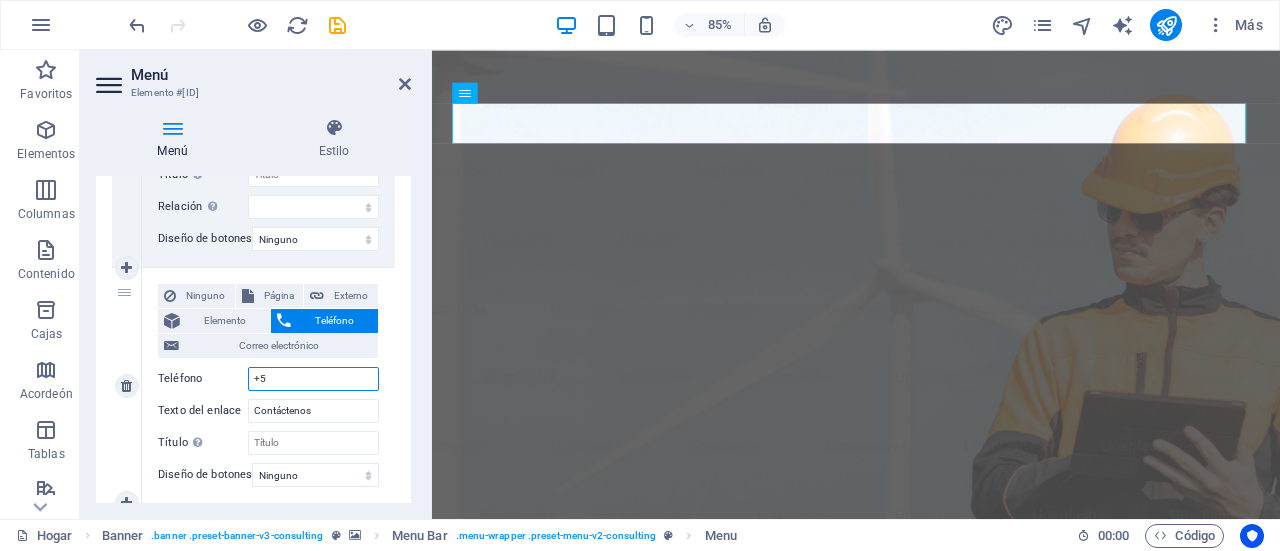 type on "+56" 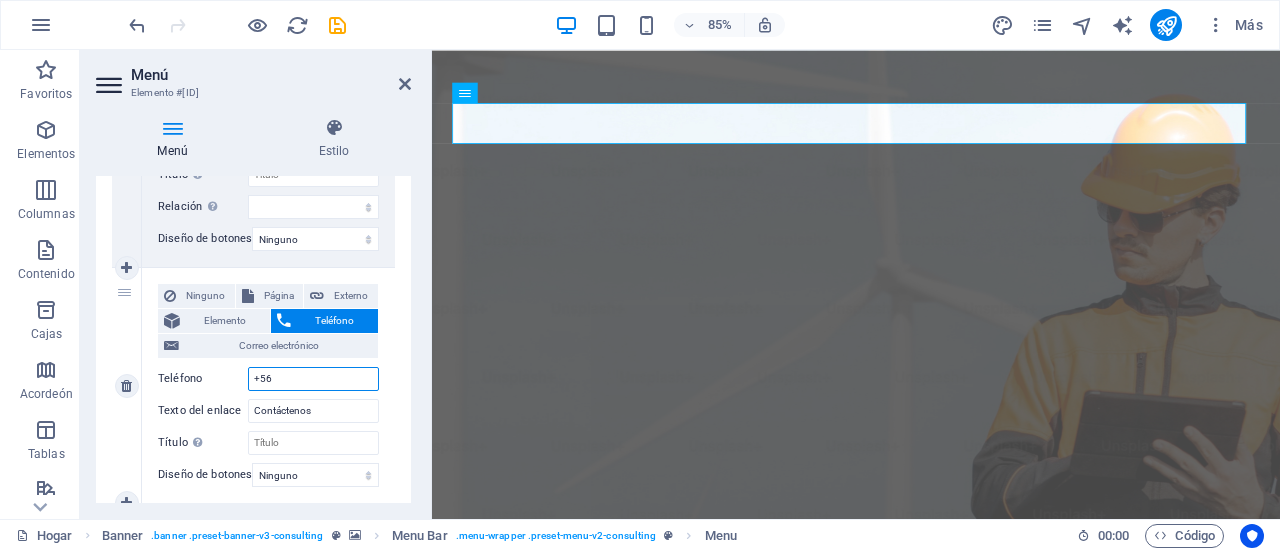 select 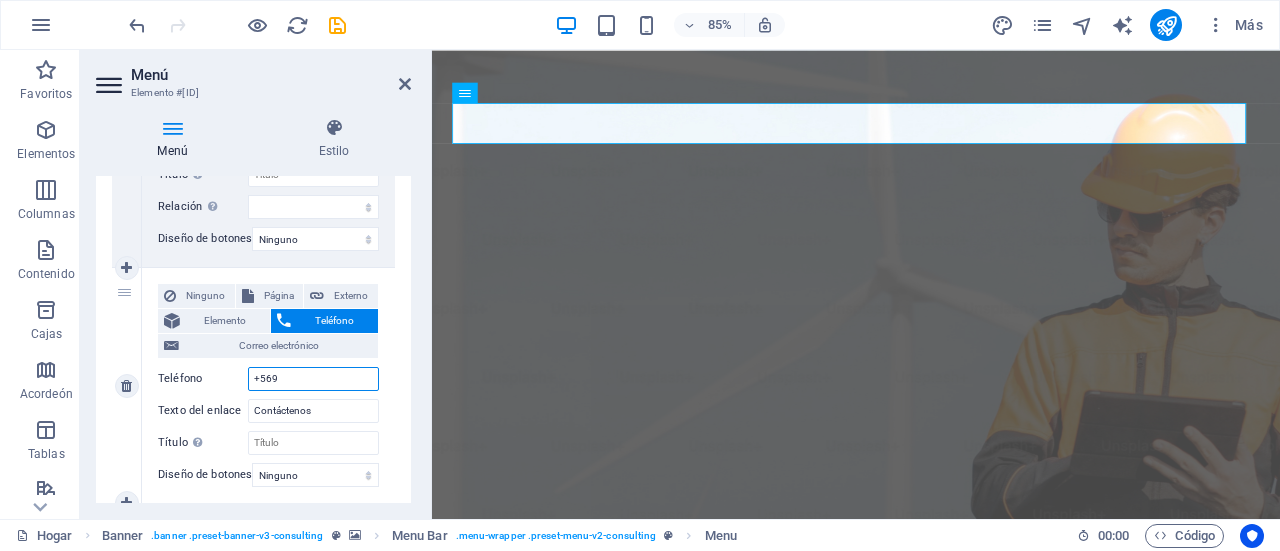 select 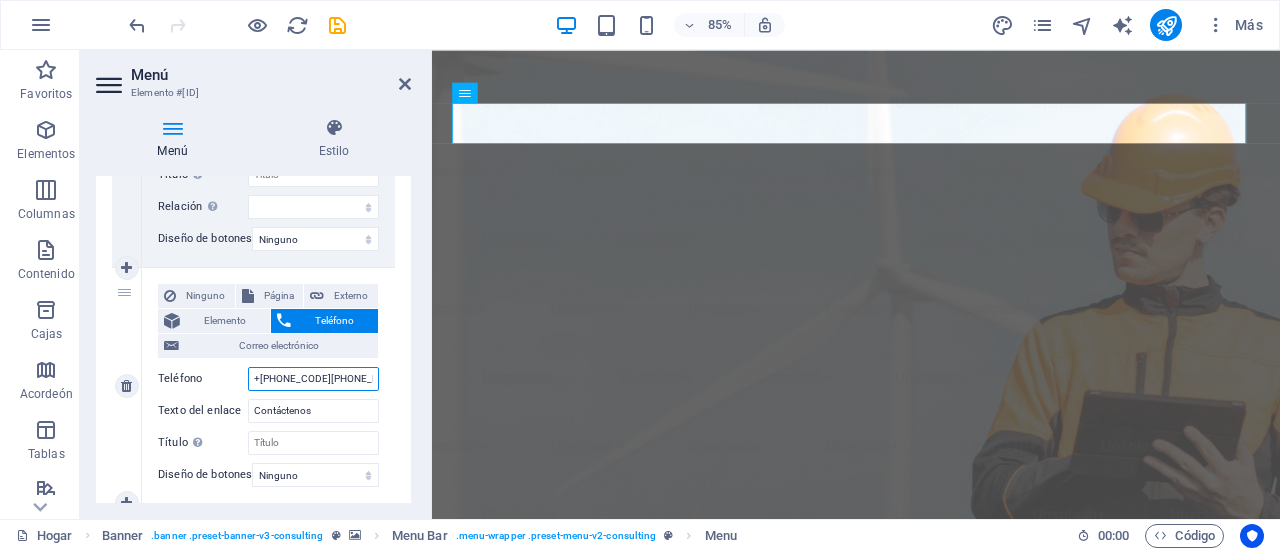 type on "+[PHONE_CODE][PHONE_NUMBER]" 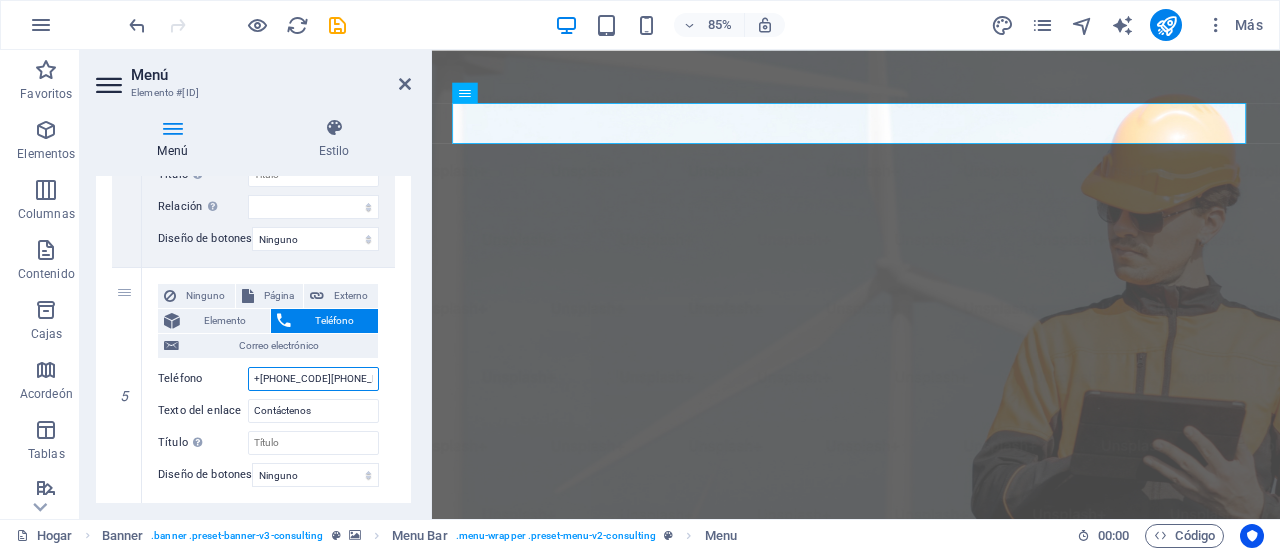 type on "+[PHONE_CODE][PHONE_NUMBER]" 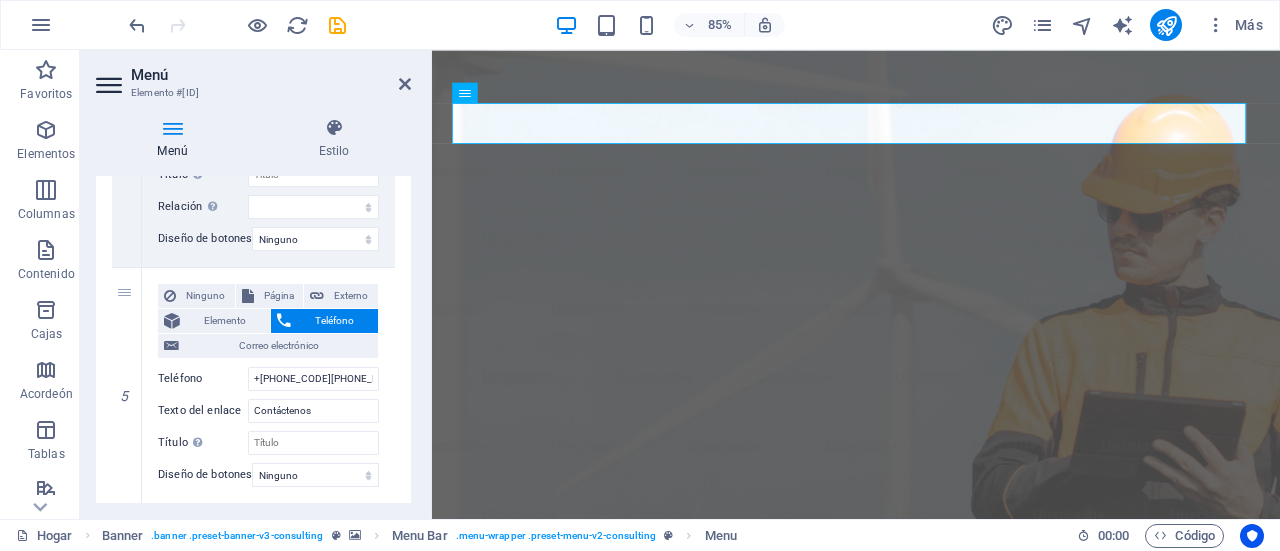 click on "Elemento Teléfono Correo electrónico Página Hogar Subpágina Aviso legal Privacidad Elemento
URL /#story Teléfono Correo electrónico Texto del enlace Inicio Objetivo del enlace Nueva pestaña Misma pestaña Cubrir Título La descripción adicional del enlace no debe coincidir con el texto del enlace. El título suele mostrarse como información sobre herramientas al pasar el ratón sobre el elemento. Déjelo en blanco si no está seguro. Relación Establece la  relación de este enlace con el destino del enlace  . Por ejemplo, el valor "nofollow" indica a los motores de búsqueda que no sigan el enlace. Puede dejarse vacío. alternar autor marcador externo ayuda licencia próximo no seguir sin referencia noopener anterior buscar etiqueta Diseño de botones Ninguno Por defecto 2 Elemento Teléfono Correo electrónico Página Hogar Subpágina Aviso legal Privacidad Elemento
URL /#team autor" at bounding box center (253, -215) 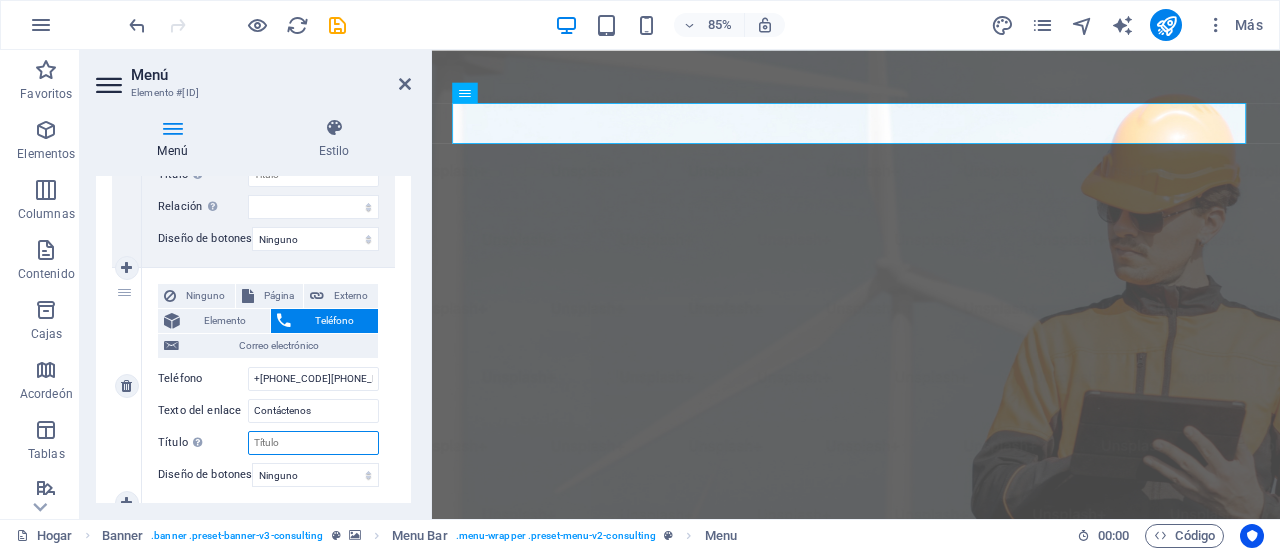 click on "Título La descripción adicional del enlace no debe coincidir con el texto del enlace. El título suele mostrarse como información sobre herramientas al pasar el ratón sobre el elemento. Déjelo en blanco si no está seguro." at bounding box center (313, 443) 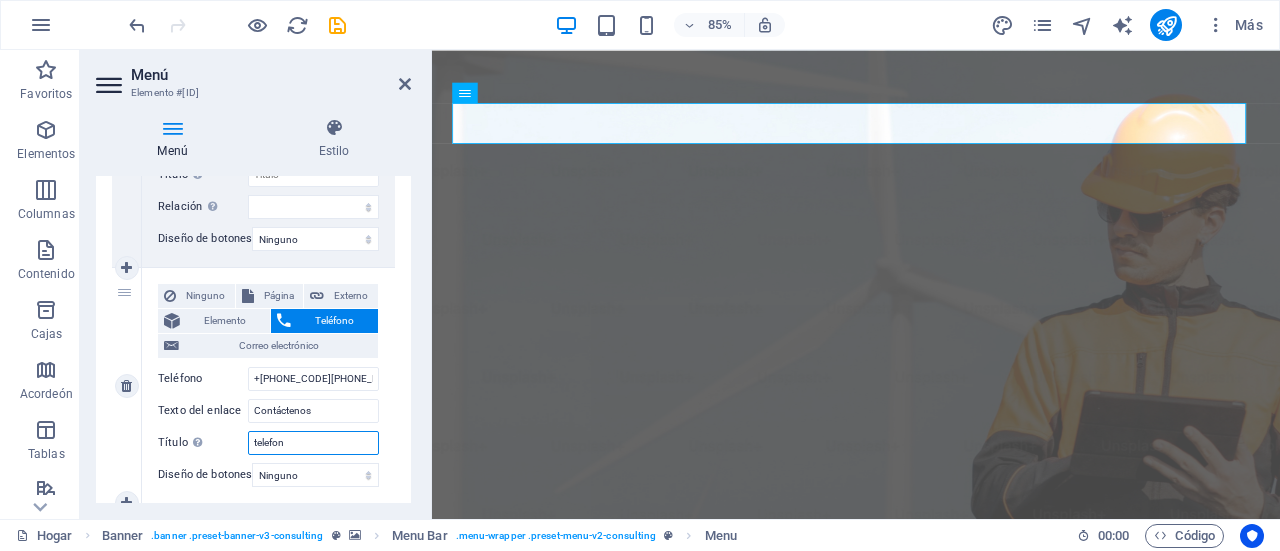 type on "telefono" 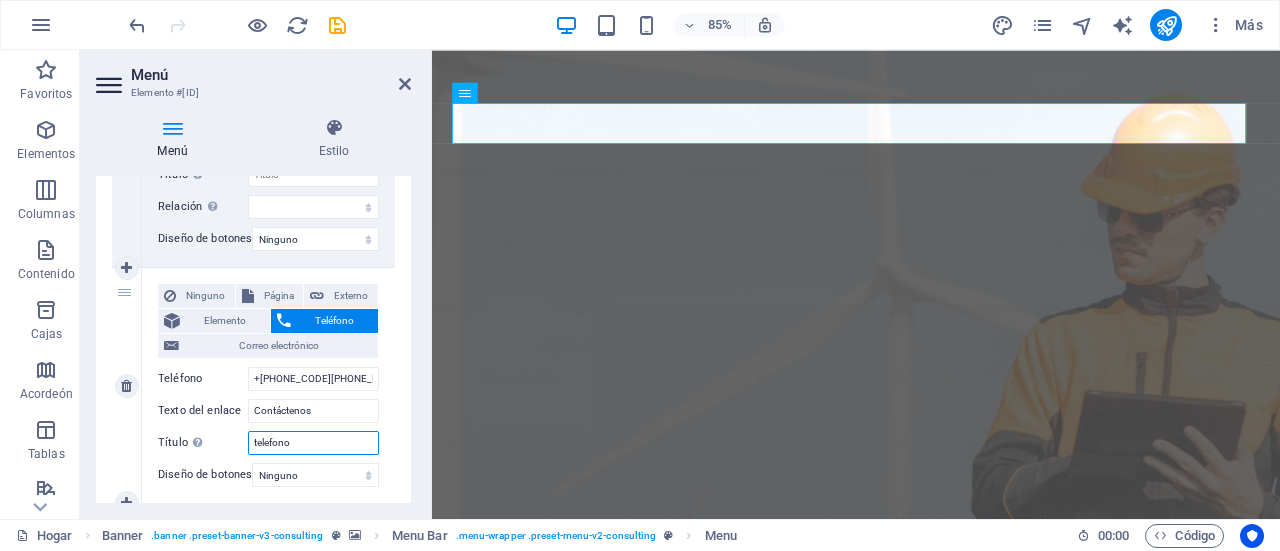 select 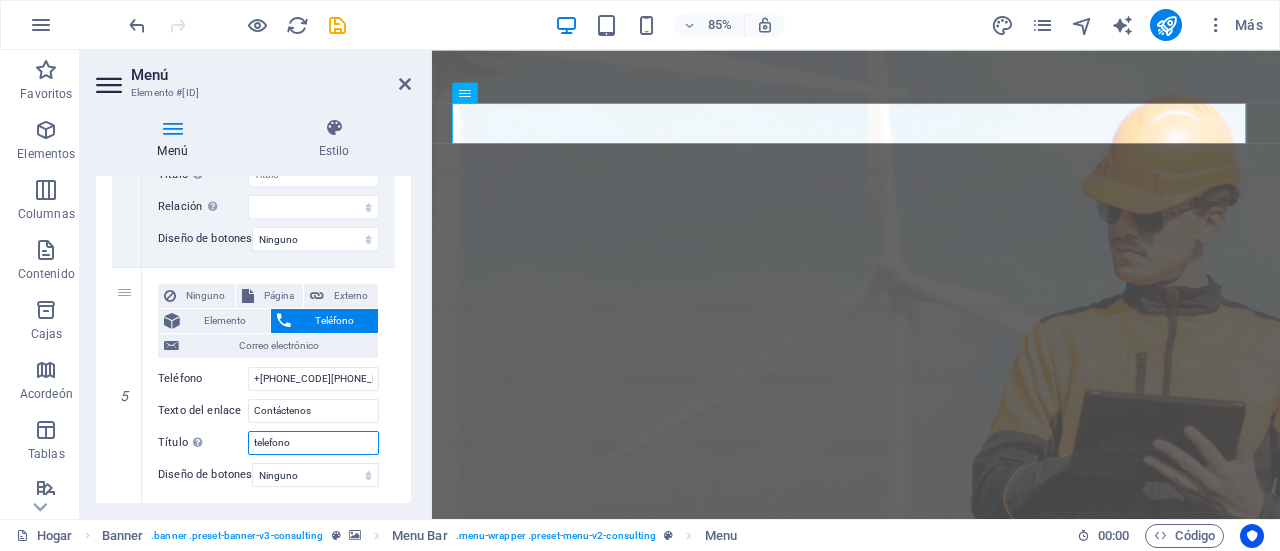 scroll, scrollTop: 1413, scrollLeft: 0, axis: vertical 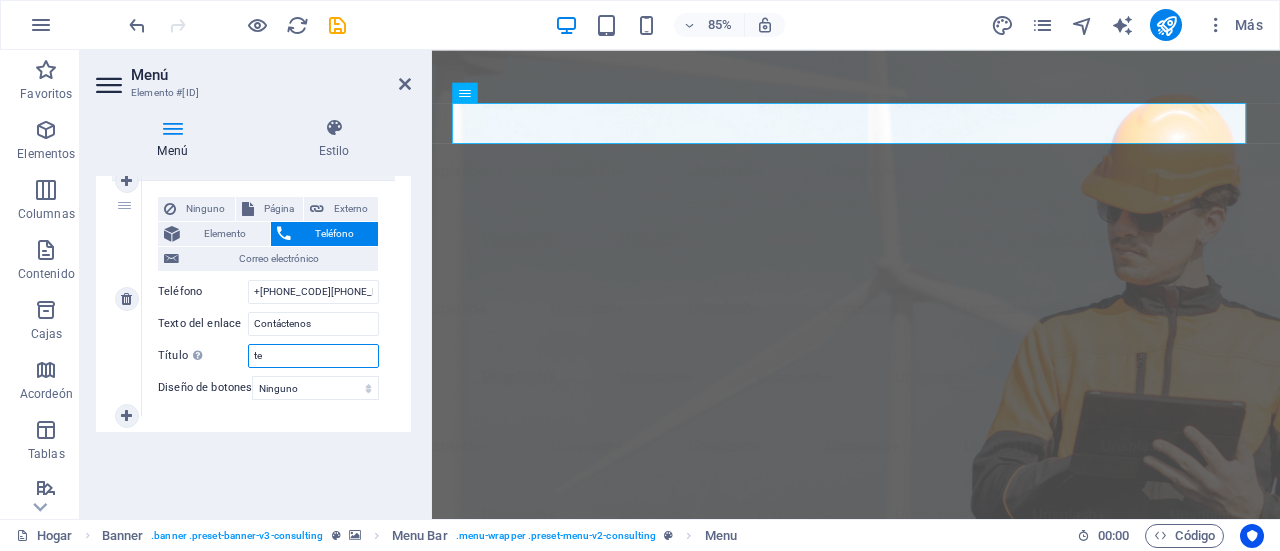 type on "t" 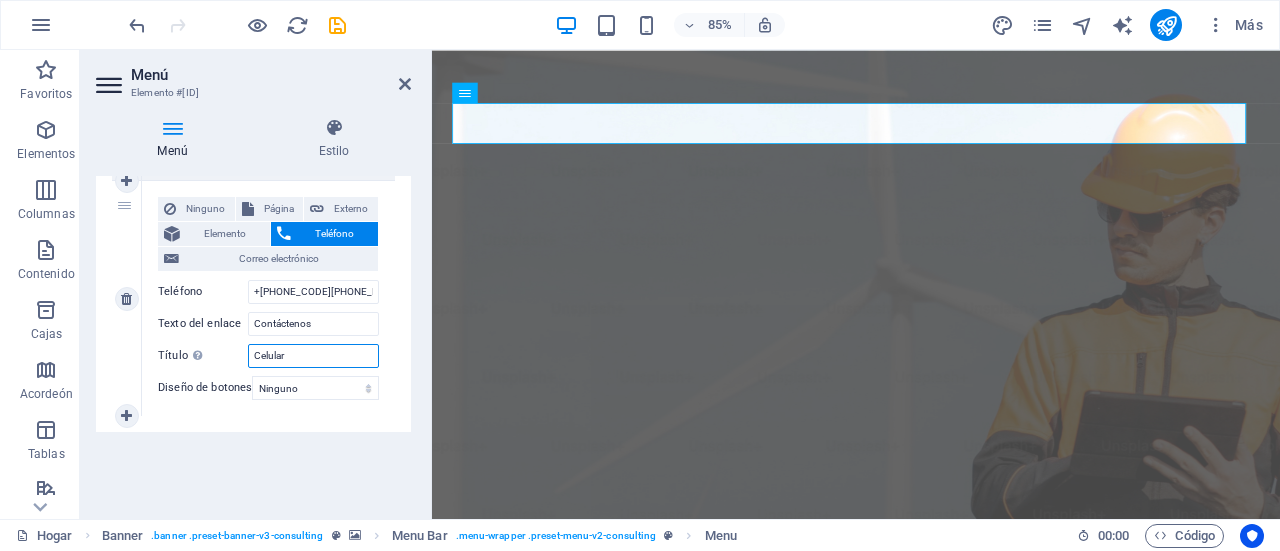 type on "Celular o" 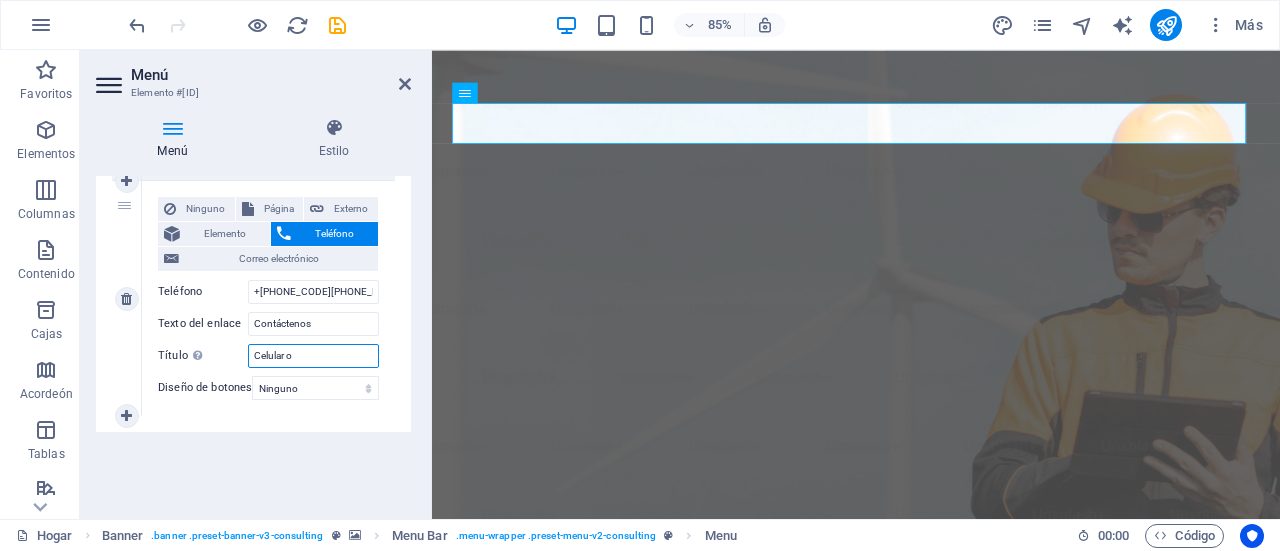 select 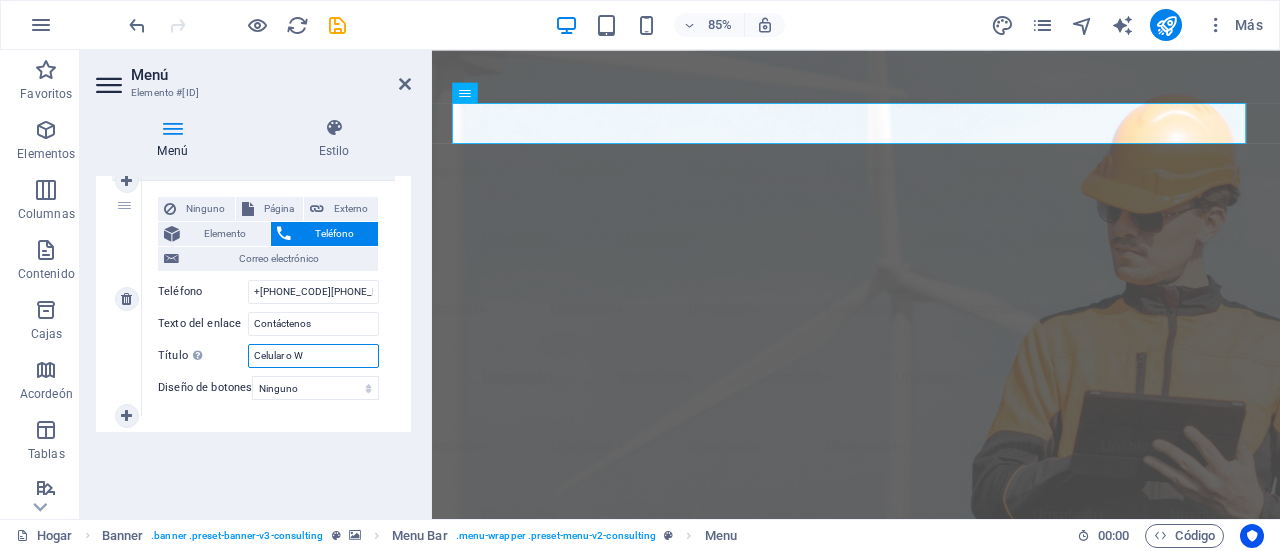 type on "Celular o Ws" 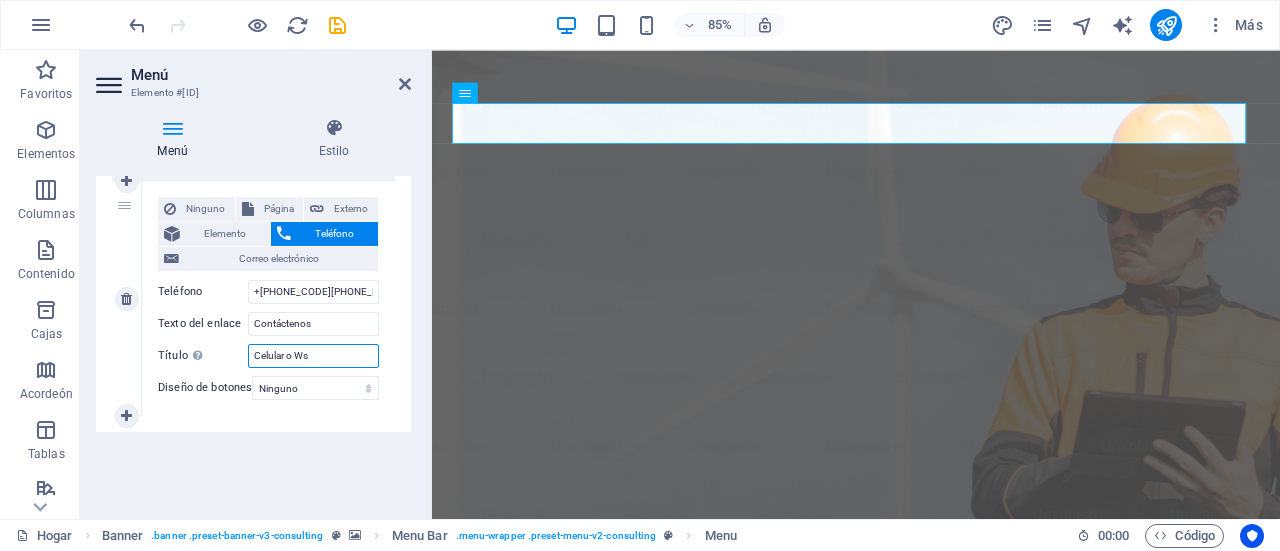 select 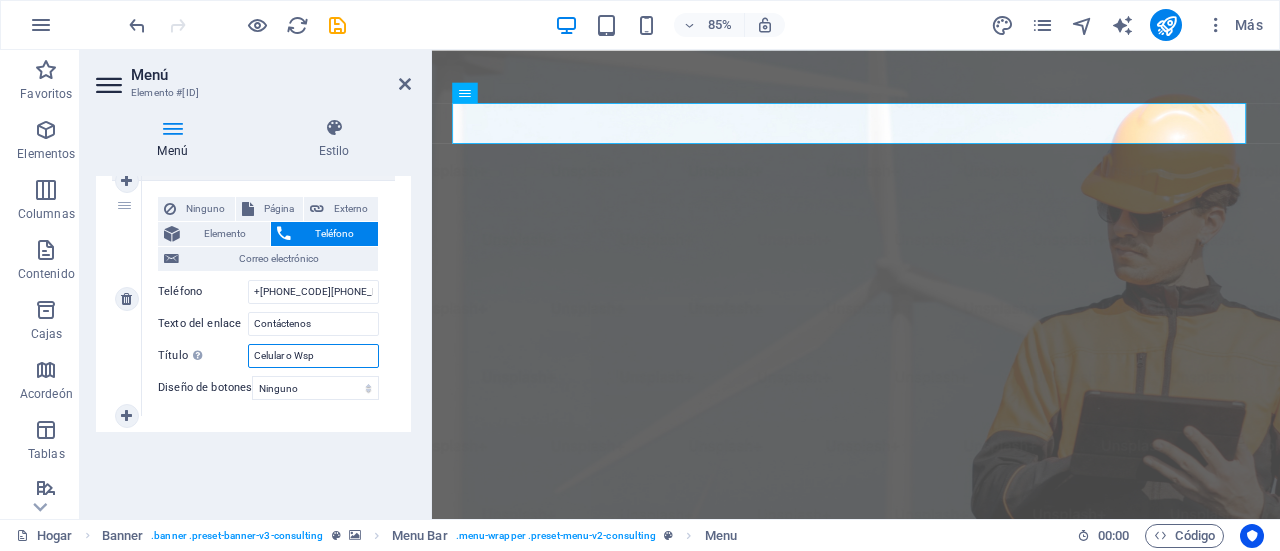 select 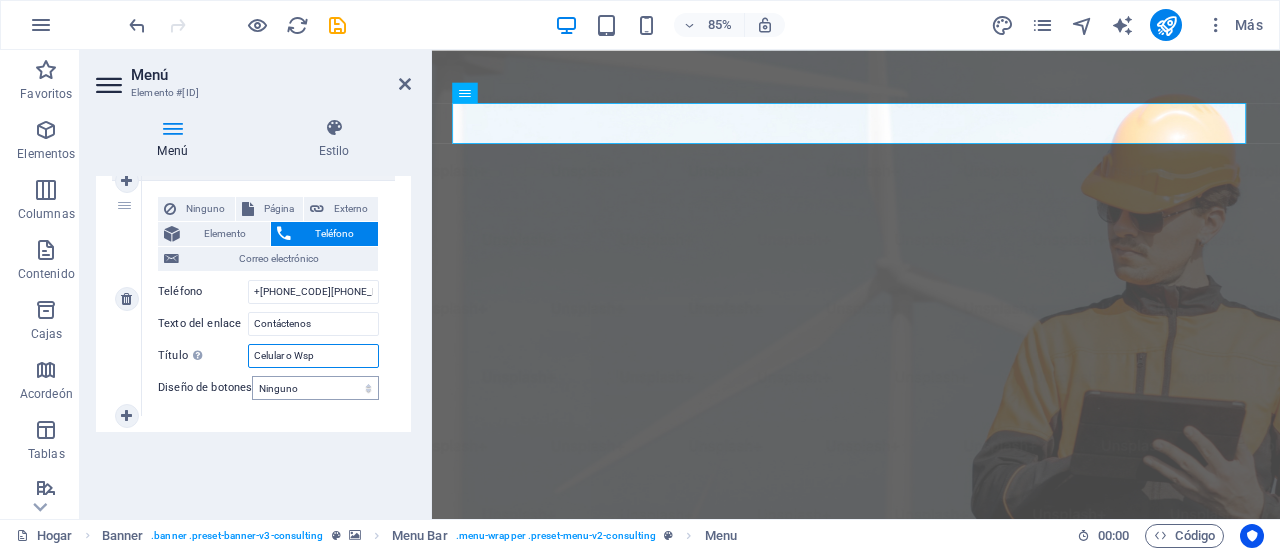 type on "Celular o Wsp" 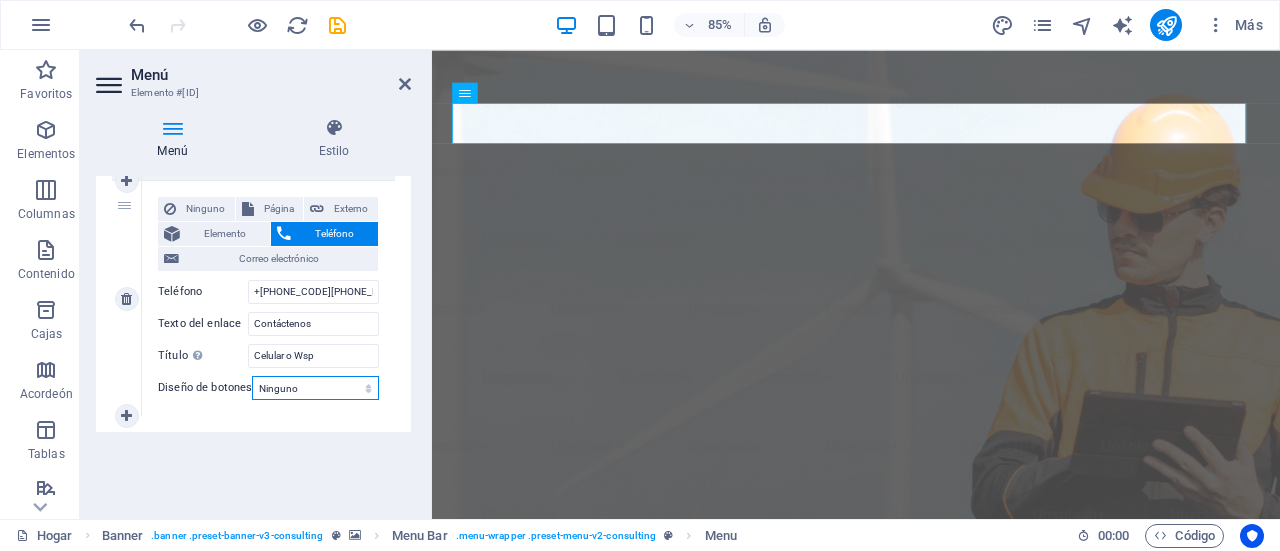 click on "Ninguno Por defecto Primario Secundario" at bounding box center (315, 388) 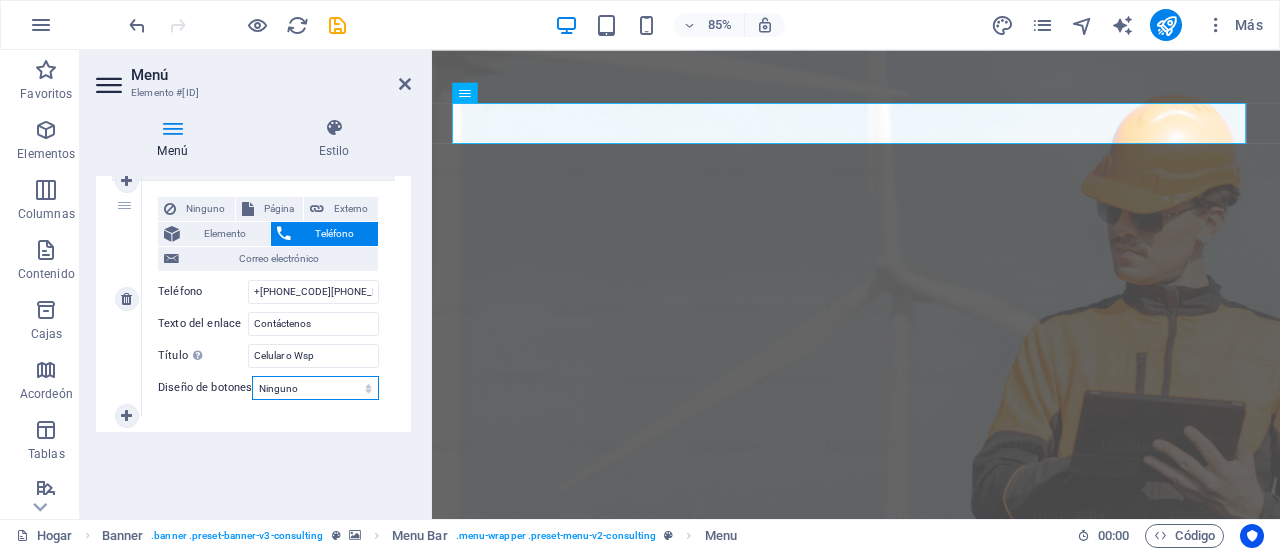 select on "default" 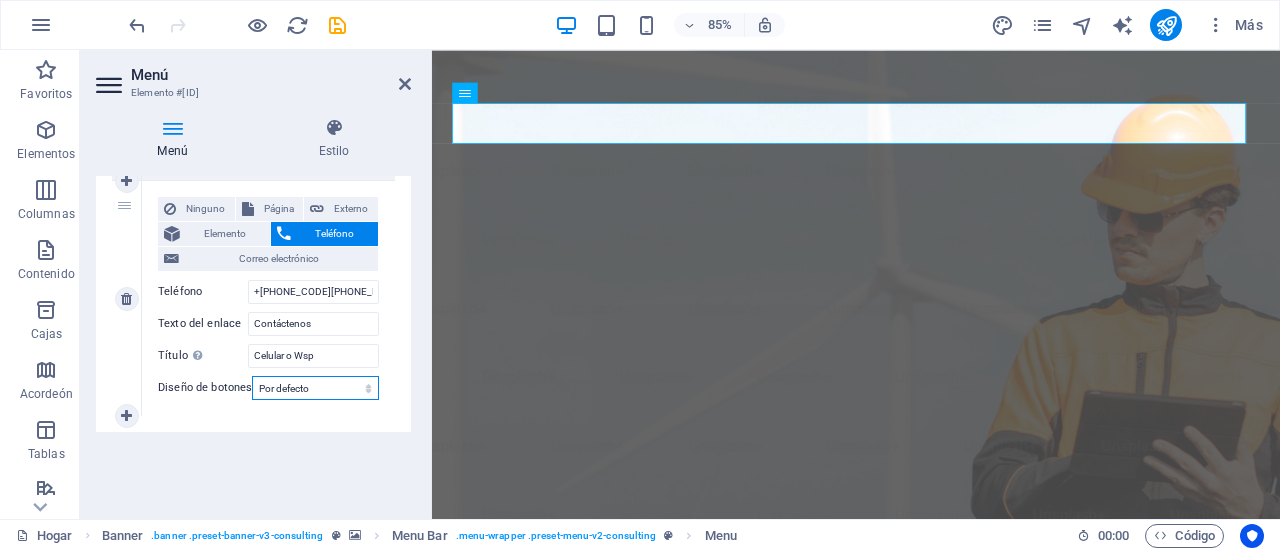 click on "Ninguno Por defecto Primario Secundario" at bounding box center [315, 388] 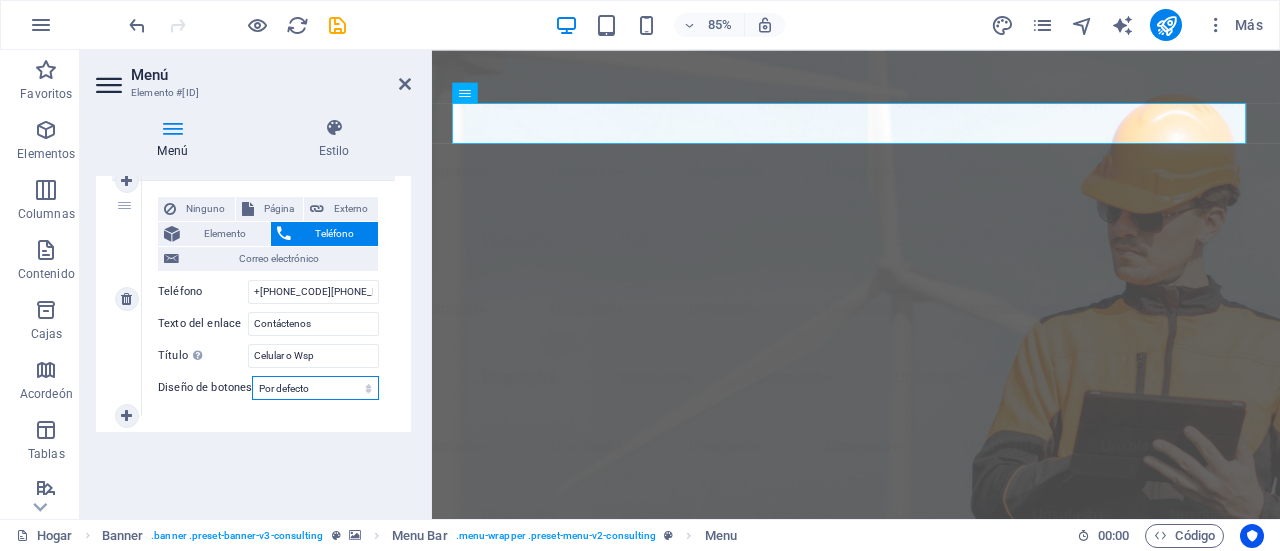 select 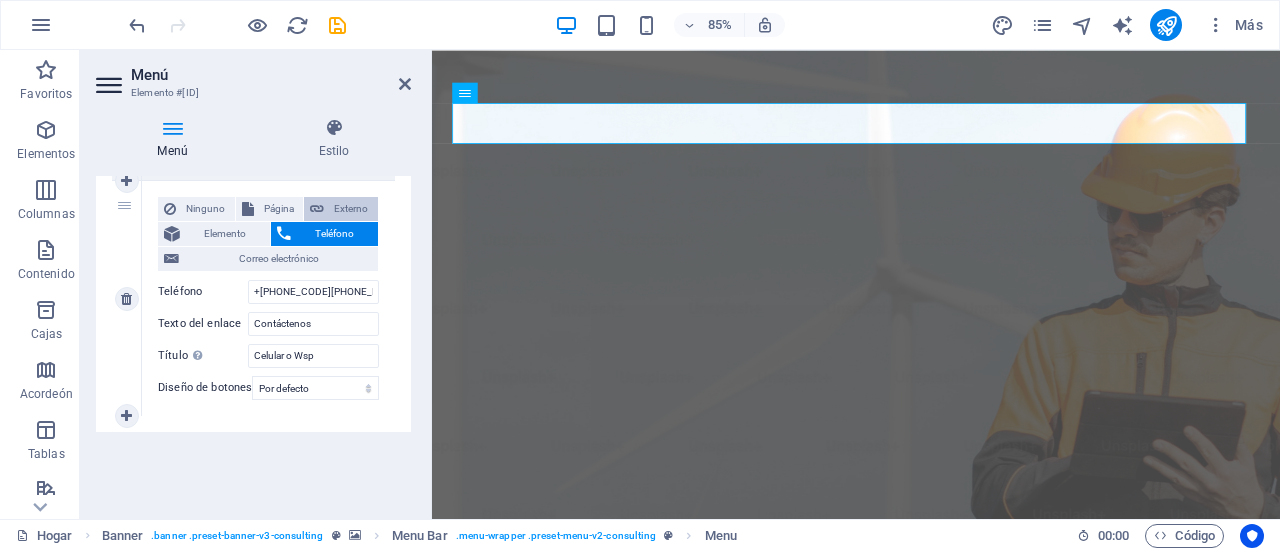 click on "Externo" at bounding box center (351, 208) 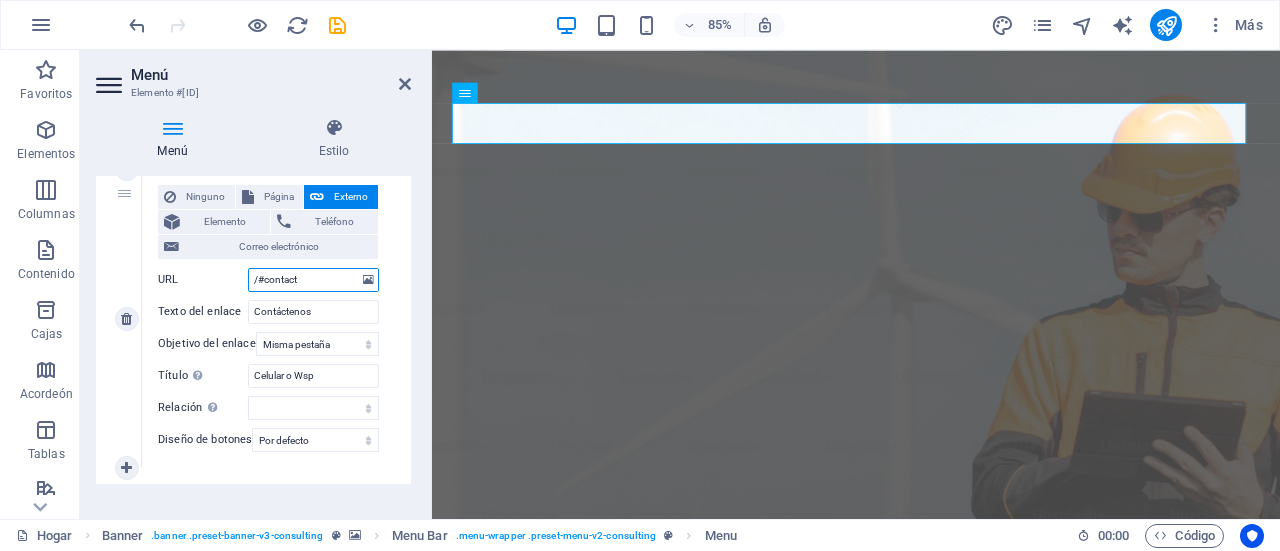 select 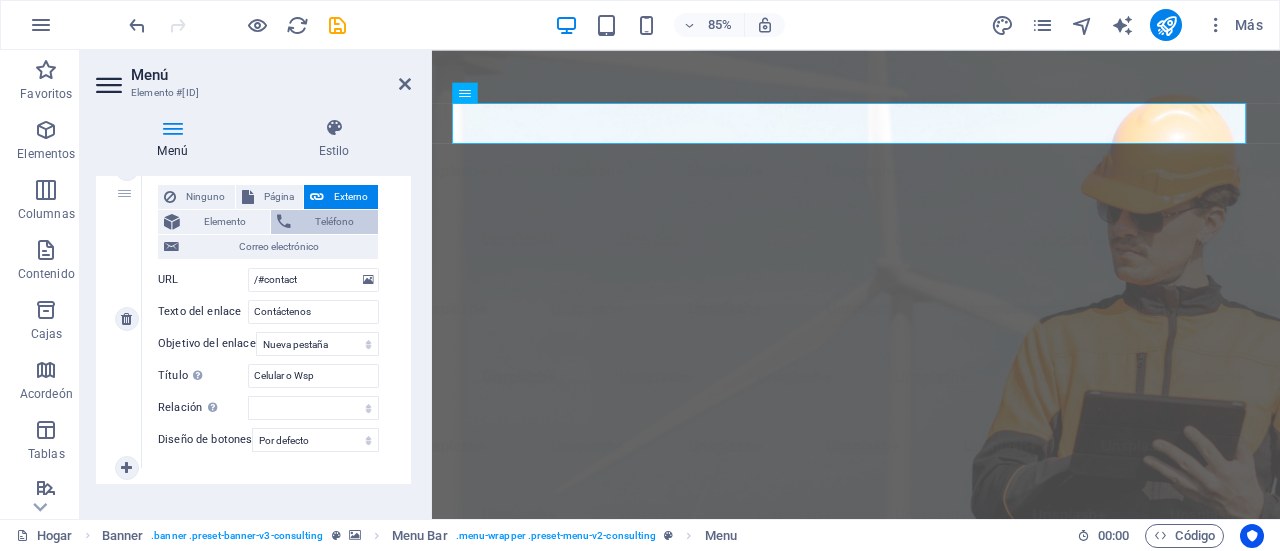 click on "Teléfono" at bounding box center [334, 222] 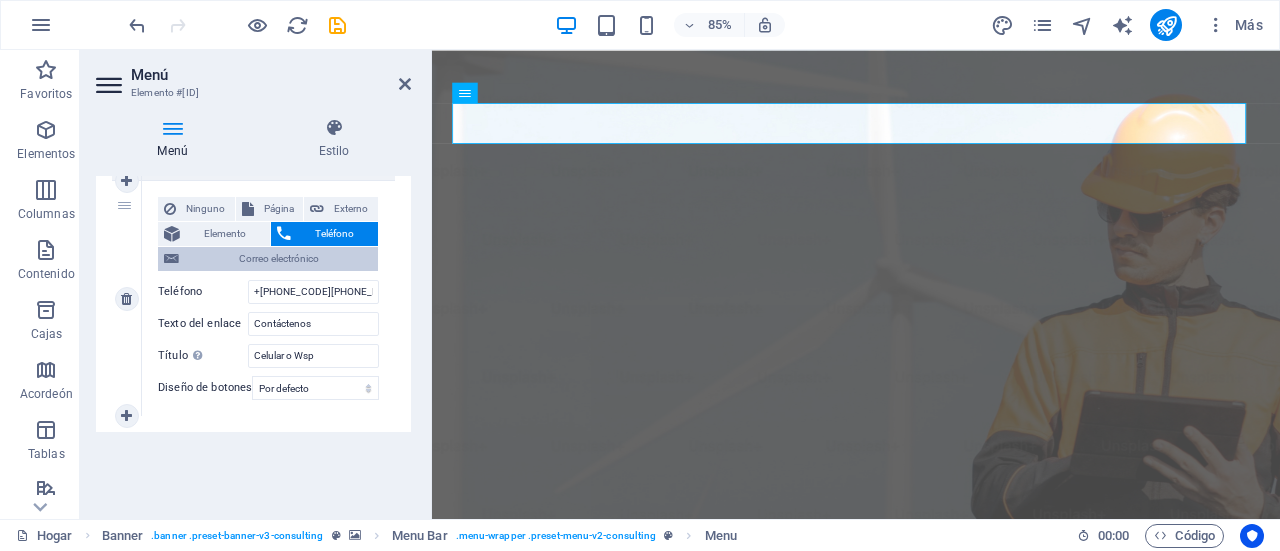 click on "Correo electrónico" at bounding box center (278, 259) 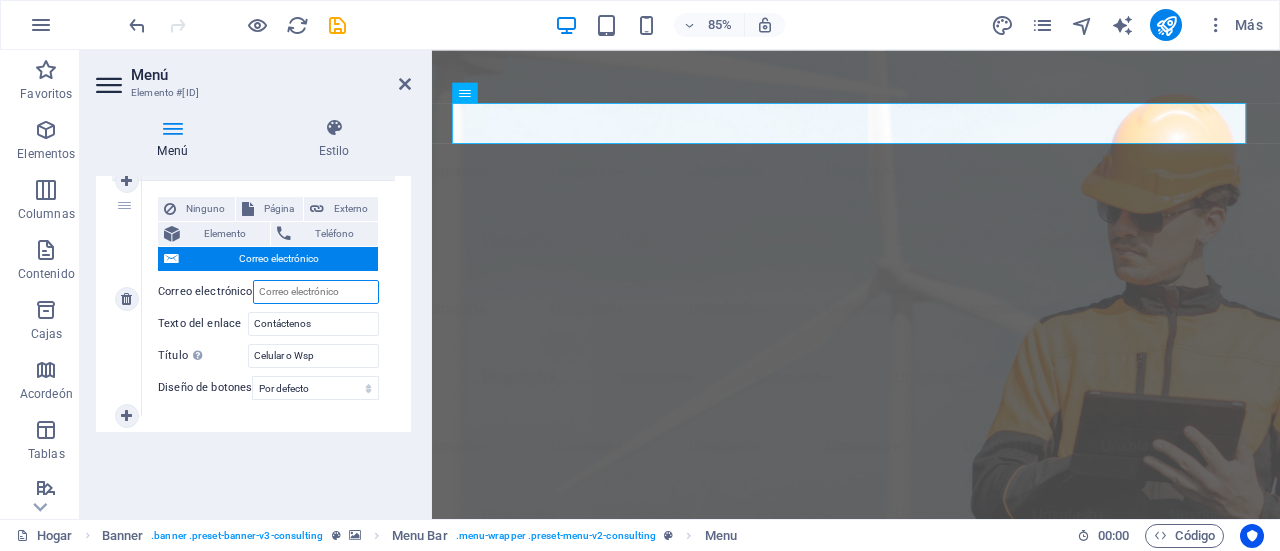 click on "Correo electrónico" at bounding box center (316, 292) 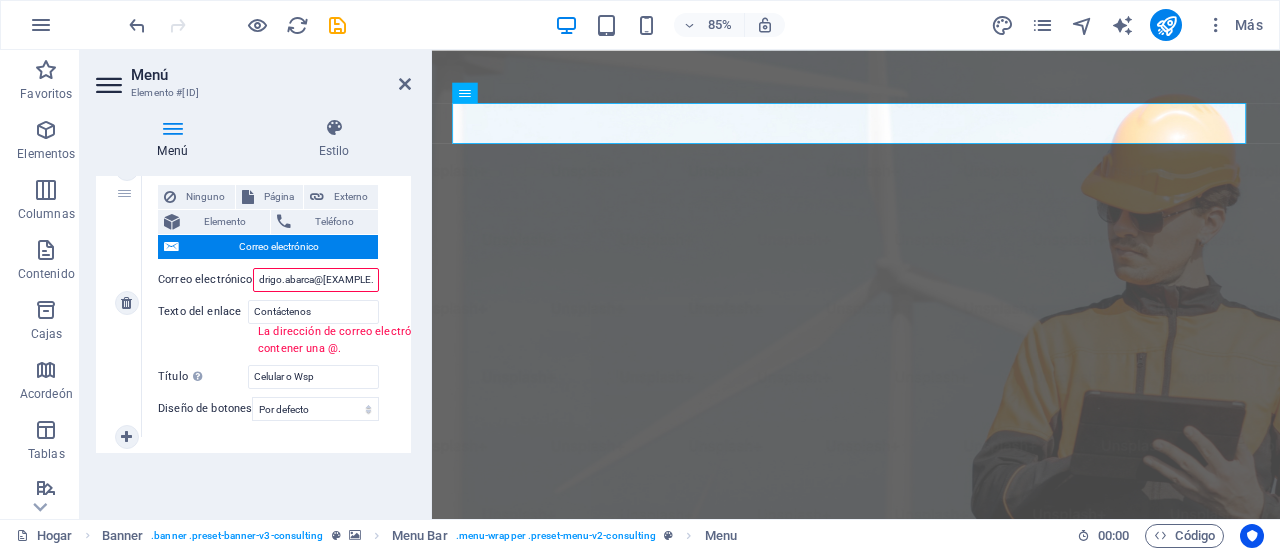 type on "[EMAIL]" 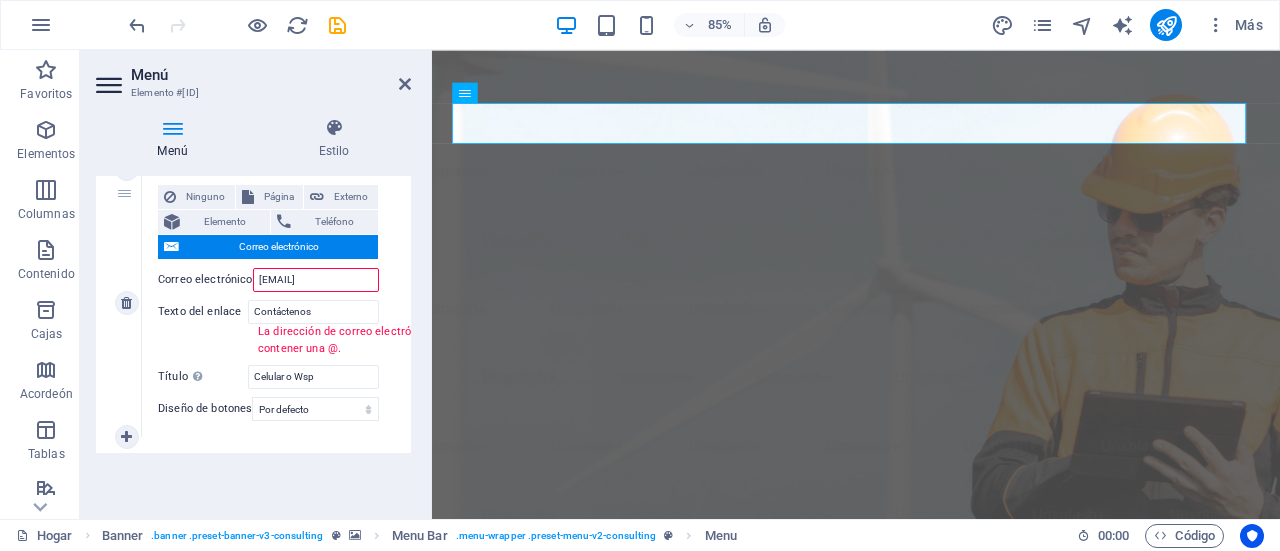 scroll, scrollTop: 0, scrollLeft: 17, axis: horizontal 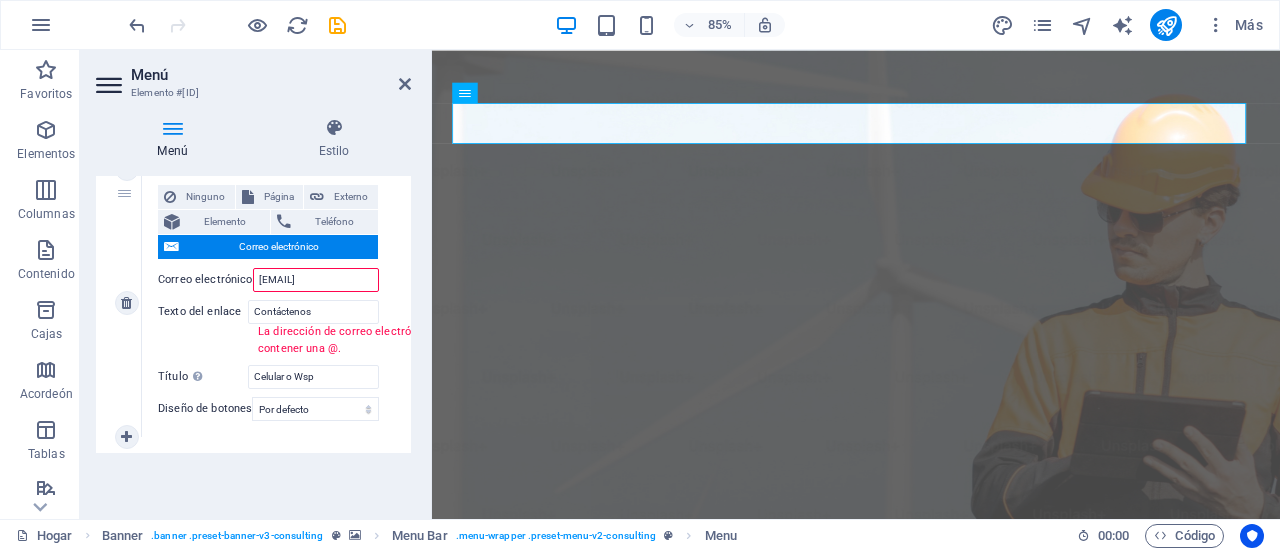 select 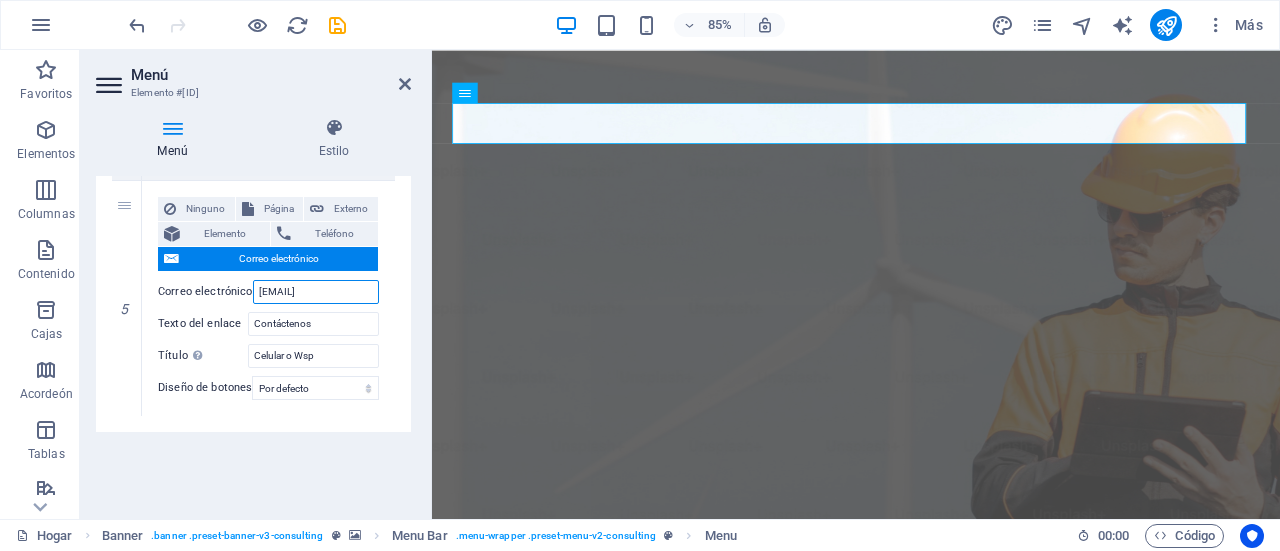 type on "[EMAIL]" 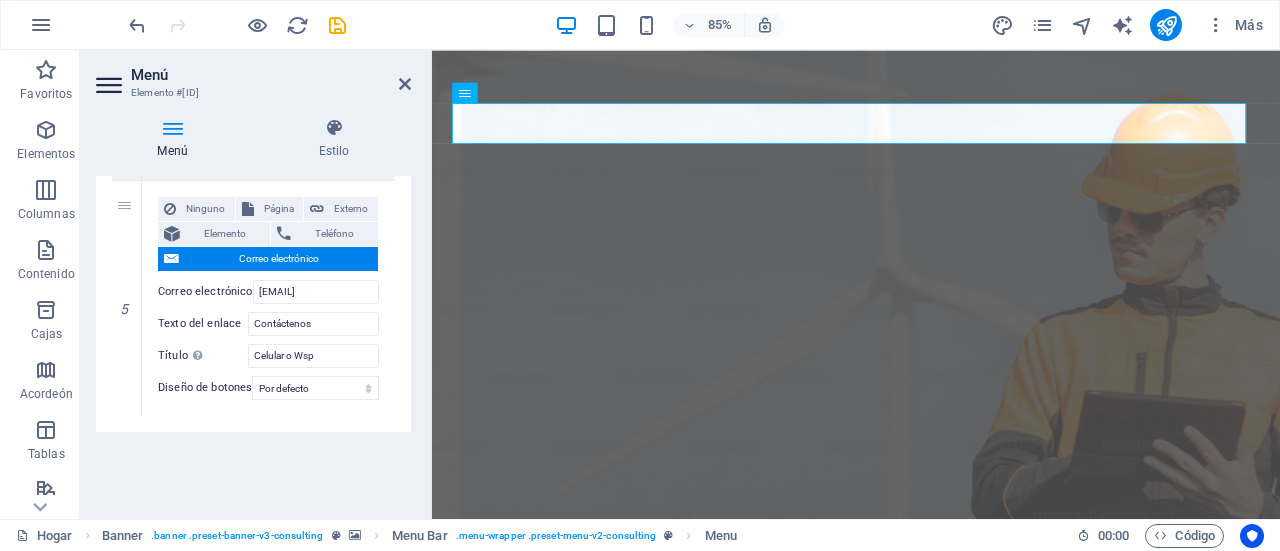 click on "Elemento Teléfono Correo electrónico Página Hogar Subpágina Aviso legal Privacidad Elemento
URL /#story Teléfono Correo electrónico Texto del enlace Inicio Objetivo del enlace Nueva pestaña Misma pestaña Cubrir Título La descripción adicional del enlace no debe coincidir con el texto del enlace. El título suele mostrarse como información sobre herramientas al pasar el ratón sobre el elemento. Déjelo en blanco si no está seguro. Relación Establece la  relación de este enlace con el destino del enlace  . Por ejemplo, el valor "nofollow" indica a los motores de búsqueda que no sigan el enlace. Puede dejarse vacío. alternar autor marcador externo ayuda licencia próximo no seguir sin referencia noopener anterior buscar etiqueta Diseño de botones Ninguno Por defecto 2 Elemento Teléfono Correo electrónico Página Hogar Subpágina Aviso legal Privacidad Elemento
URL /#team autor" at bounding box center [253, -302] 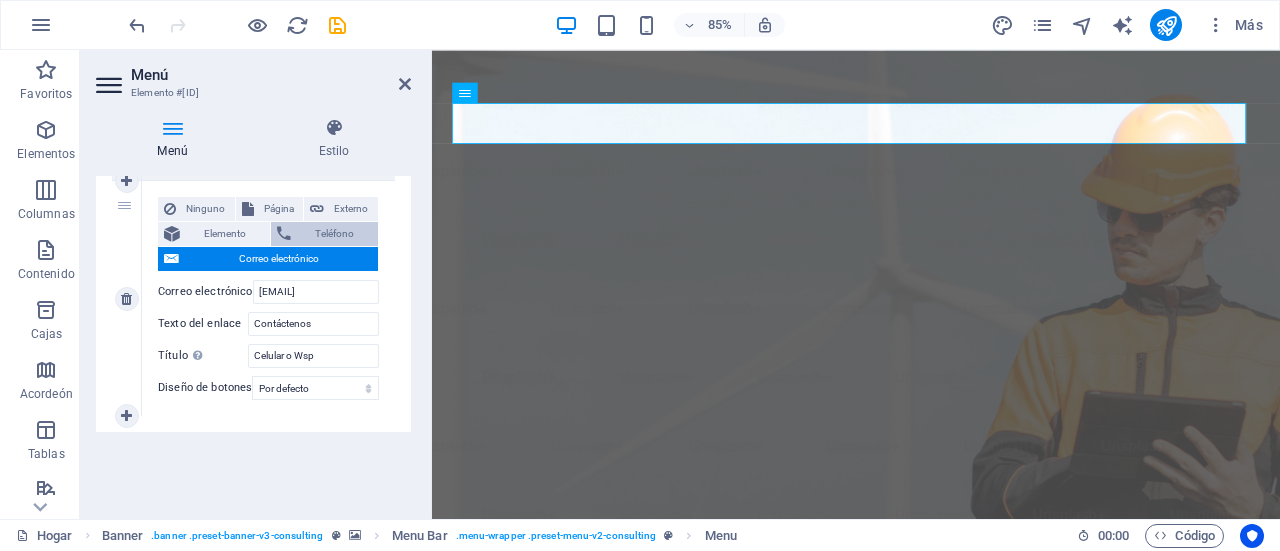click on "Teléfono" at bounding box center (334, 234) 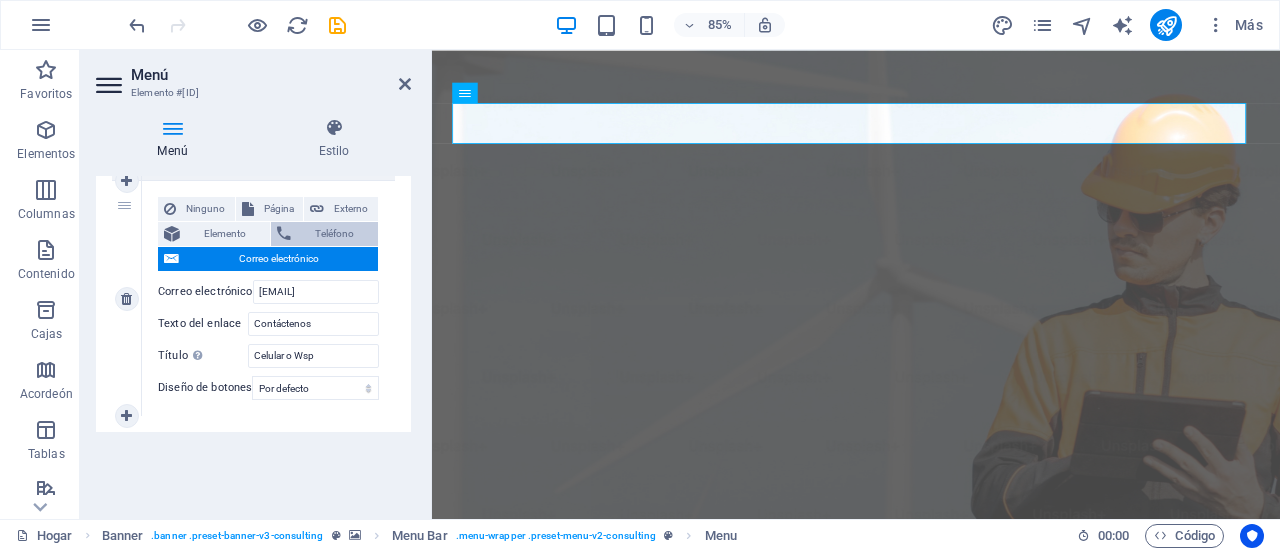 select 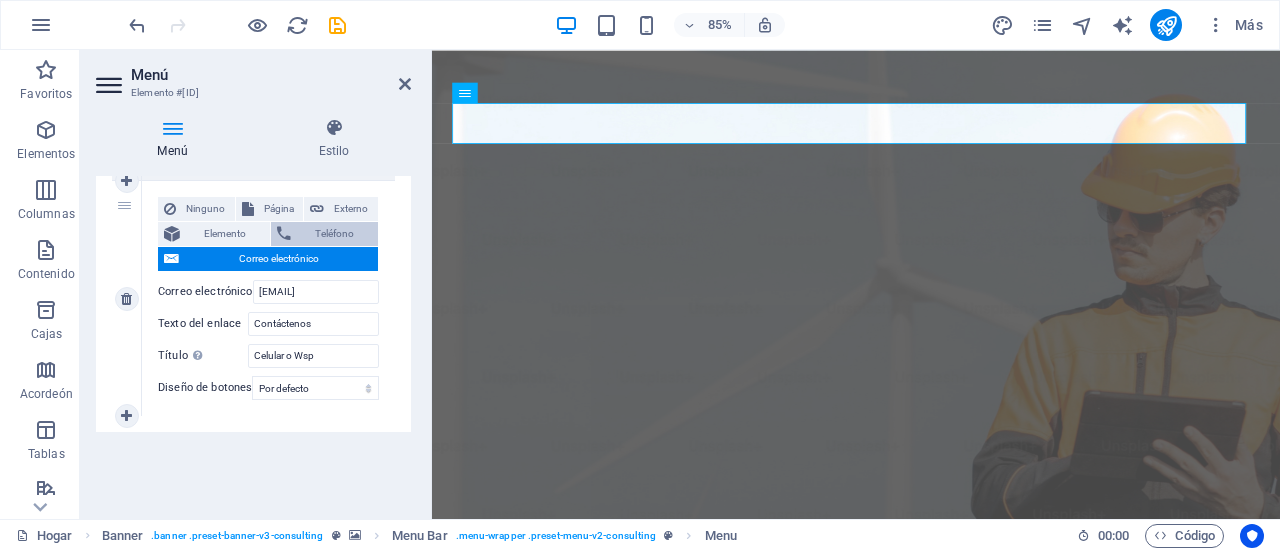 select 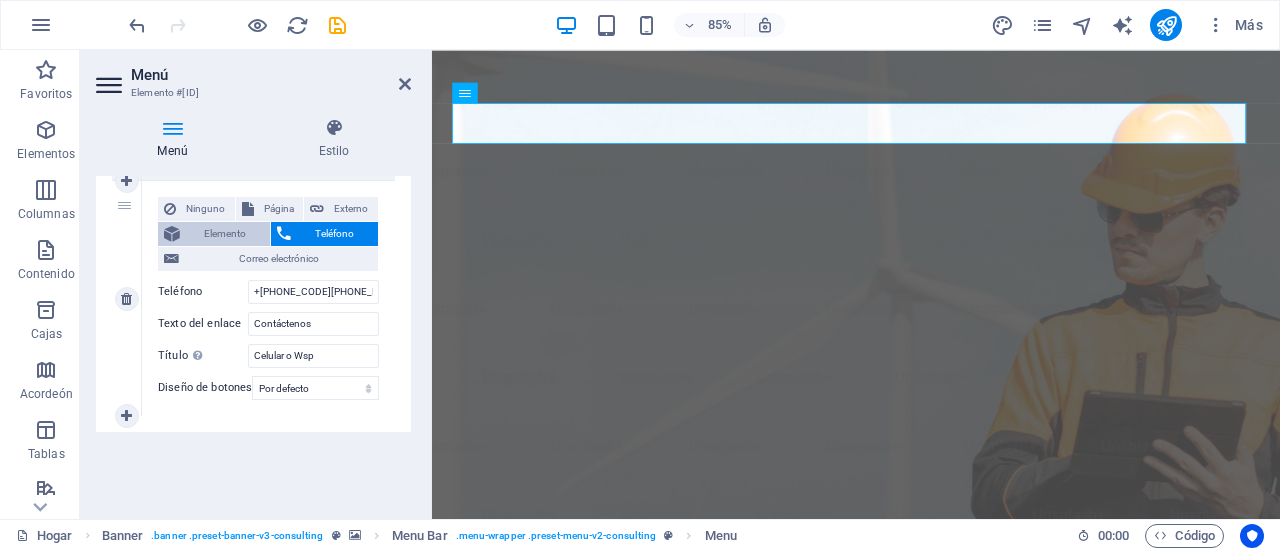 click on "Elemento" at bounding box center (225, 234) 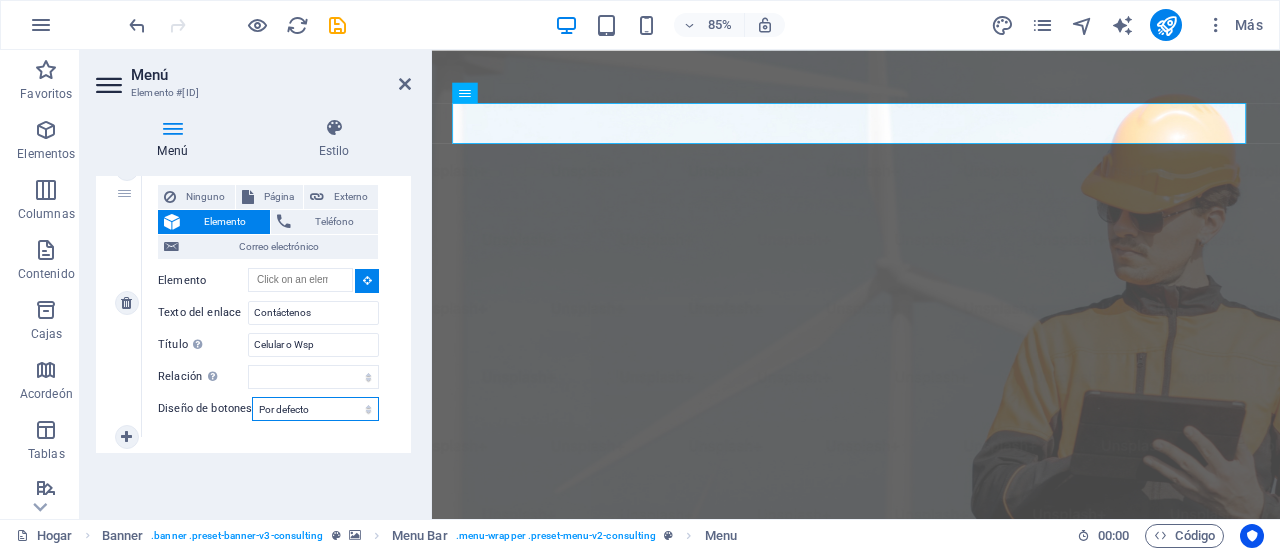click on "Ninguno Por defecto Primario Secundario" at bounding box center (315, 409) 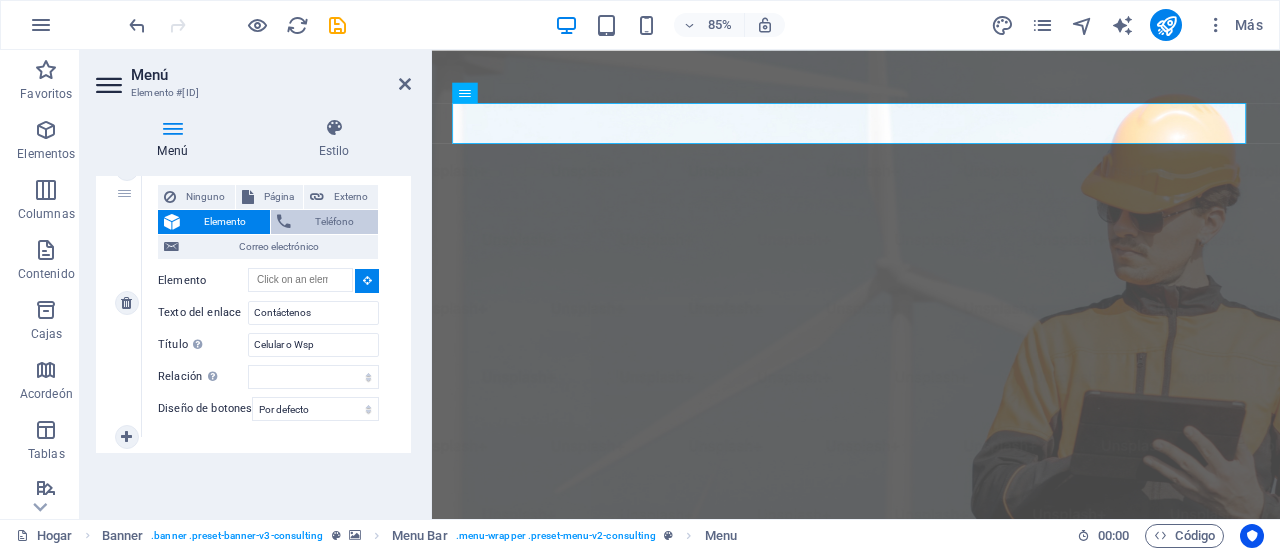 click on "Teléfono" at bounding box center (334, 221) 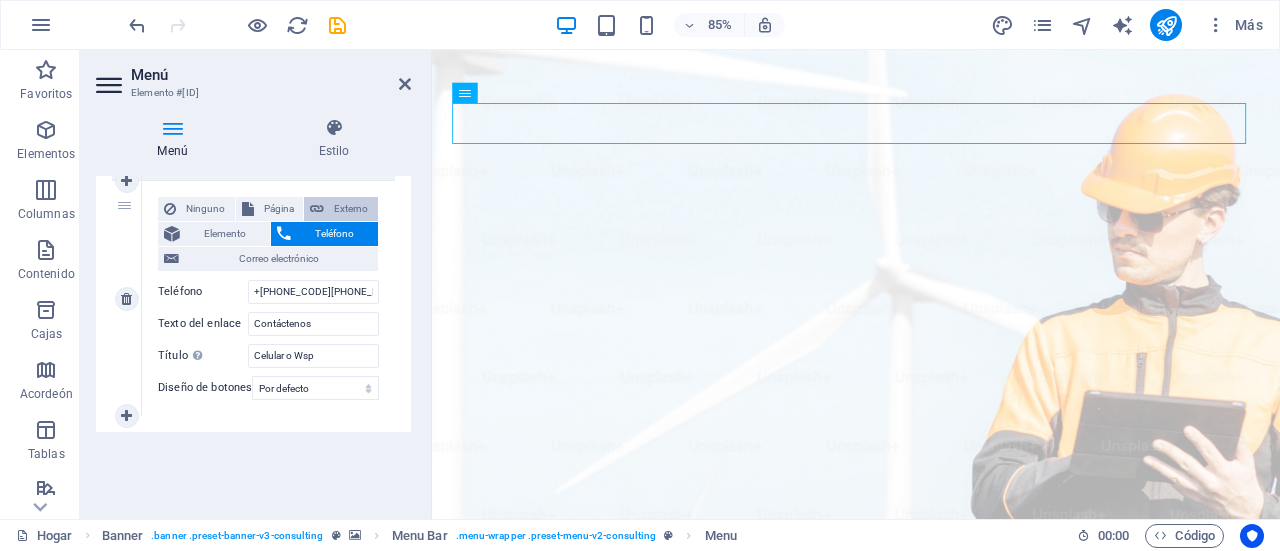 click on "Externo" at bounding box center (351, 208) 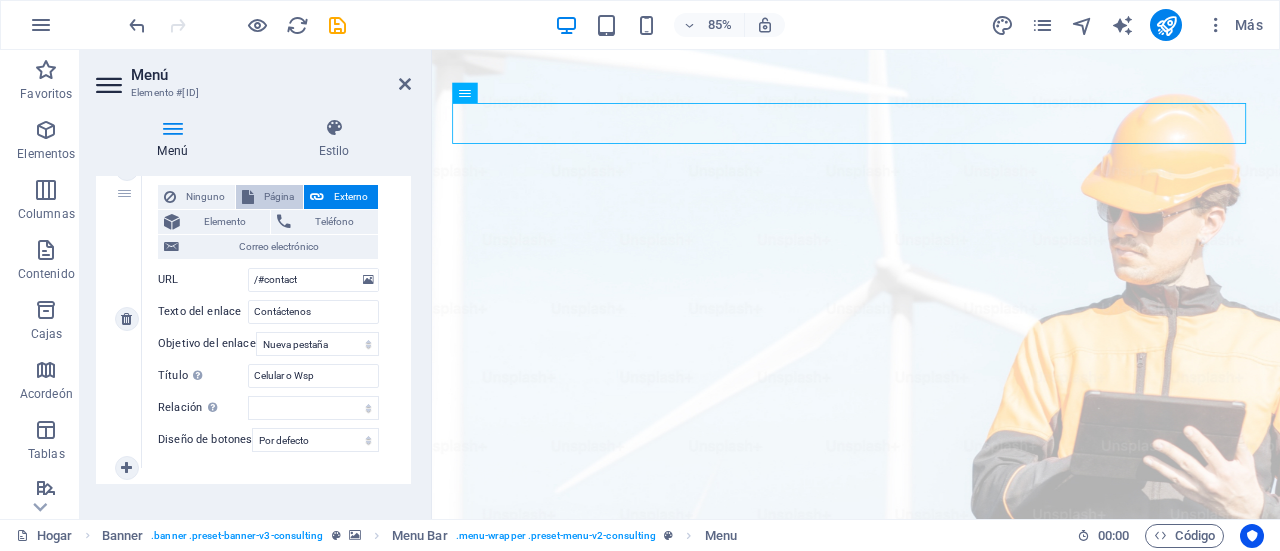 click on "Página" at bounding box center [279, 196] 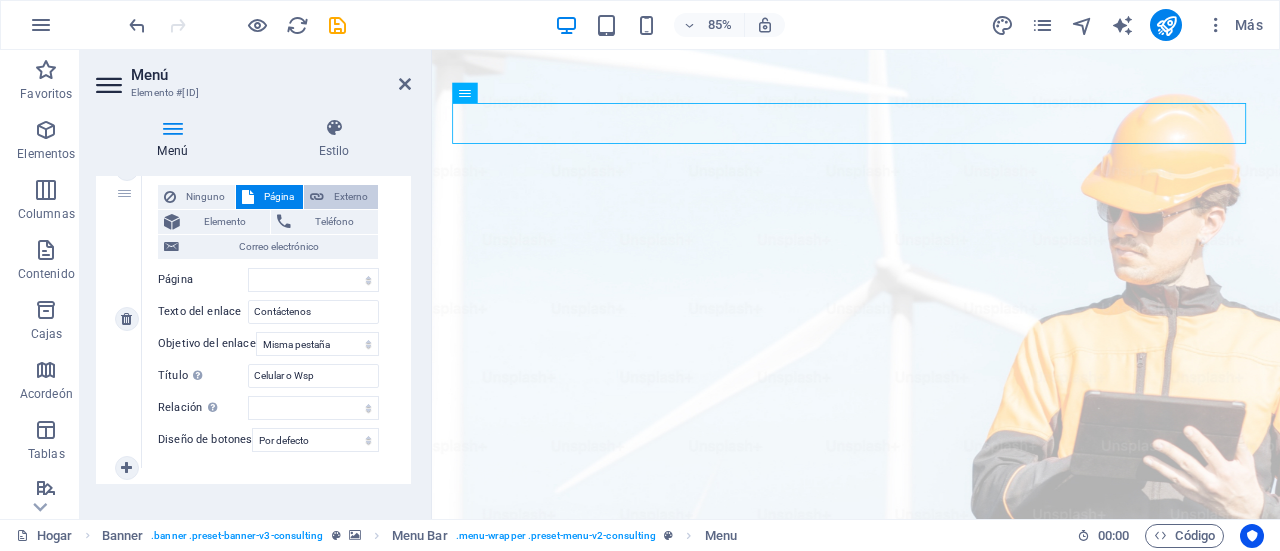 click on "Externo" at bounding box center (351, 196) 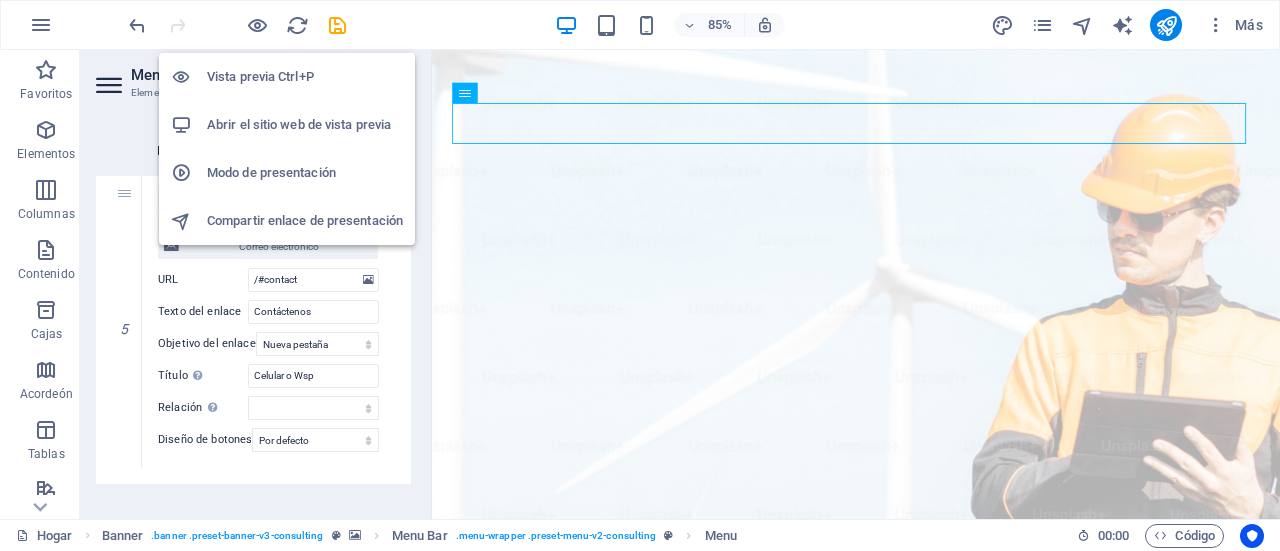 click on "Modo de presentación" at bounding box center (271, 172) 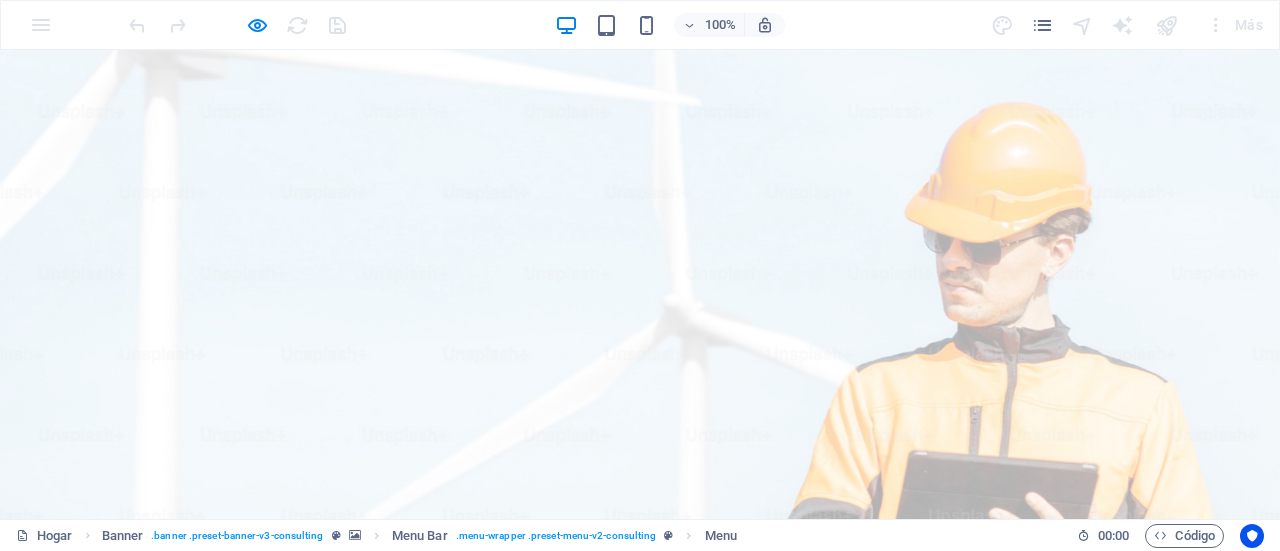 click on "Contáctanos" at bounding box center [991, 1035] 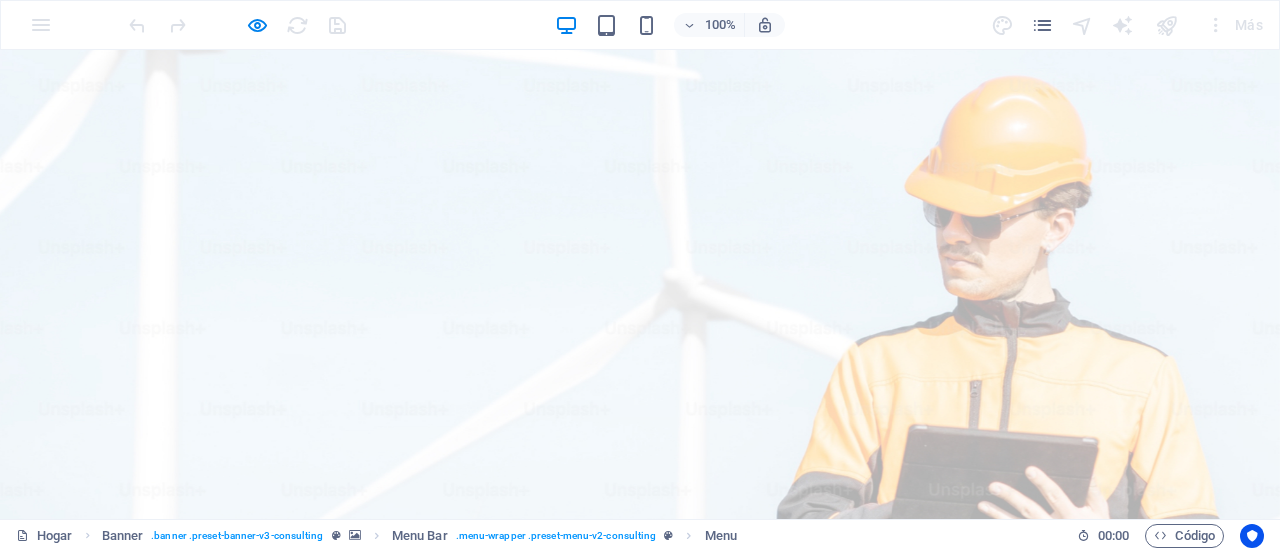 scroll, scrollTop: 0, scrollLeft: 0, axis: both 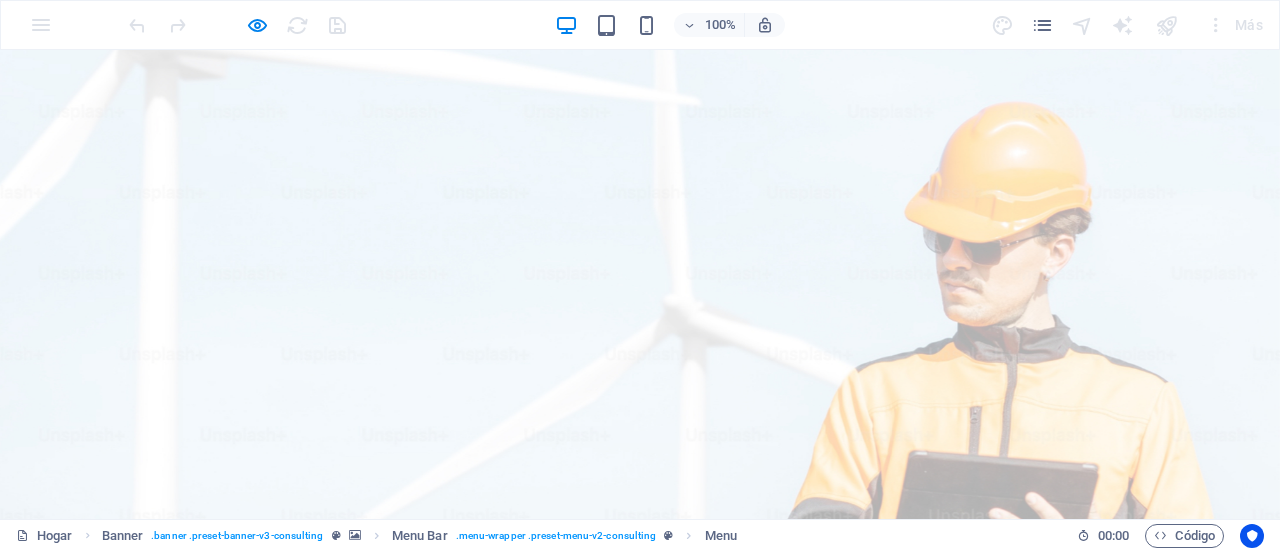 click on "Contáctanos" at bounding box center [991, 1035] 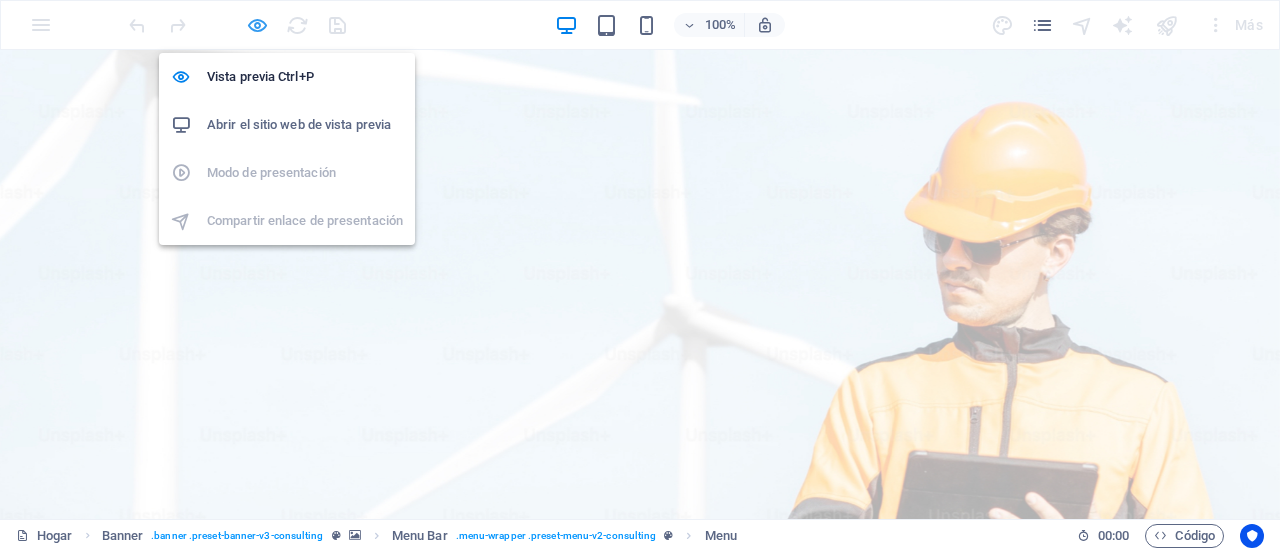 click at bounding box center (257, 25) 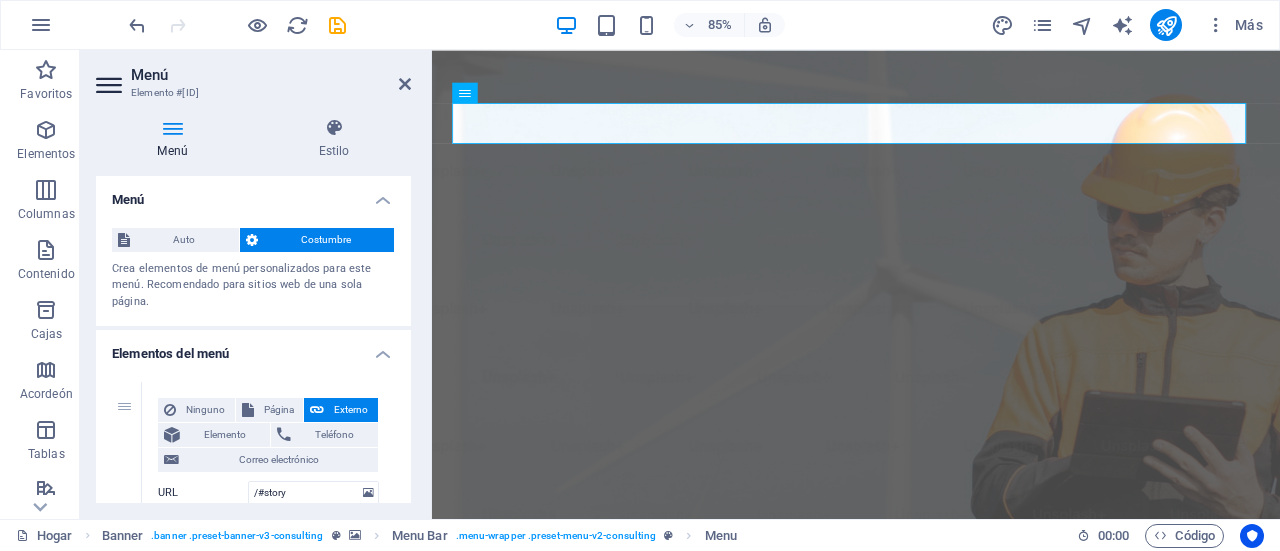 drag, startPoint x: 404, startPoint y: 211, endPoint x: 406, endPoint y: 293, distance: 82.02438 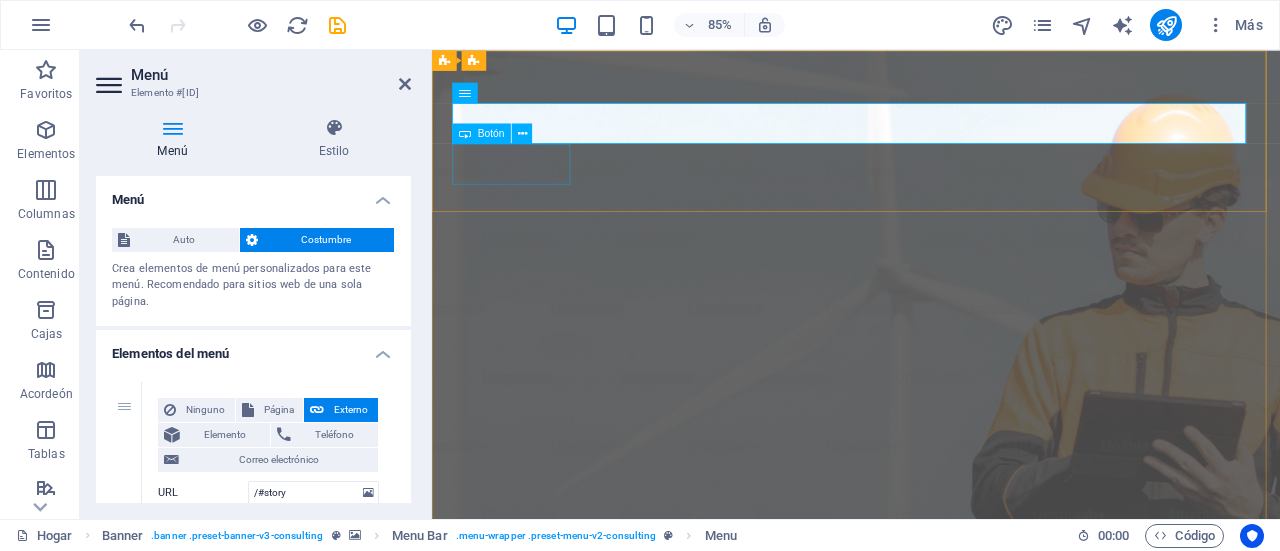 click on "Empezar" at bounding box center [931, 1084] 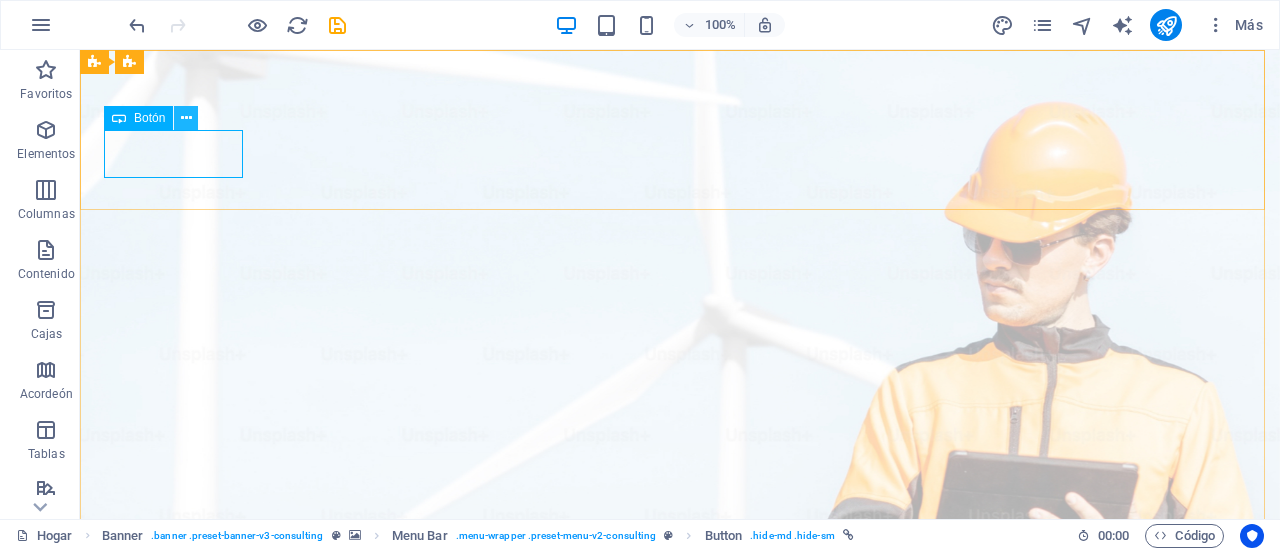 click at bounding box center [186, 118] 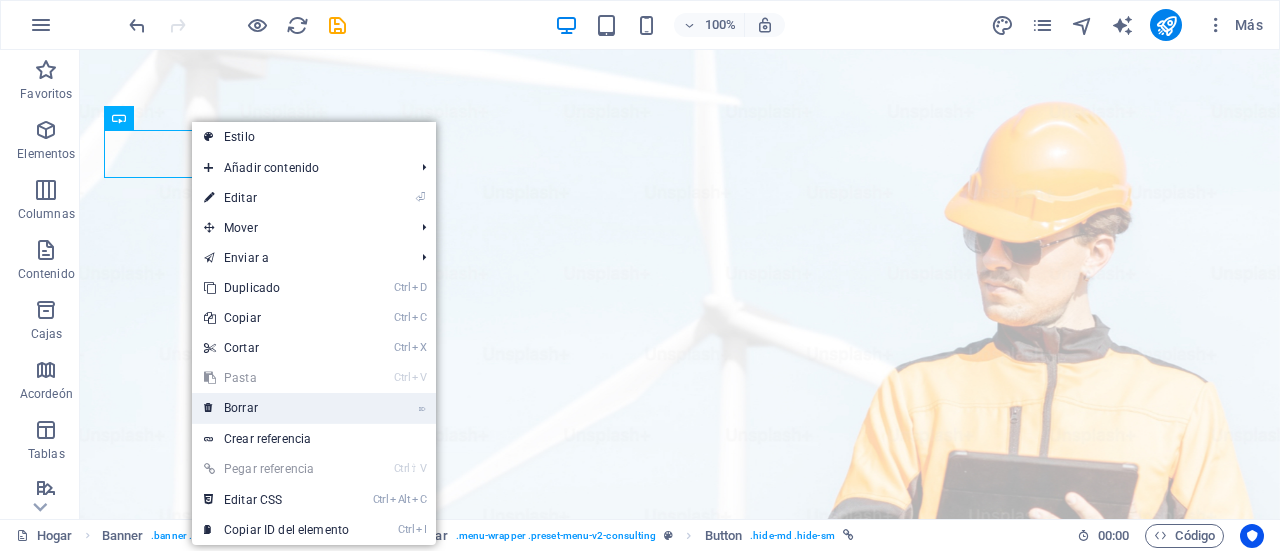 click on "Borrar" at bounding box center [241, 408] 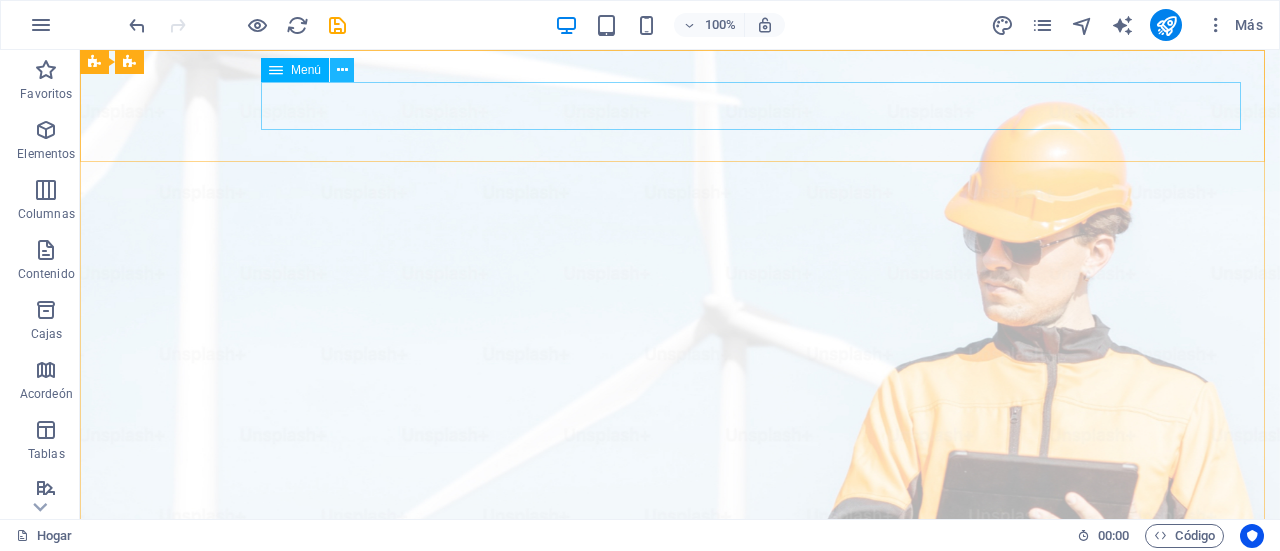 click at bounding box center (342, 70) 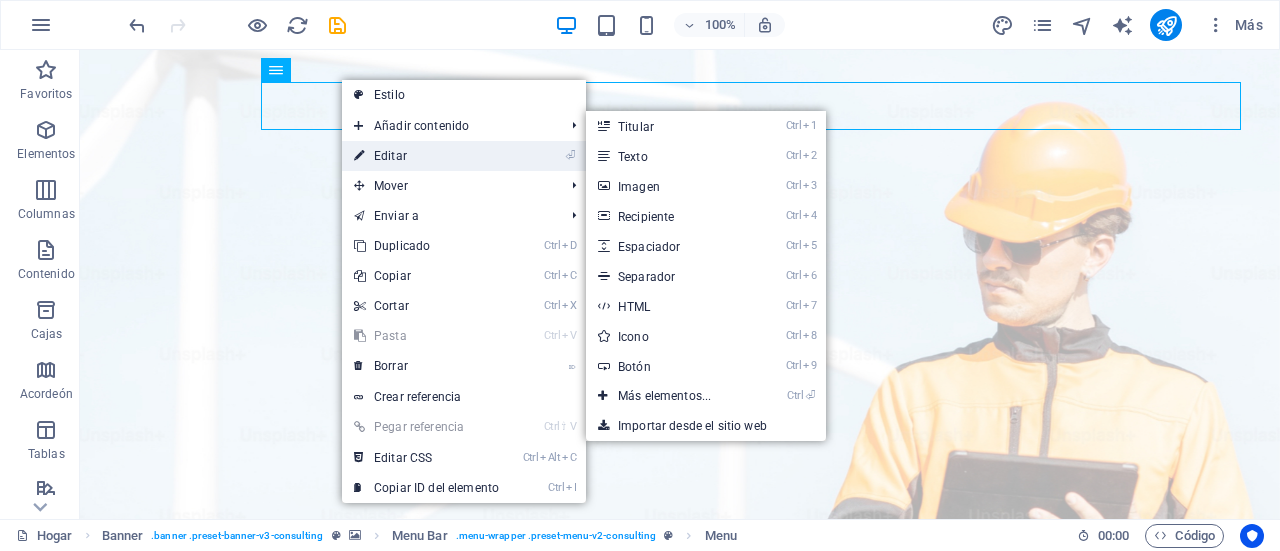 click on "Editar" at bounding box center [390, 156] 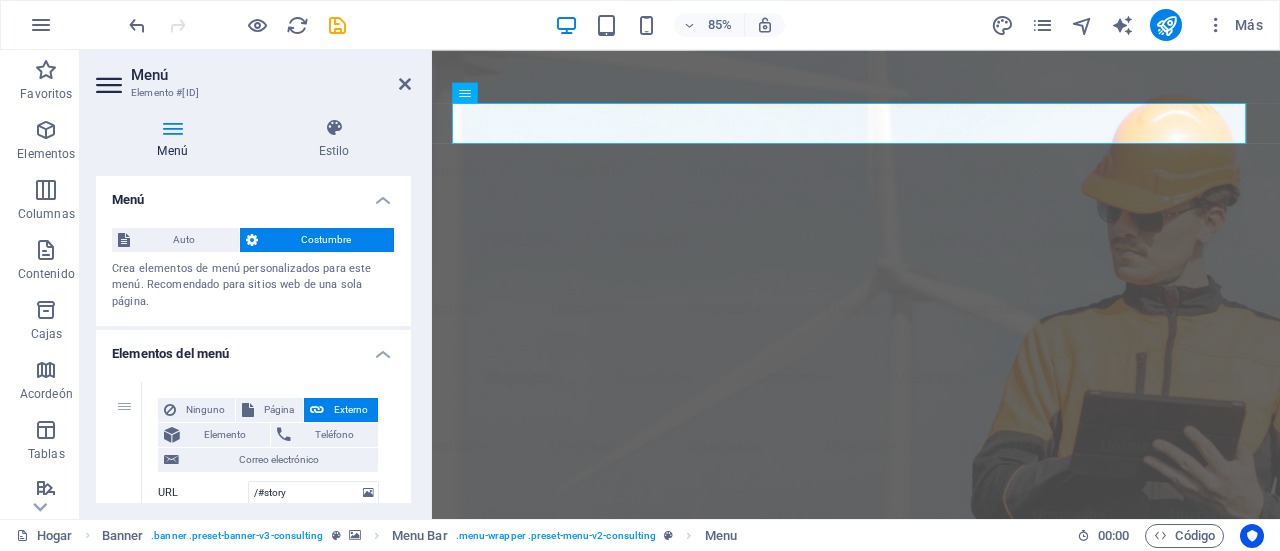 click on "Menú Estilo Menú Auto Costumbre Crea elementos de menú personalizados para este menú. Recomendado para sitios web de una sola página. Administrar páginas Elementos del menú 1 Elemento Teléfono Correo electrónico Página Hogar Subpágina Aviso legal Privacidad Elemento
URL /#story Teléfono Correo electrónico Texto del enlace Inicio Objetivo del enlace Nueva pestaña Misma pestaña Cubrir Título La descripción adicional del enlace no debe coincidir con el texto del enlace. El título suele mostrarse como información sobre herramientas al pasar el ratón sobre el elemento. Déjelo en blanco si no está seguro. Relación Establece la  relación de este enlace con el destino del enlace  . Por ejemplo, el valor "nofollow" indica a los motores de búsqueda que no sigan el enlace. Puede dejarse vacío. alternar autor marcador externo ayuda licencia próximo no seguir sin referencia noopener anterior buscar etiqueta Diseño de botones Ninguno Por defecto 2" at bounding box center [253, 310] 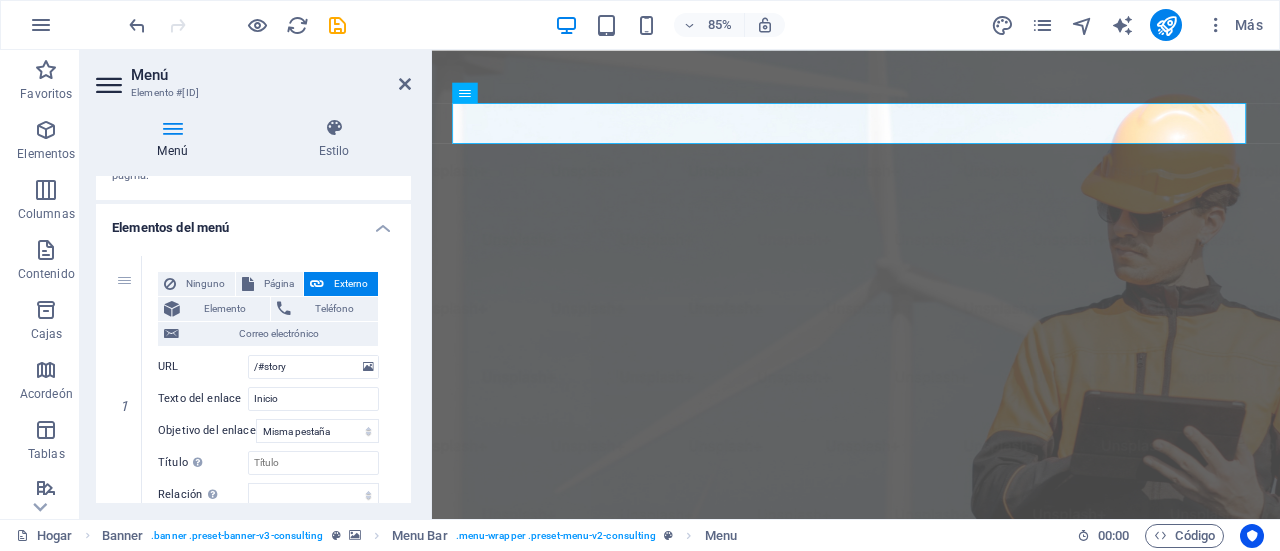 scroll, scrollTop: 0, scrollLeft: 0, axis: both 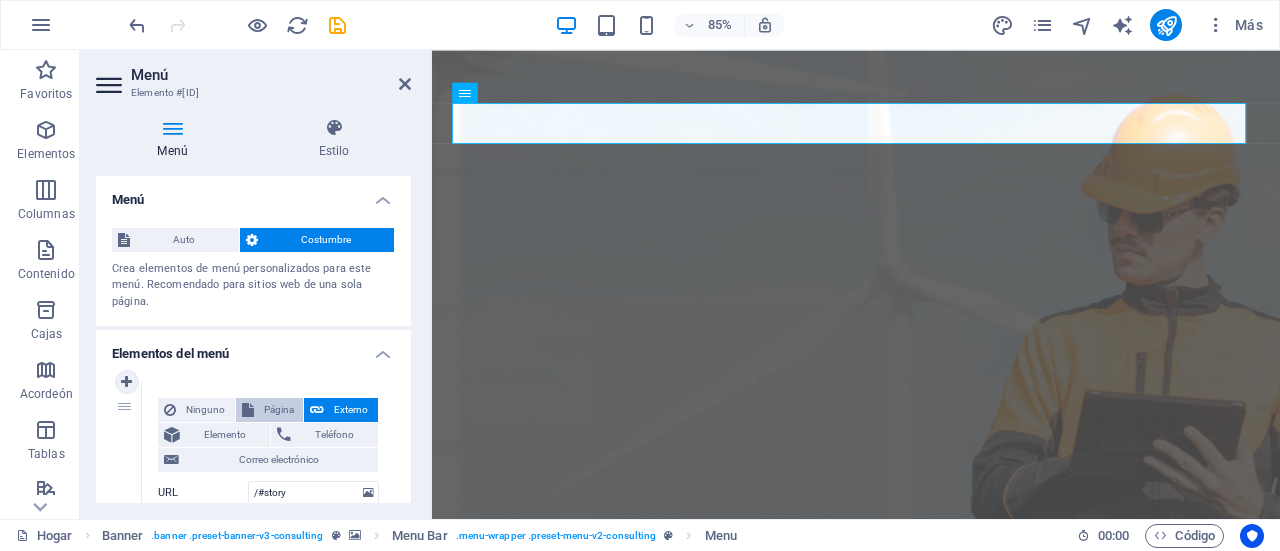 click on "Página" at bounding box center (279, 410) 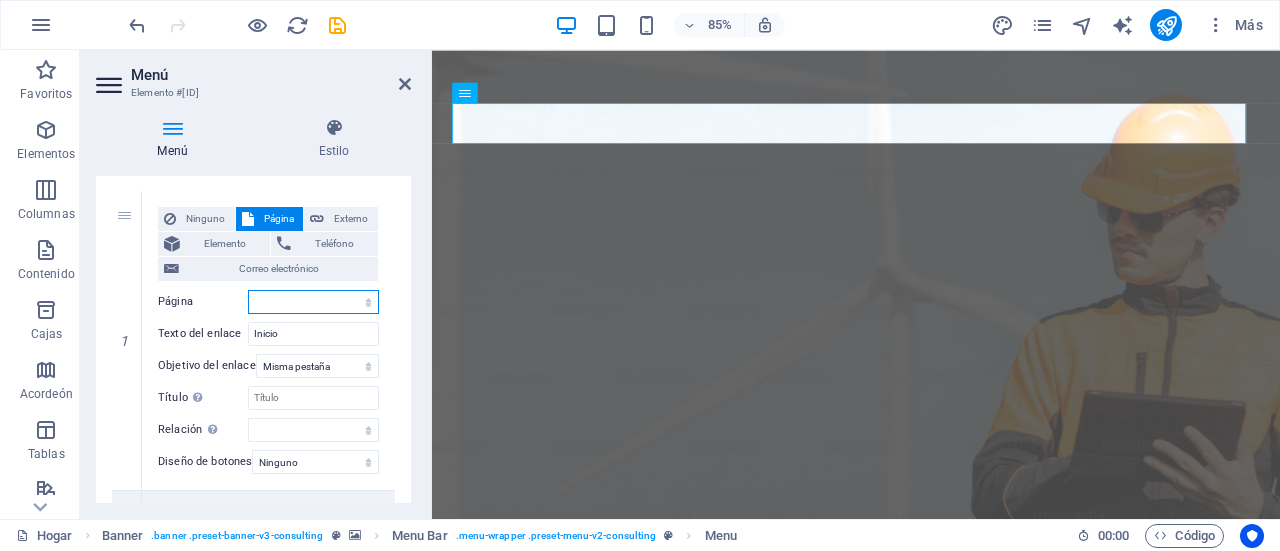 scroll, scrollTop: 209, scrollLeft: 0, axis: vertical 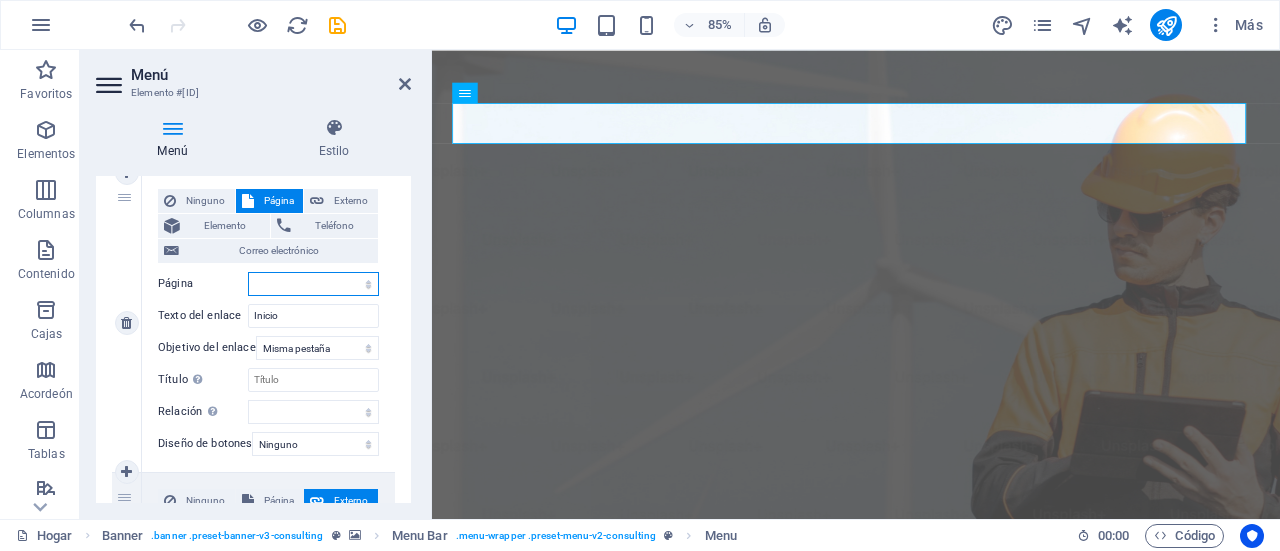 click on "Hogar Subpágina Aviso legal Privacidad" at bounding box center [313, 284] 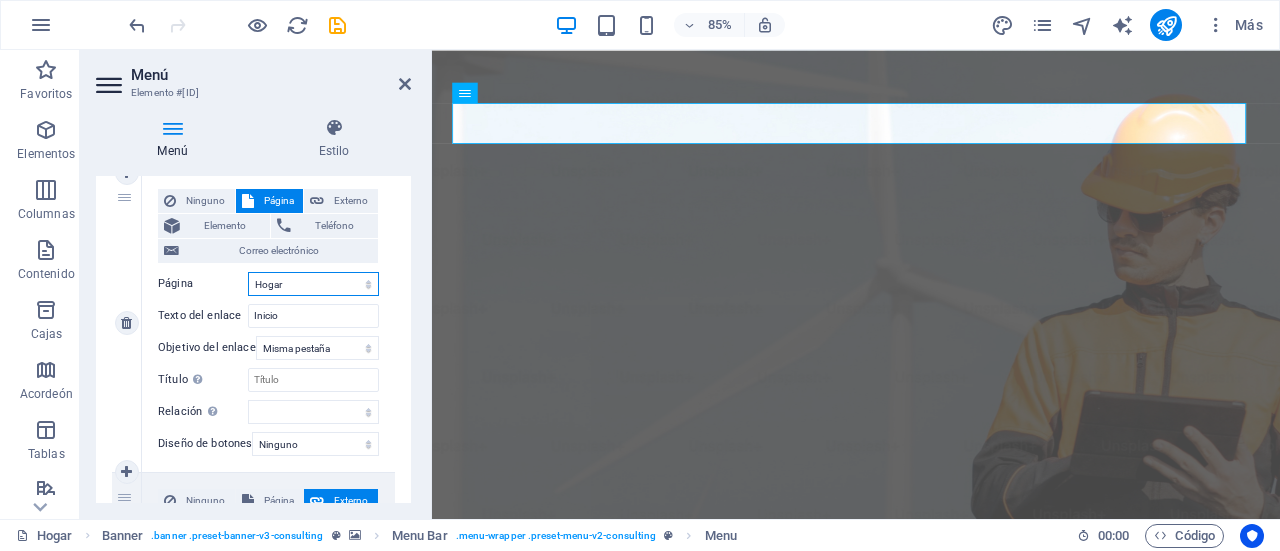 click on "Hogar Subpágina Aviso legal Privacidad" at bounding box center (313, 284) 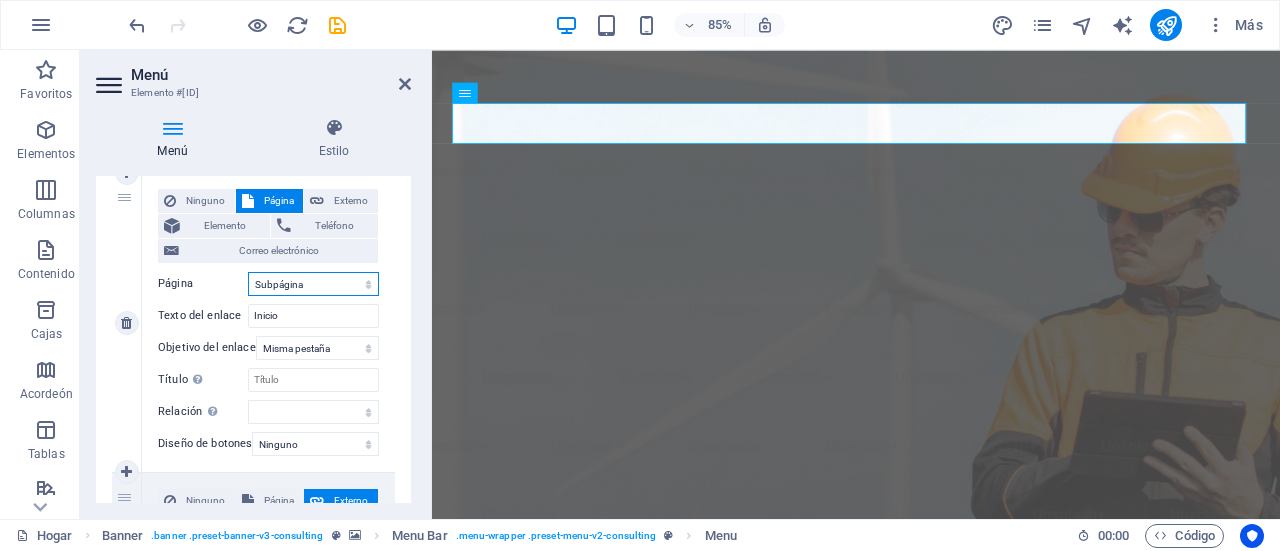 click on "Hogar Subpágina Aviso legal Privacidad" at bounding box center [313, 284] 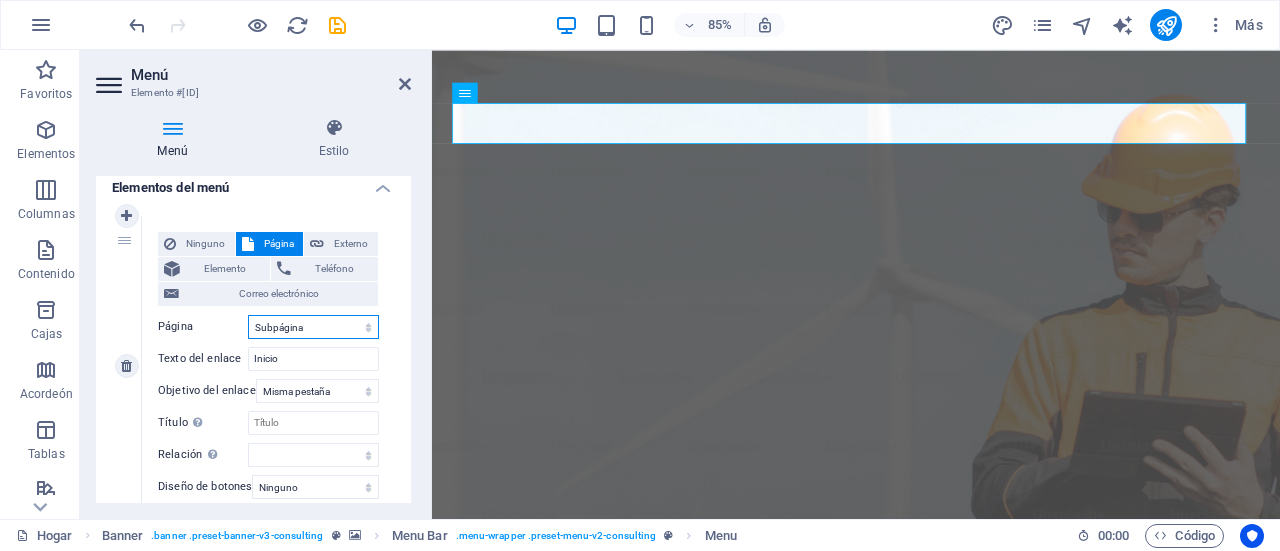 scroll, scrollTop: 159, scrollLeft: 0, axis: vertical 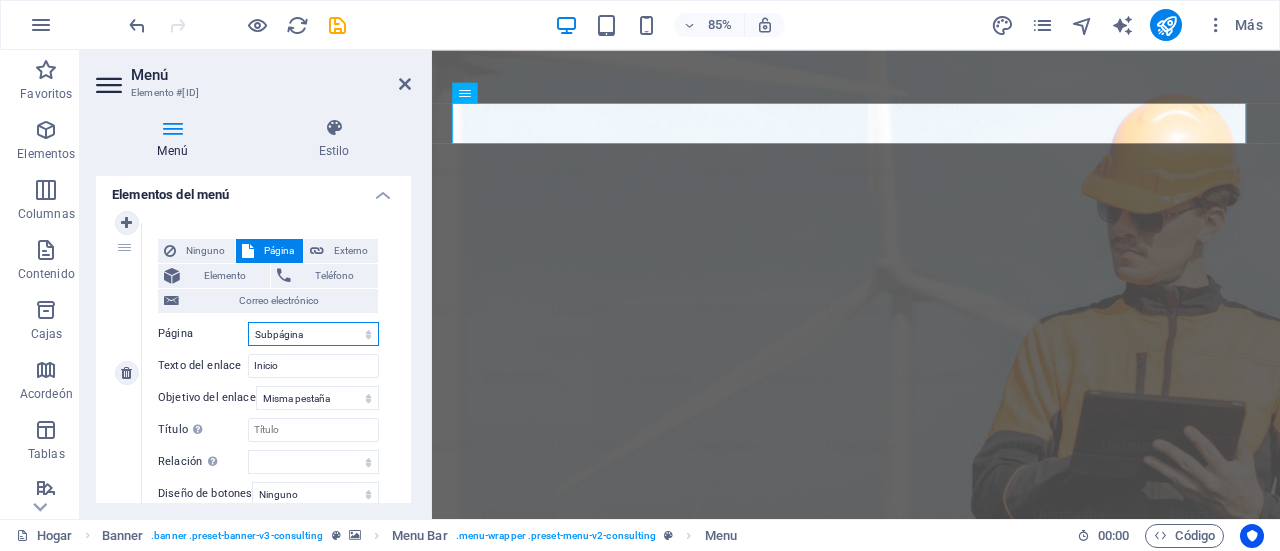 click on "Hogar Subpágina Aviso legal Privacidad" at bounding box center (313, 334) 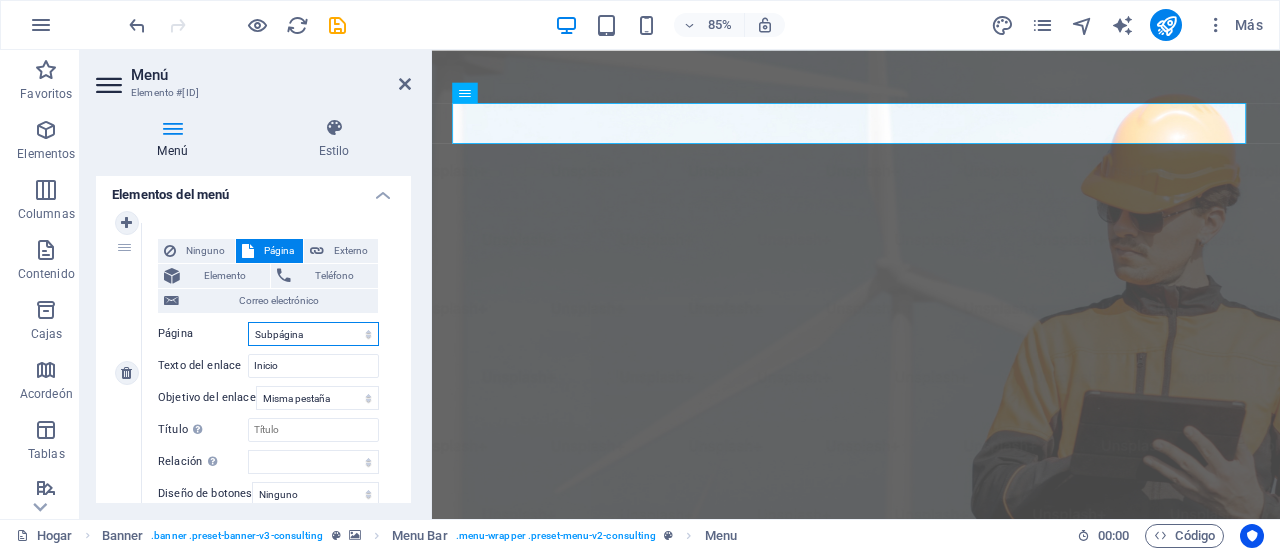 select on "3" 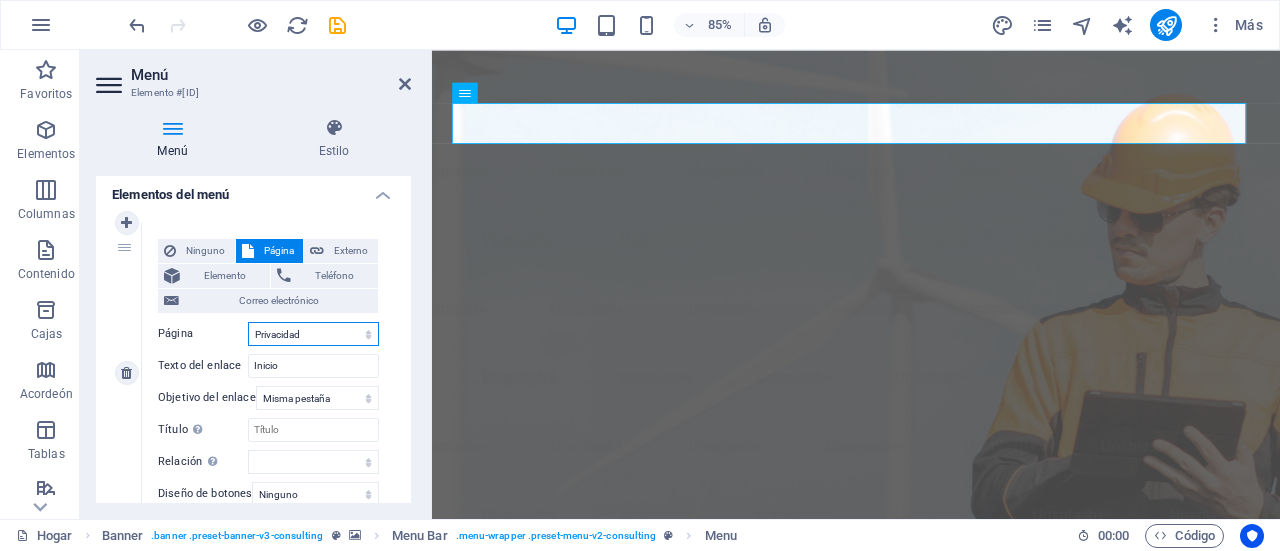 select 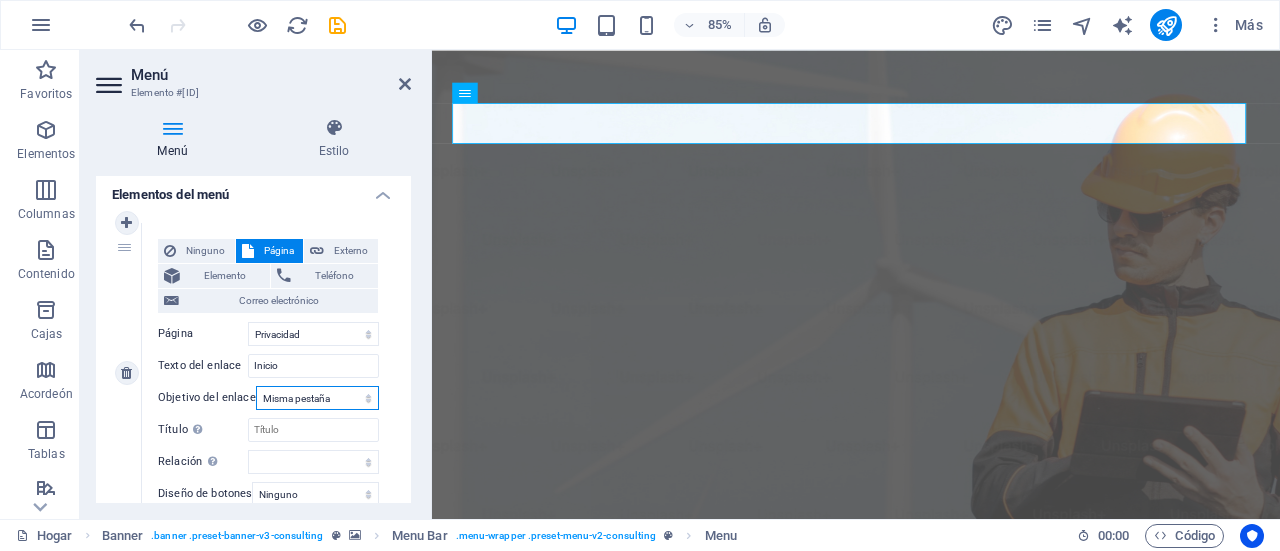 click on "Nueva pestaña Misma pestaña Cubrir" at bounding box center [317, 398] 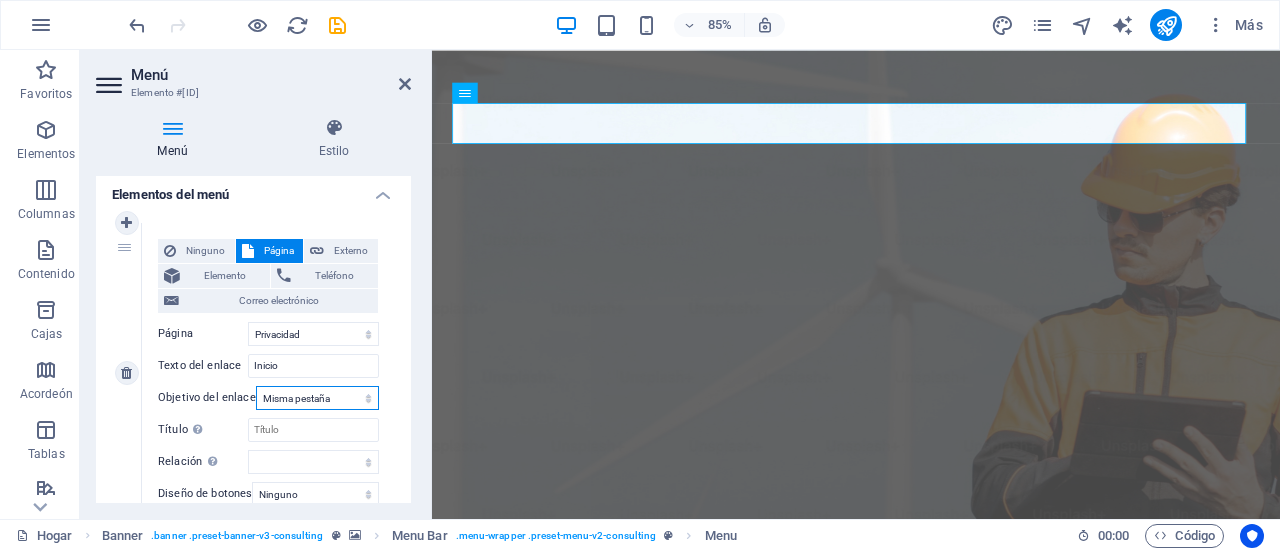 click on "Nueva pestaña Misma pestaña Cubrir" at bounding box center [317, 398] 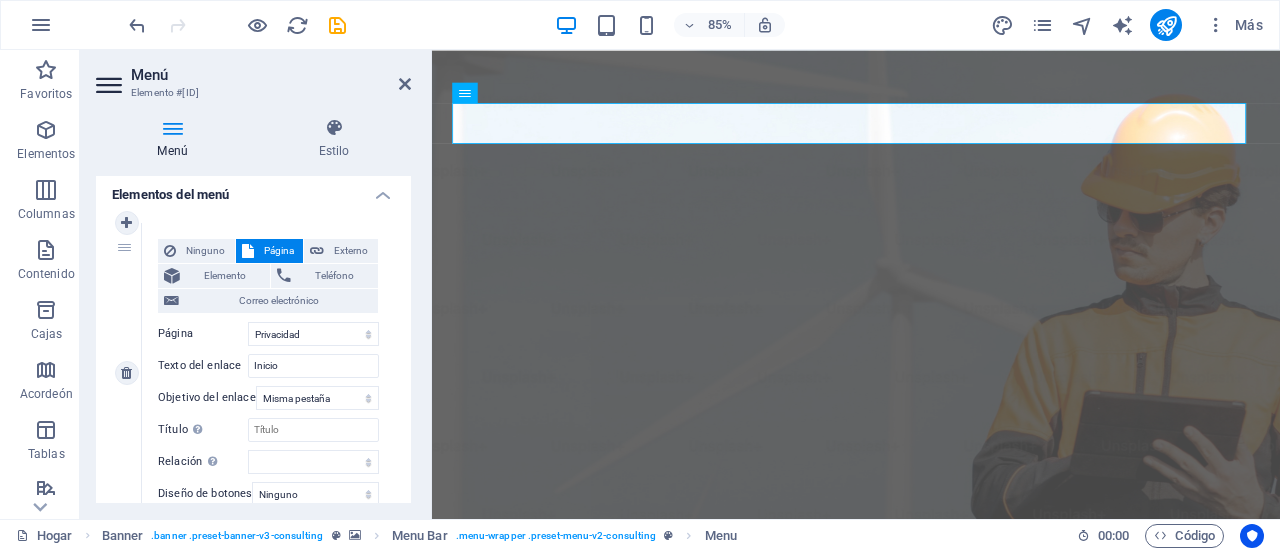 click on "Elemento Teléfono Correo electrónico Página Hogar Subpágina Aviso legal Privacidad Elemento
URL /#story Teléfono Correo electrónico Texto del enlace Inicio Objetivo del enlace Nueva pestaña Misma pestaña Cubrir Título La descripción adicional del enlace no debe coincidir con el texto del enlace. El título suele mostrarse como información sobre herramientas al pasar el ratón sobre el elemento. Déjelo en blanco si no está seguro. Relación Establece la  relación de este enlace con el destino del enlace  . Por ejemplo, el valor "nofollow" indica a los motores de búsqueda que no sigan el enlace. Puede dejarse vacío. alternar autor marcador externo ayuda licencia próximo no seguir sin referencia noopener anterior buscar etiqueta Diseño de botones Ninguno Por defecto Primario Secundario" at bounding box center [268, 372] 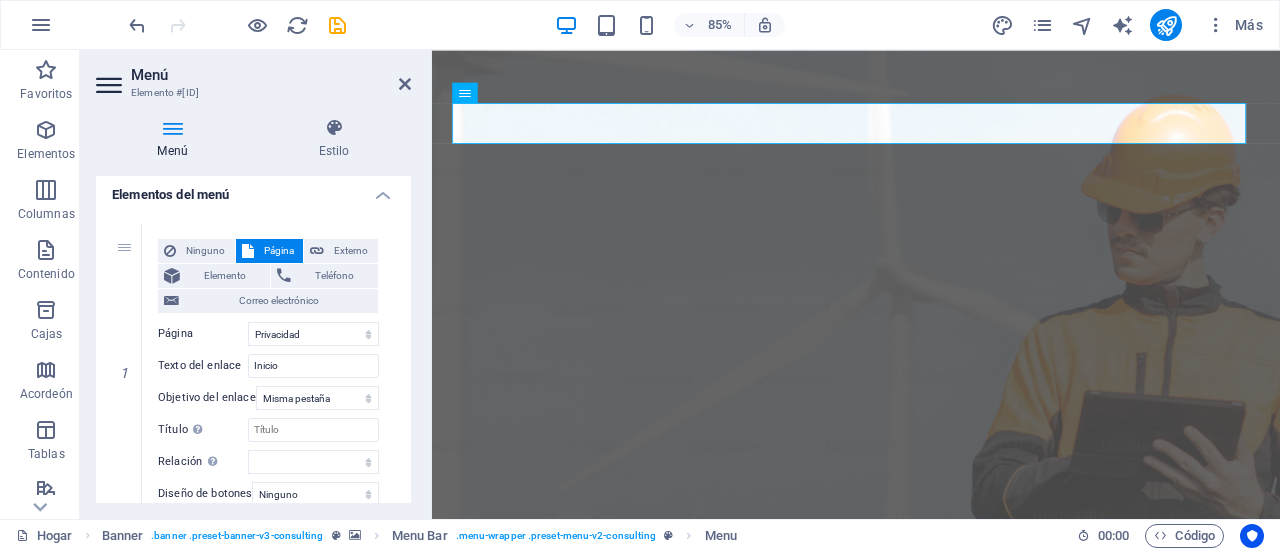 click on "Elementos del menú" at bounding box center (253, 189) 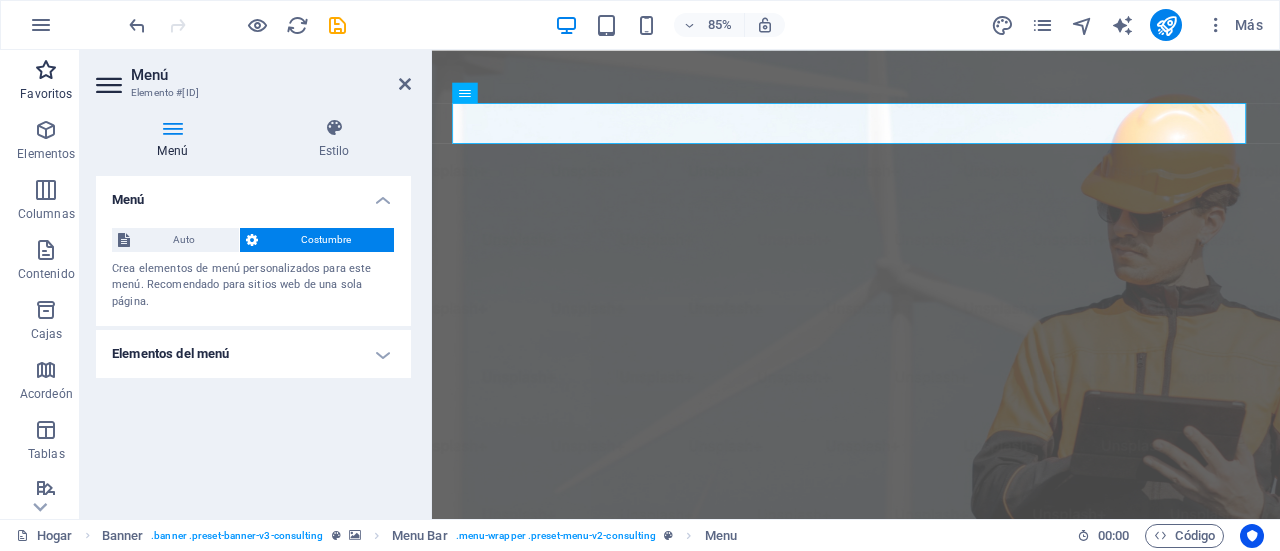 click on "Favoritos" at bounding box center (46, 94) 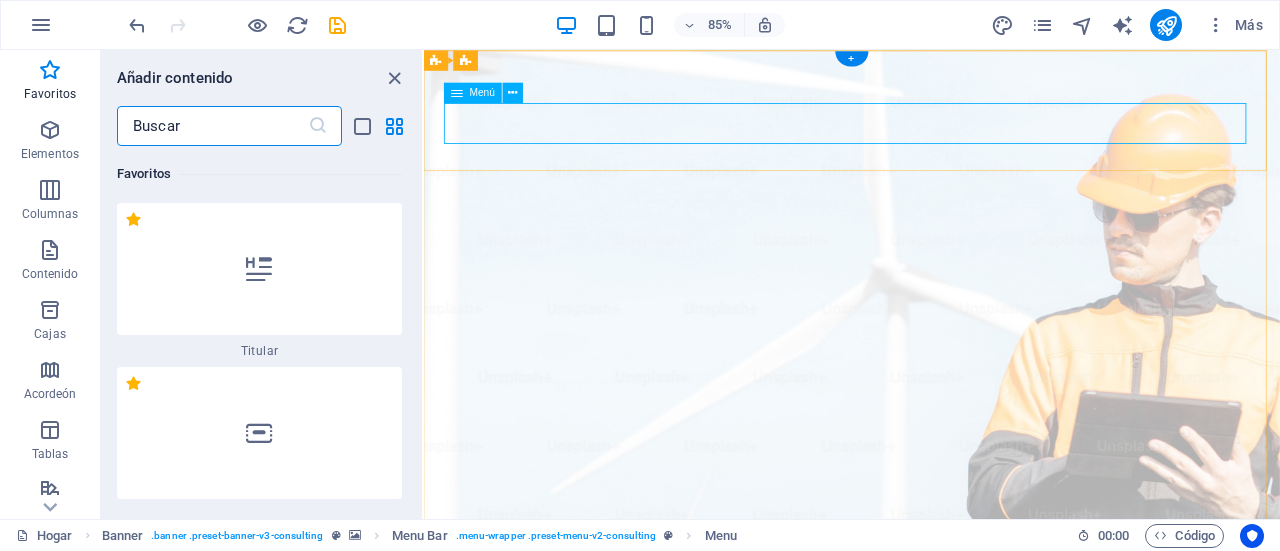 click on "Inicio Nuestro equipo Certificaciones Preguntas frecuentes Contáctanos" at bounding box center (927, 1036) 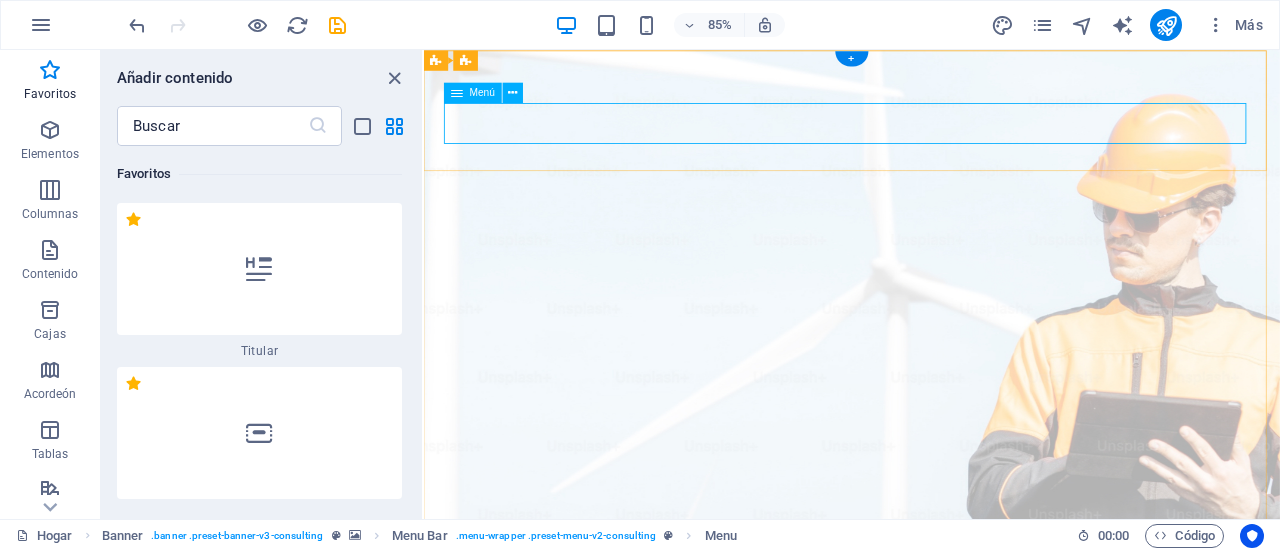 click on "Inicio Nuestro equipo Certificaciones Preguntas frecuentes Contáctanos" at bounding box center (927, 1036) 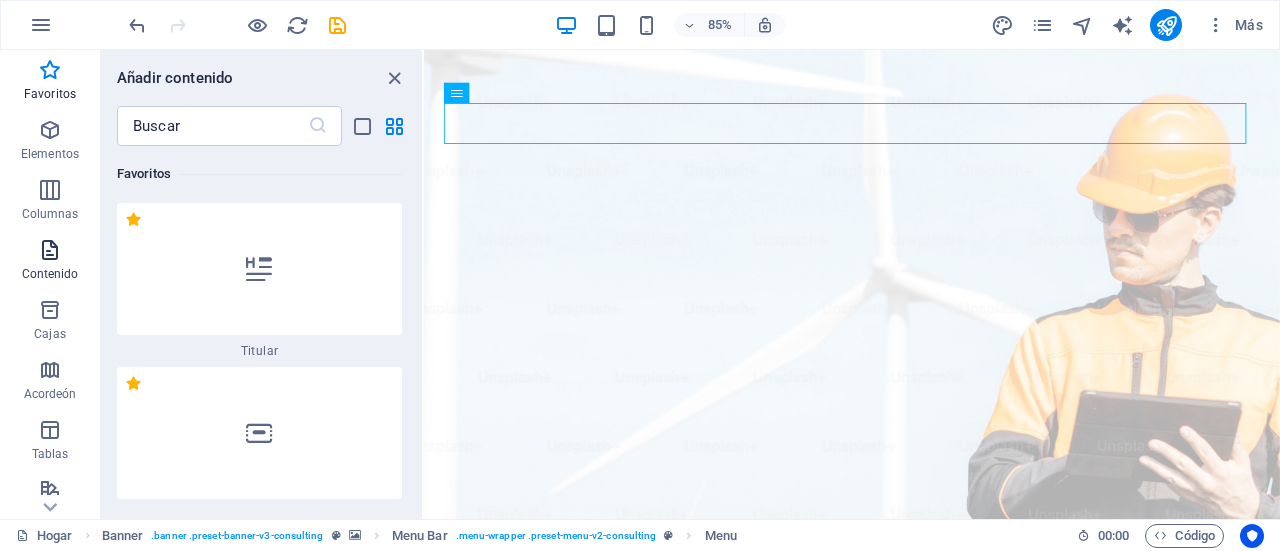 click on "Contenido" at bounding box center (50, 262) 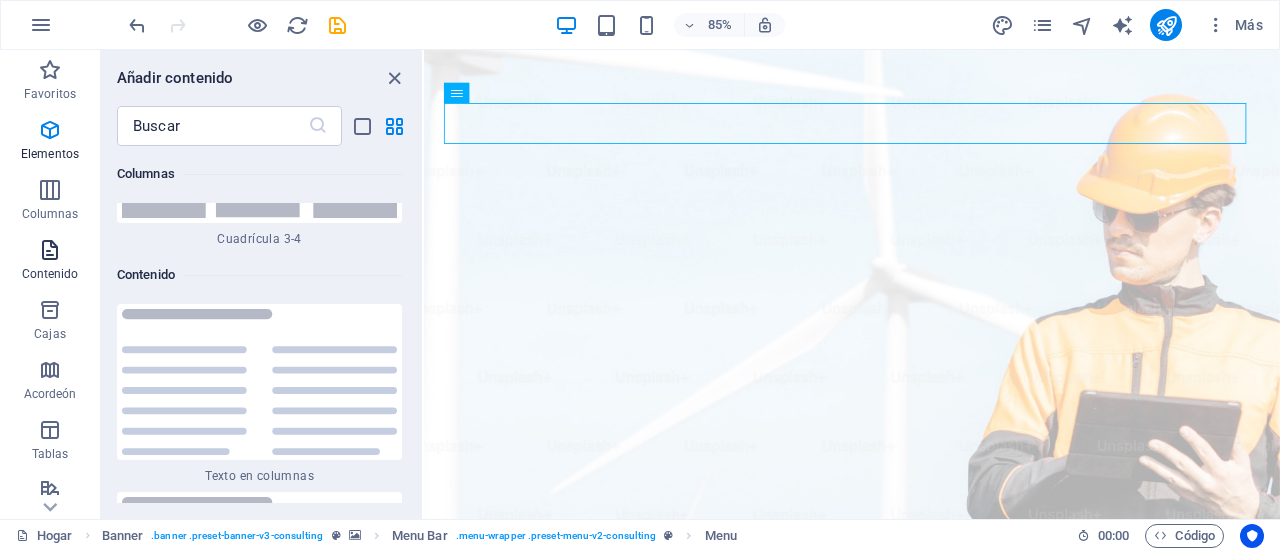 scroll, scrollTop: 6799, scrollLeft: 0, axis: vertical 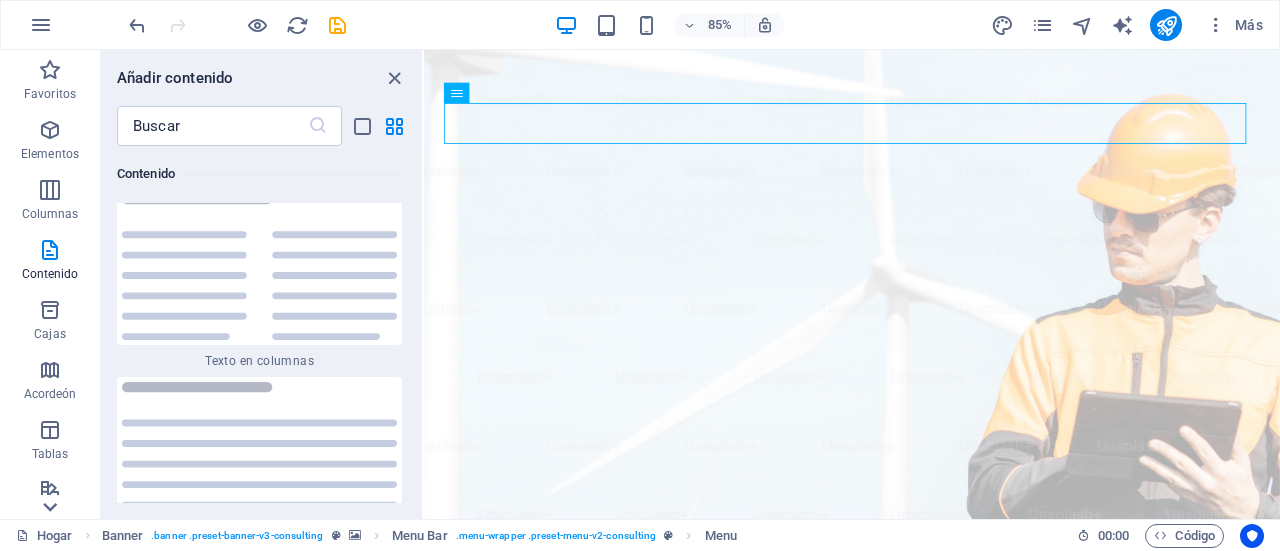 click 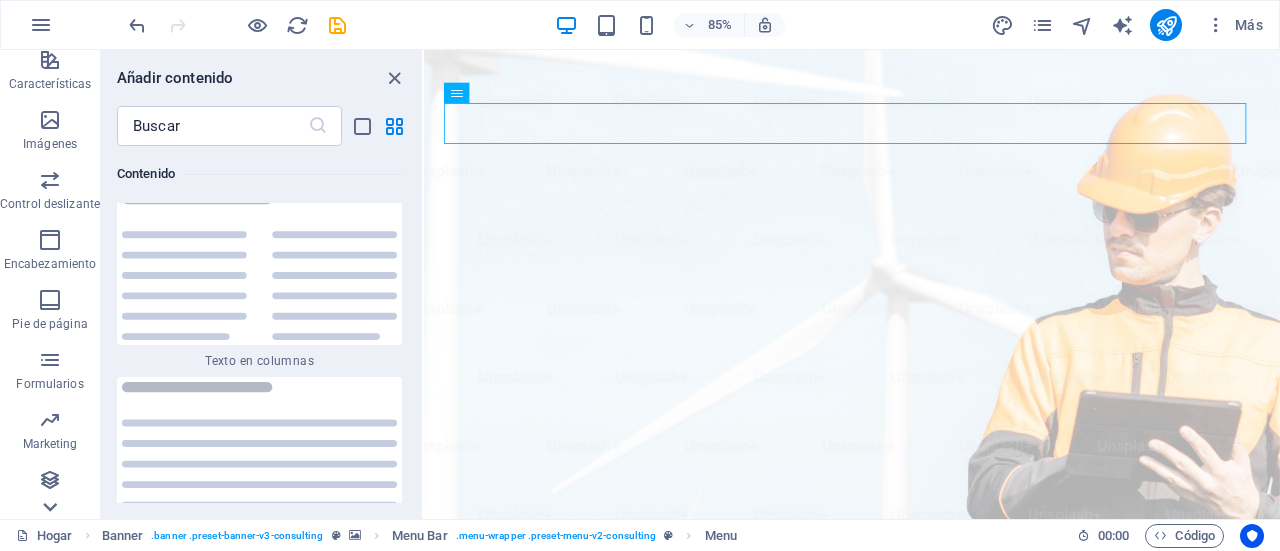 scroll, scrollTop: 430, scrollLeft: 0, axis: vertical 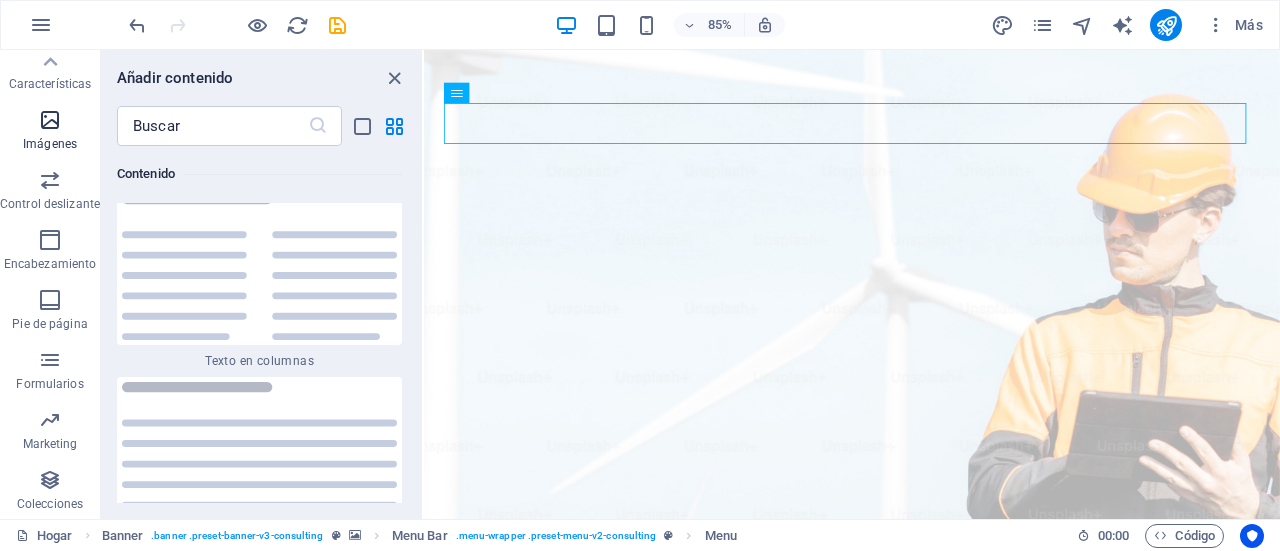 click on "Imágenes" at bounding box center (50, 144) 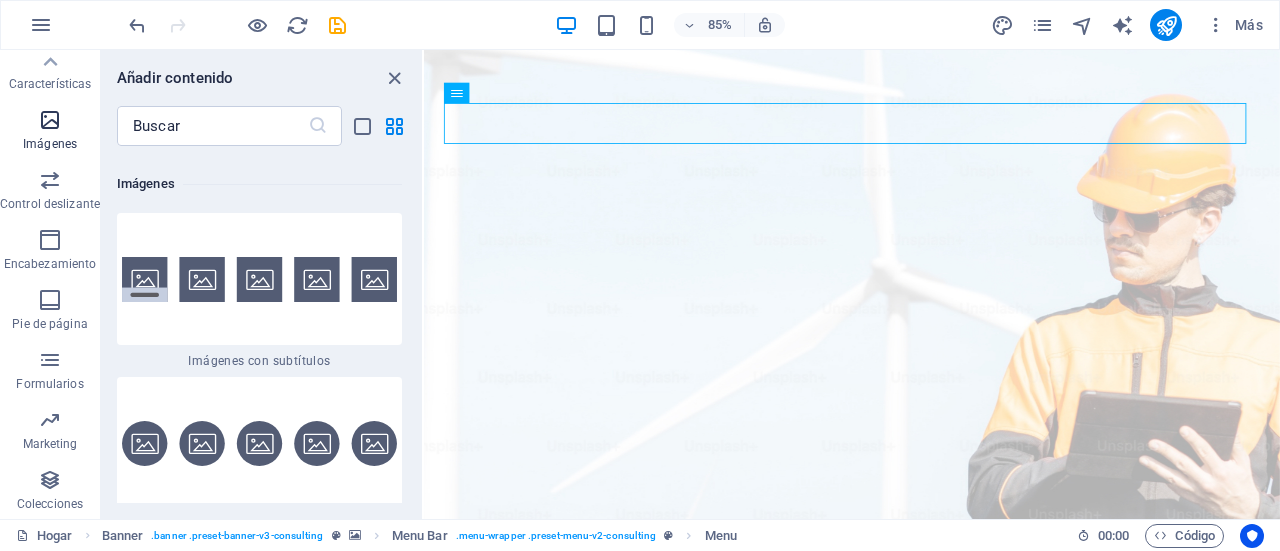 scroll, scrollTop: 20112, scrollLeft: 0, axis: vertical 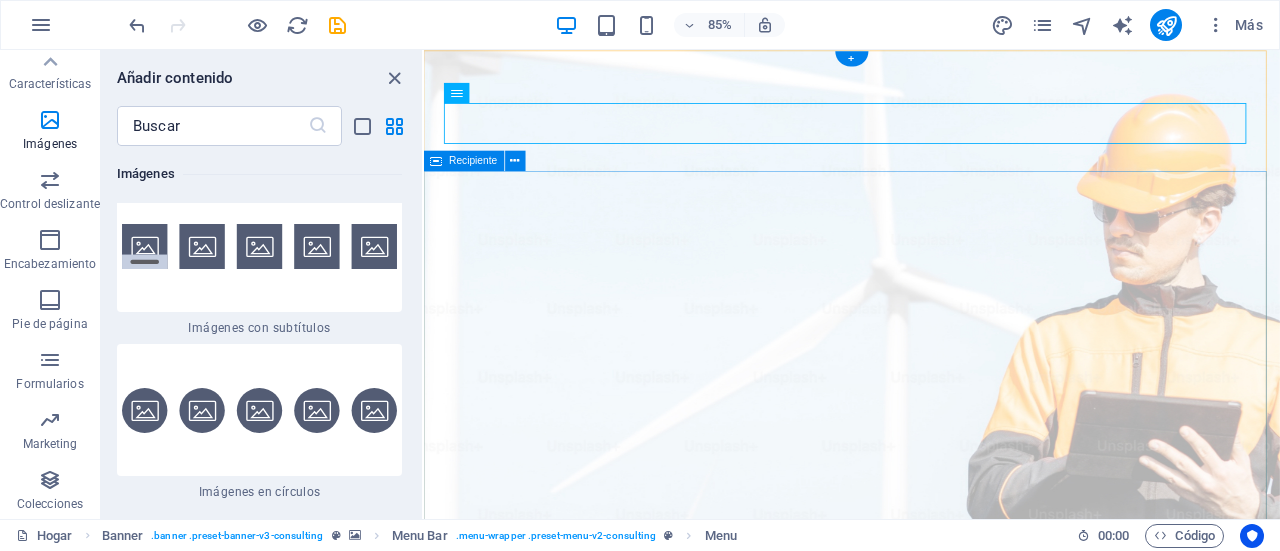 click on "Impulse su negocio con energía sostenible y consultoría estratégica Empoderando a las empresas para un futuro más verde y un crecimiento estratégico Empezar" at bounding box center (927, 1374) 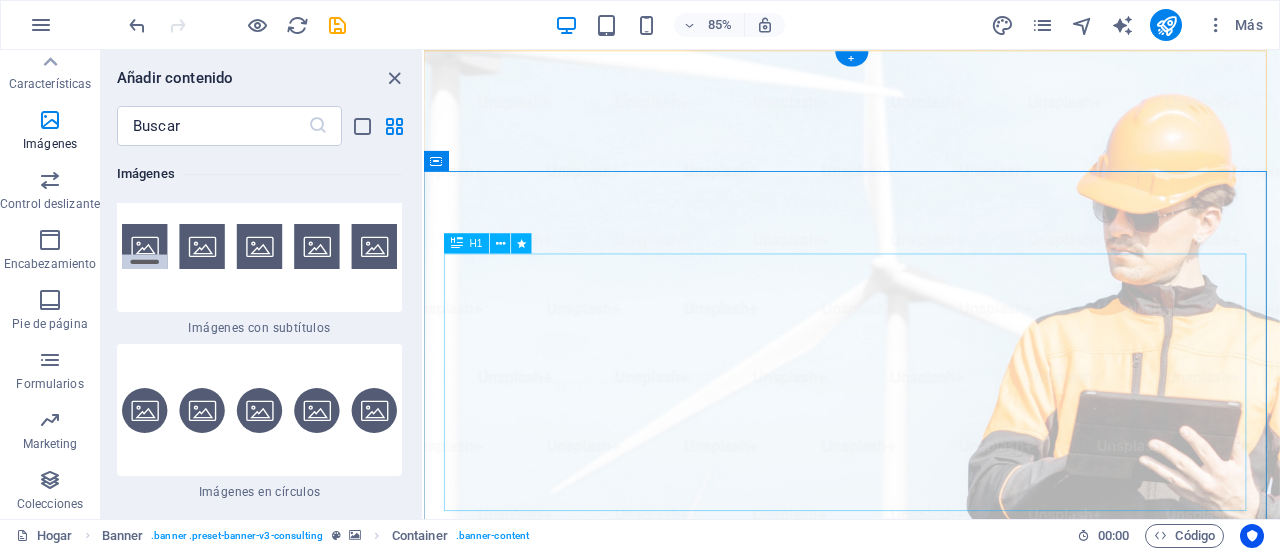 click on "Impulse su negocio con energía sostenible y consultoría estratégica" at bounding box center (927, 1243) 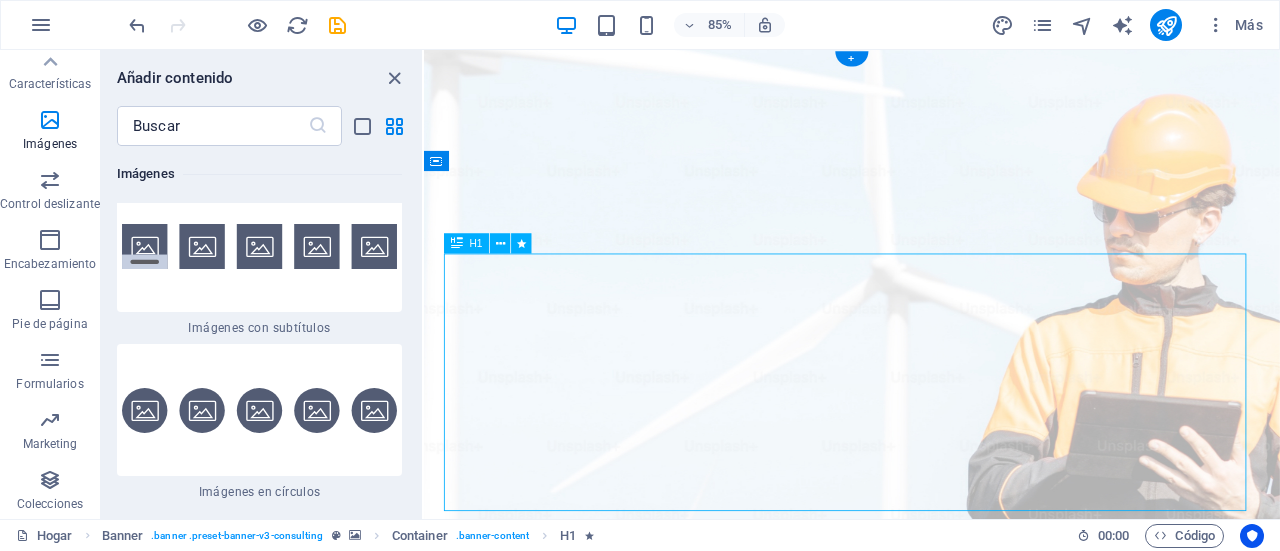 click on "Impulse su negocio con energía sostenible y consultoría estratégica" at bounding box center [927, 1243] 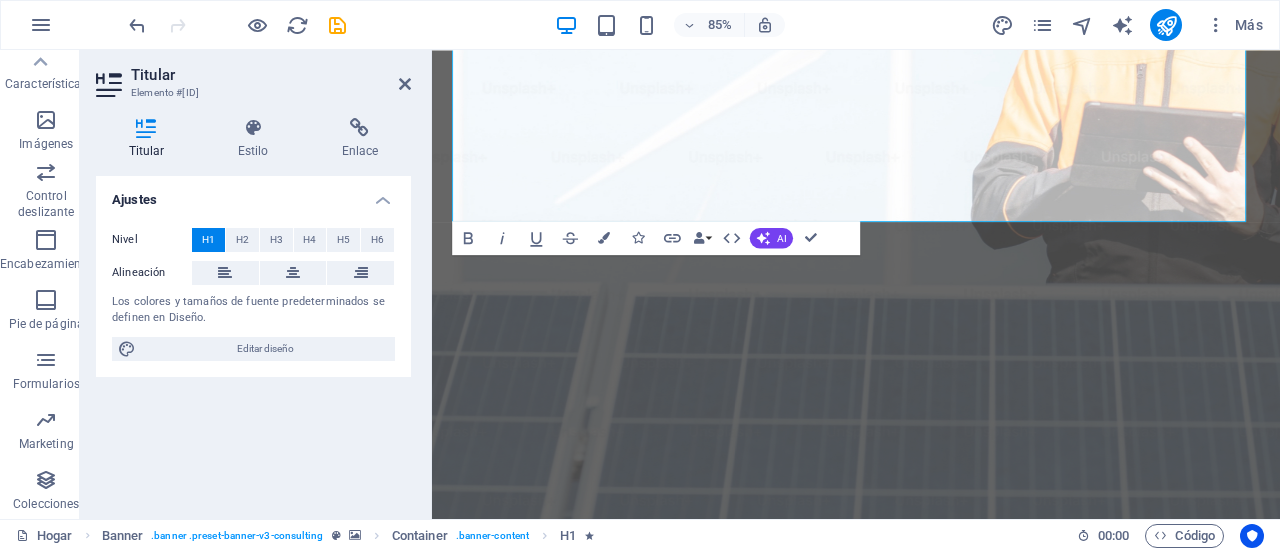 scroll, scrollTop: 0, scrollLeft: 0, axis: both 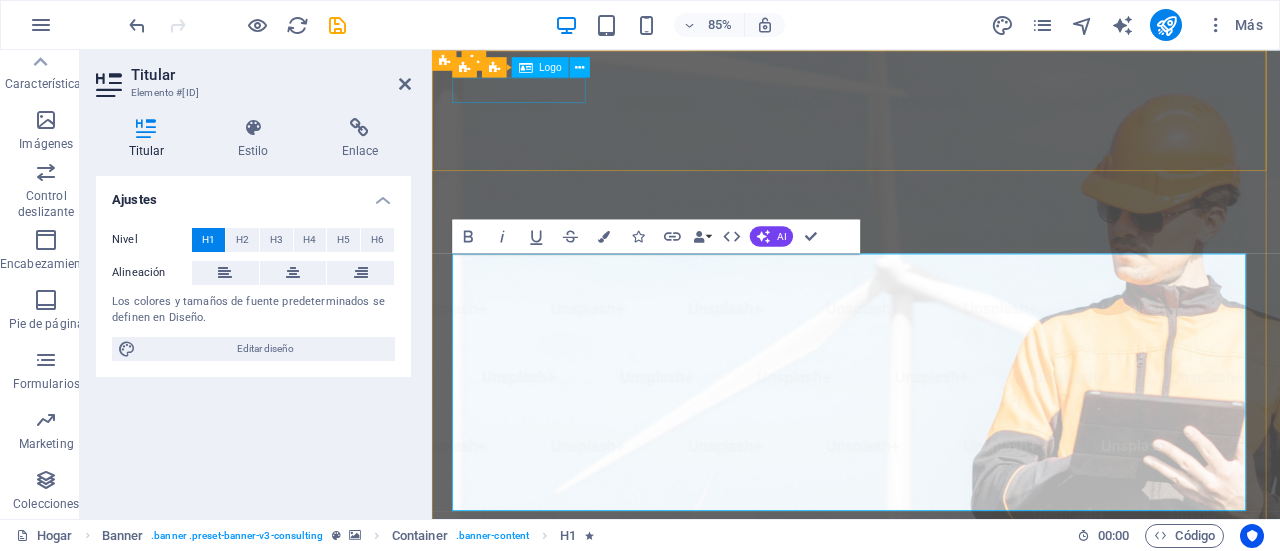 click at bounding box center [931, 997] 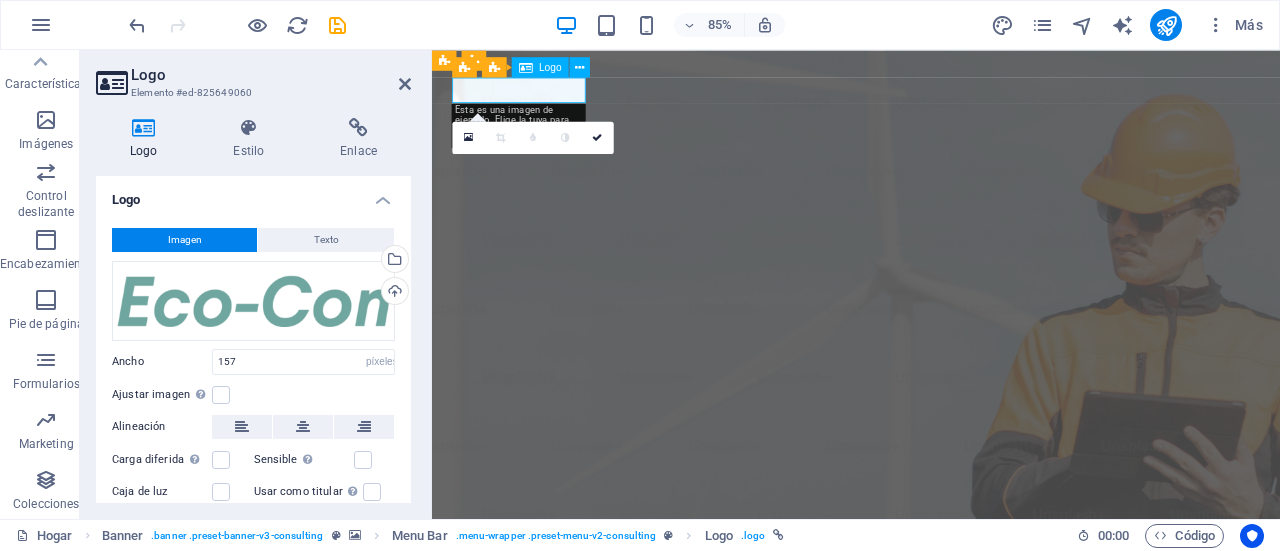 click at bounding box center [931, 997] 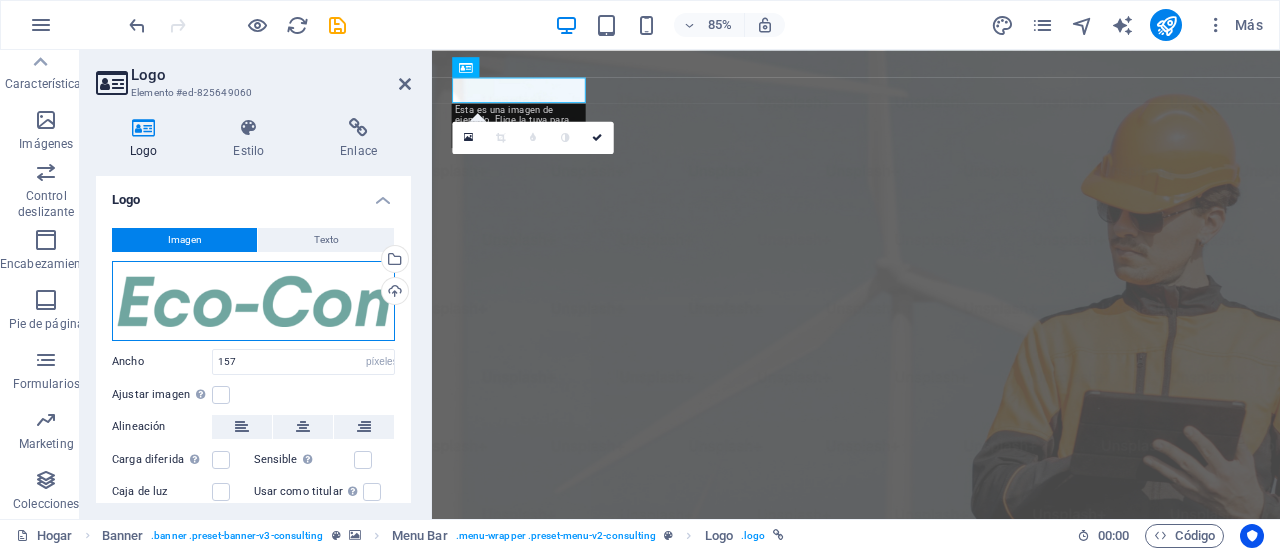 click on "Arrastre los archivos aquí, haga clic para elegir archivos o  seleccione archivos de Archivos o de nuestras fotos y videos de archivo gratuitos" at bounding box center (253, 301) 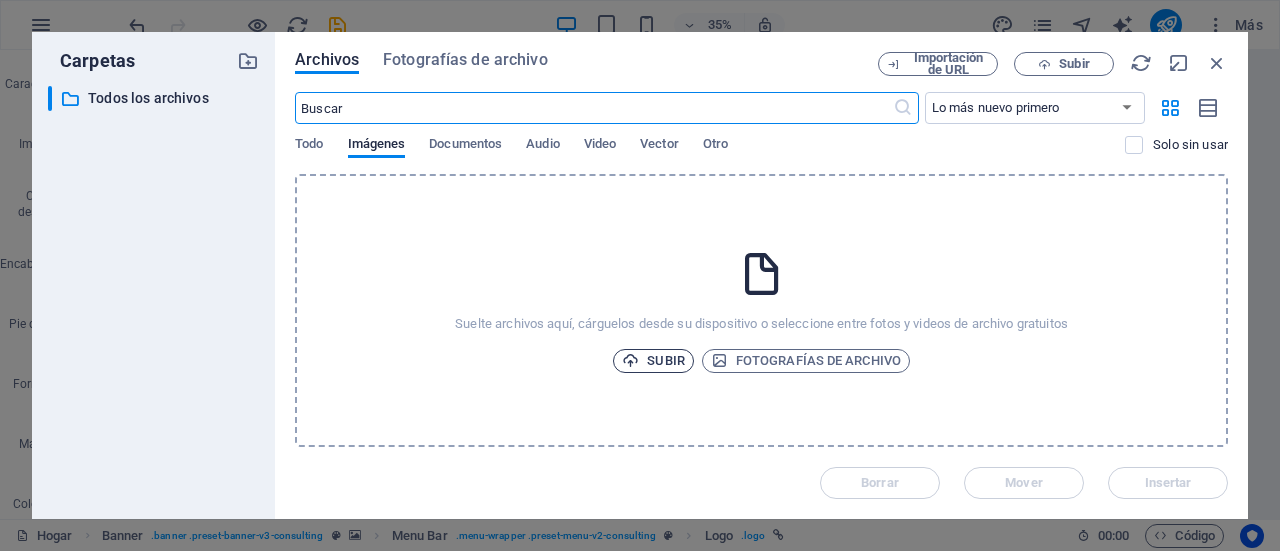 click on "Subir" at bounding box center [653, 361] 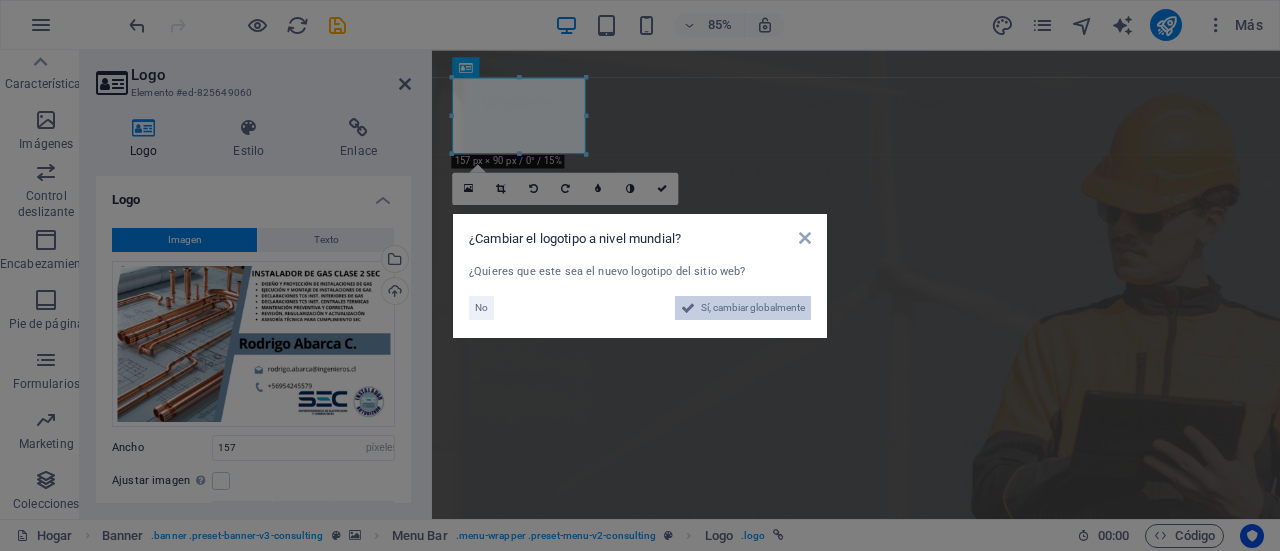 click on "Sí, cambiar globalmente" at bounding box center (753, 308) 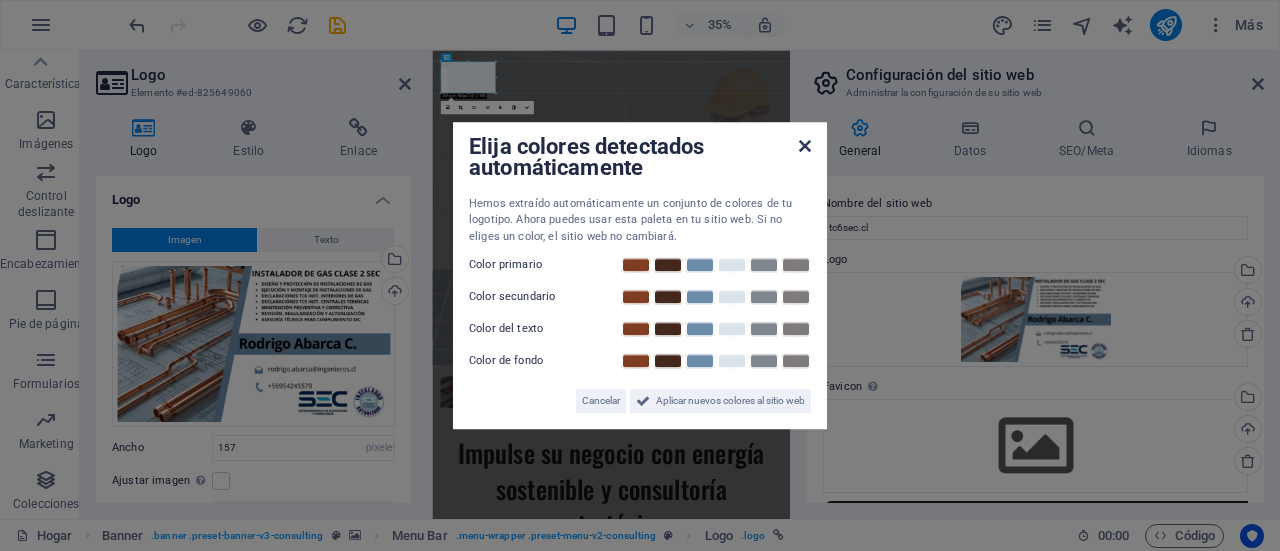 click at bounding box center [805, 146] 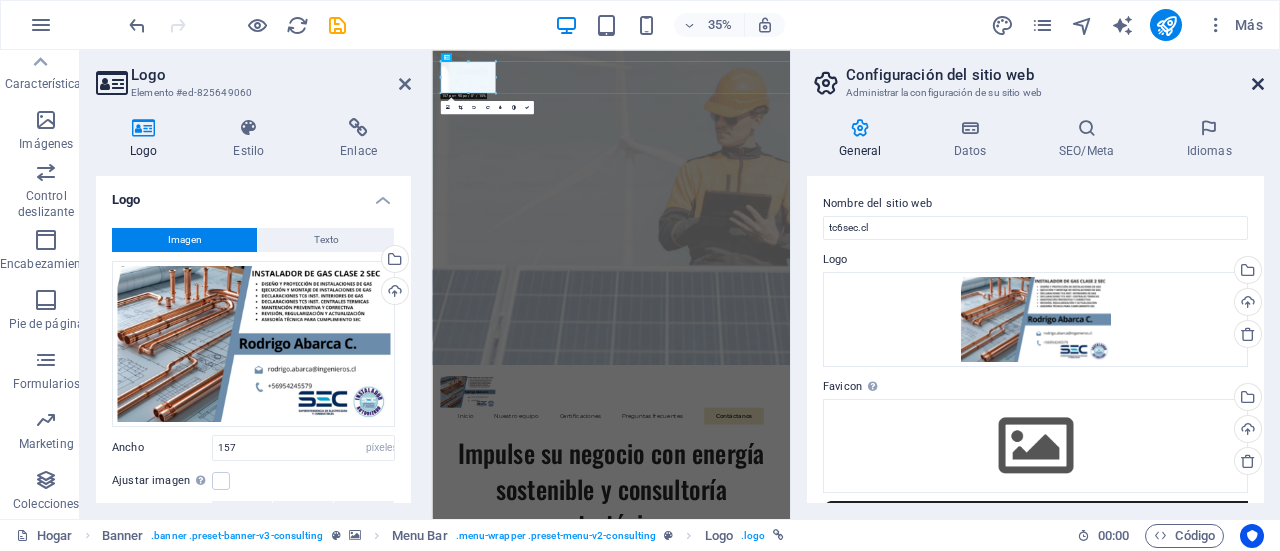 click at bounding box center (1258, 84) 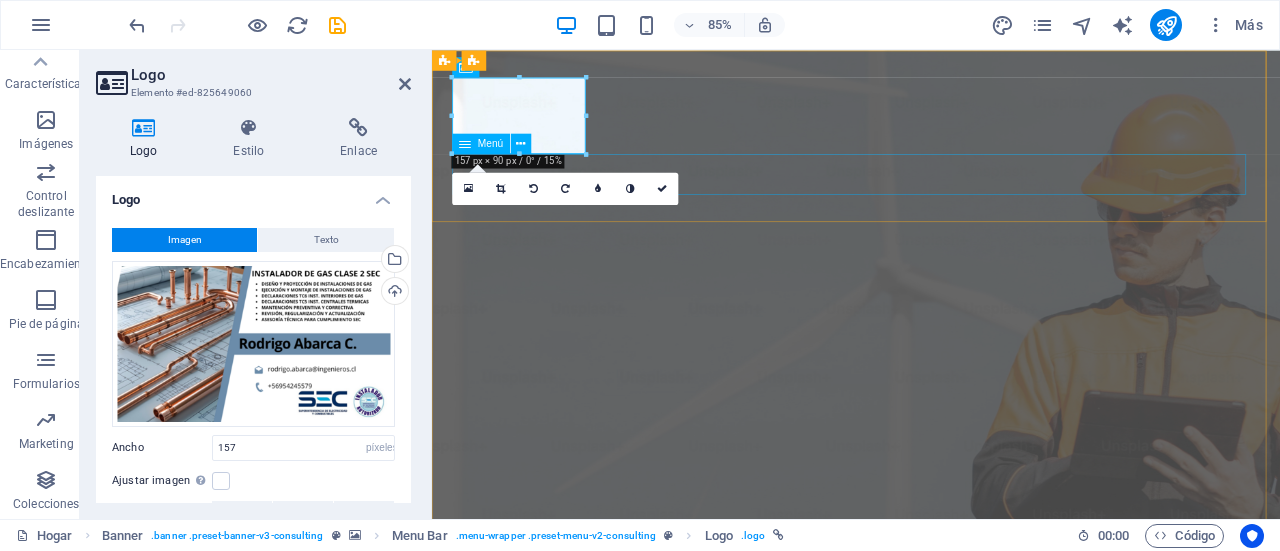 click on "Inicio Nuestro equipo Certificaciones Preguntas frecuentes Contáctanos" at bounding box center (931, 1051) 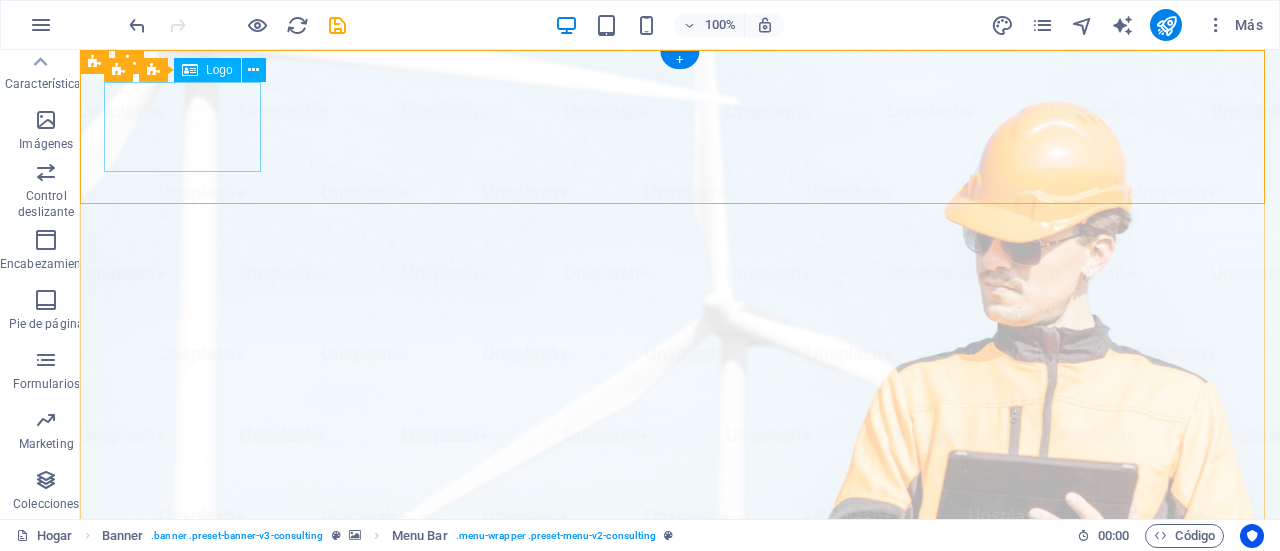 click at bounding box center [680, 1027] 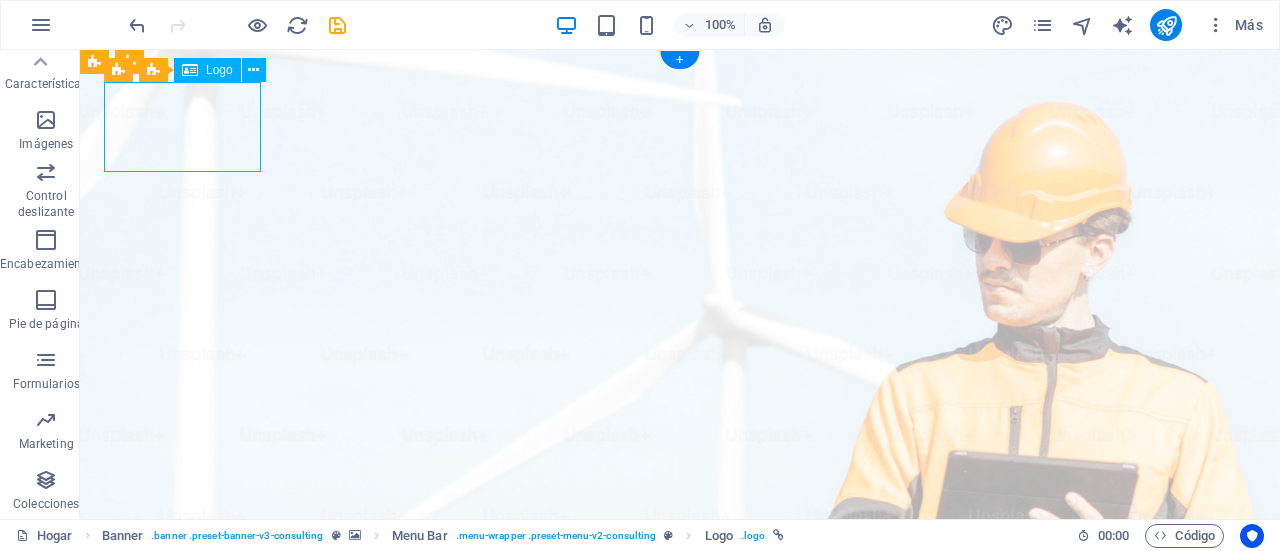click at bounding box center (680, 1027) 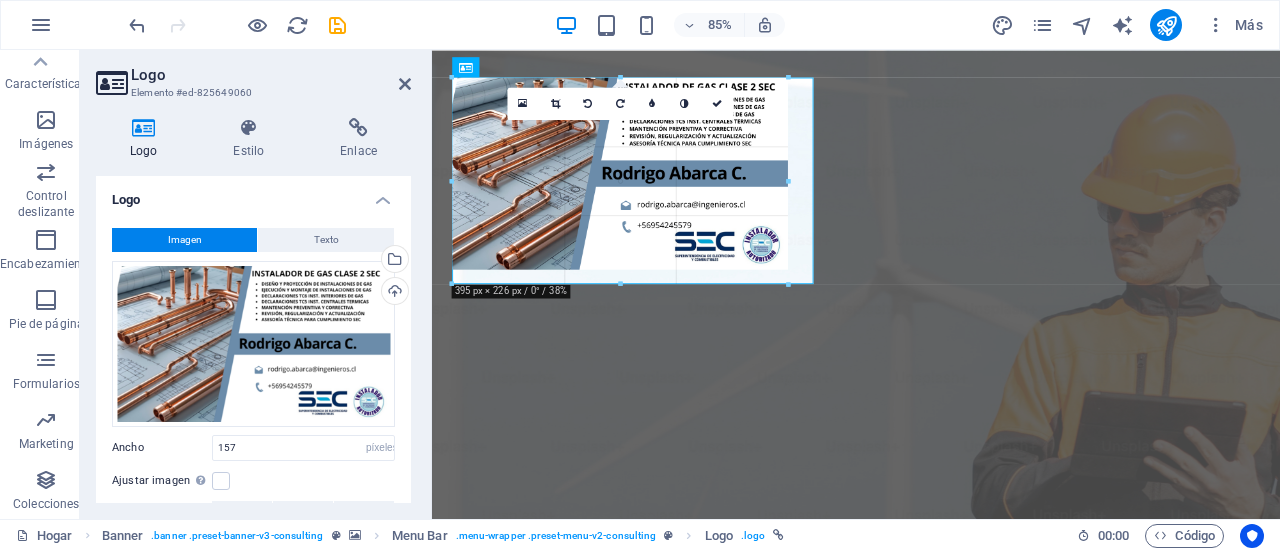 drag, startPoint x: 588, startPoint y: 149, endPoint x: 499, endPoint y: 230, distance: 120.34118 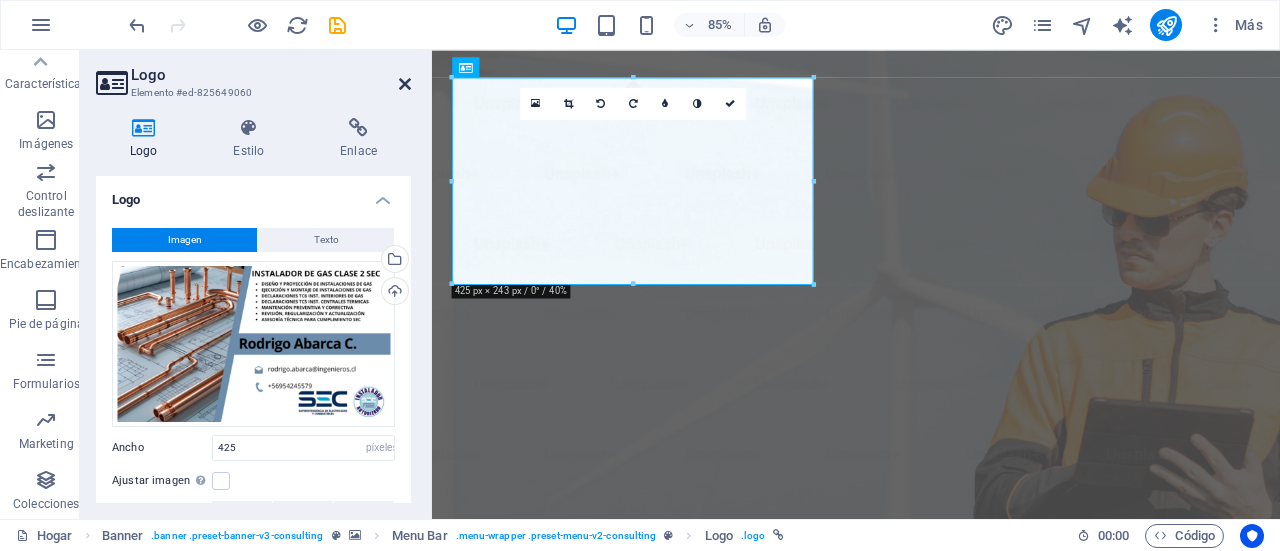 click at bounding box center (405, 84) 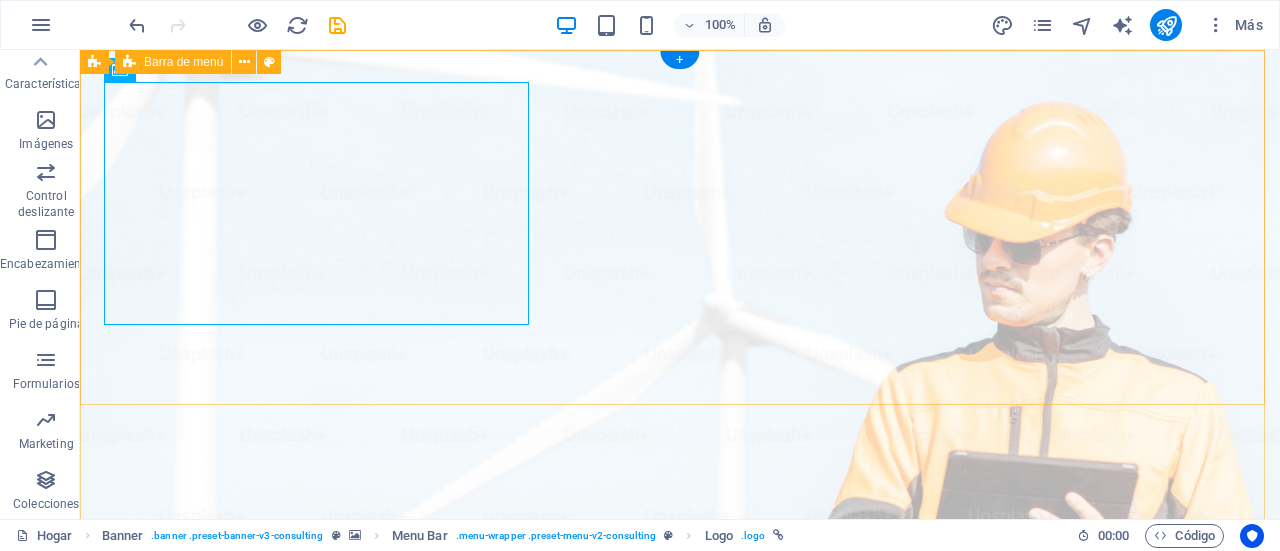 click on "Inicio Nuestro equipo Certificaciones Preguntas frecuentes Contáctanos" at bounding box center [680, 1127] 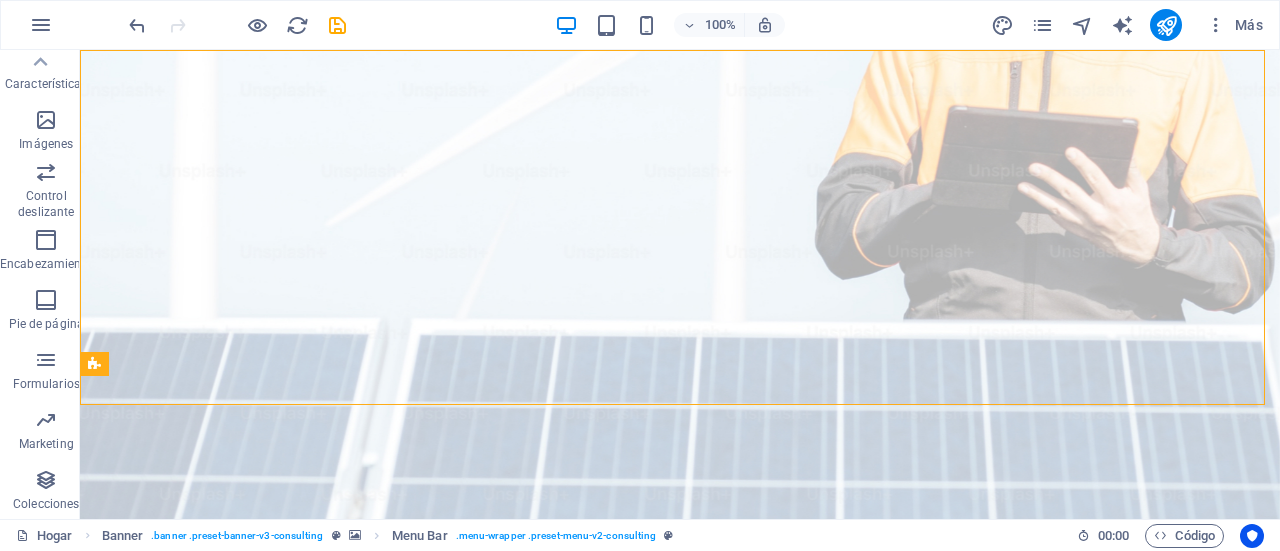 scroll, scrollTop: 0, scrollLeft: 0, axis: both 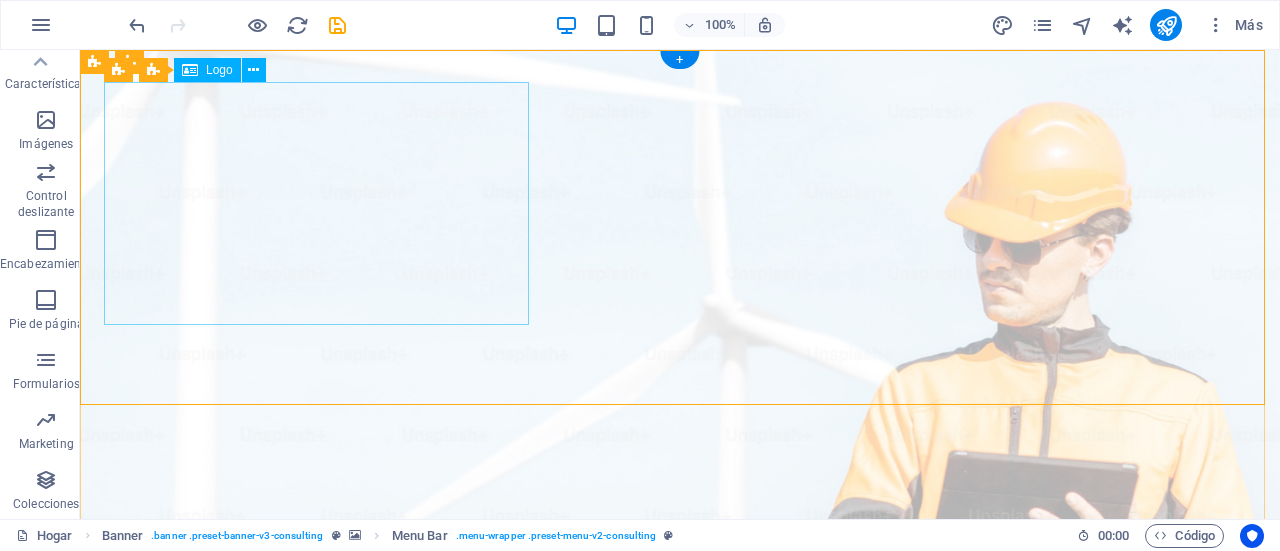 click at bounding box center [680, 1103] 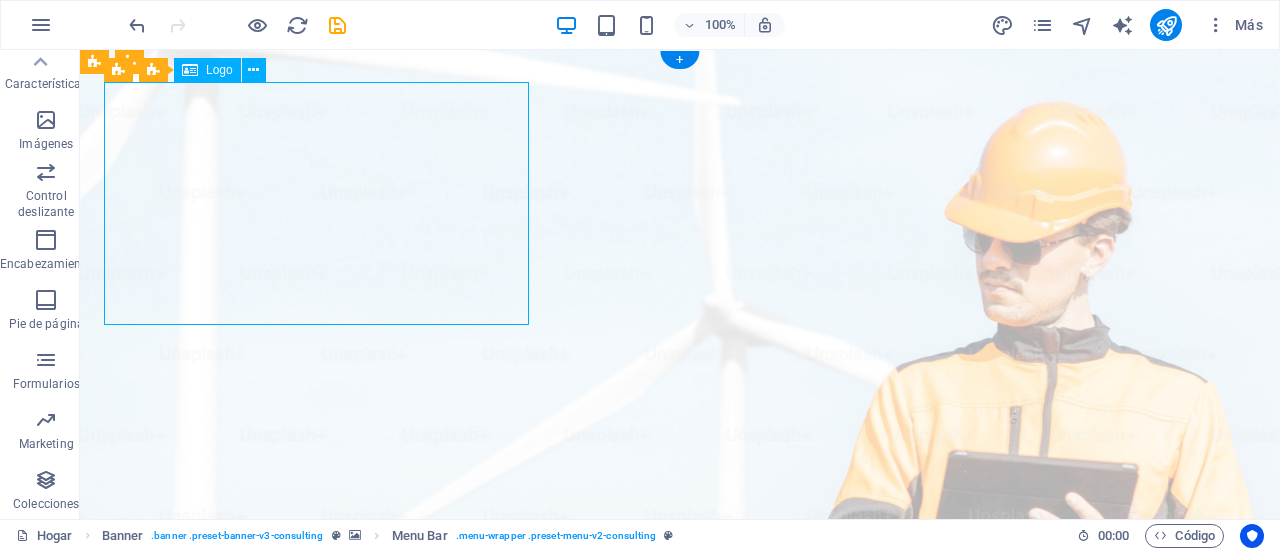 click at bounding box center [680, 1103] 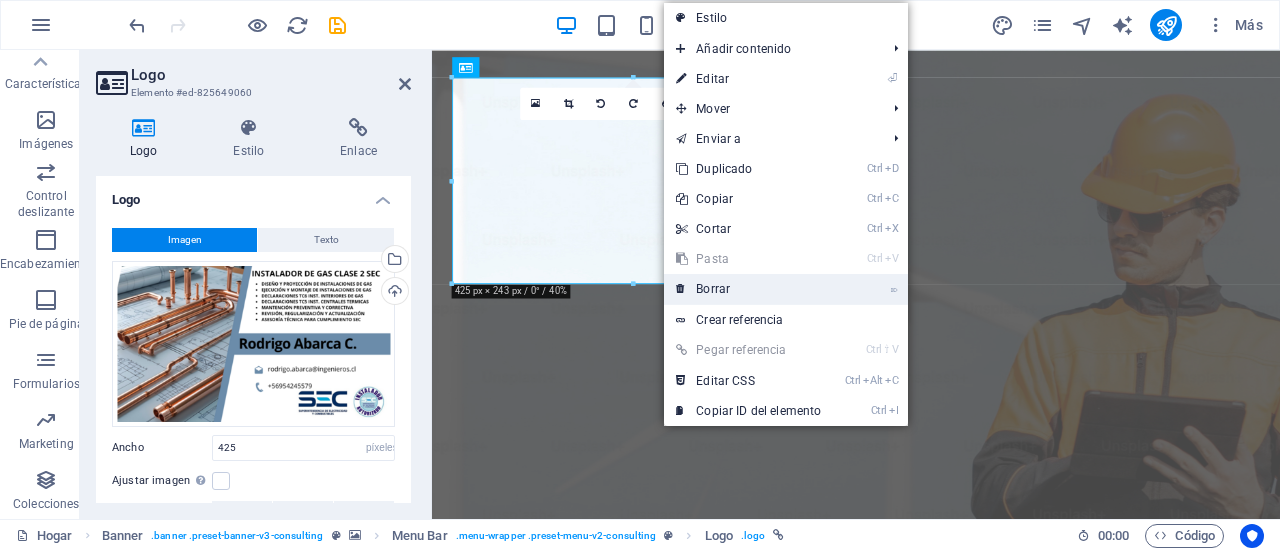 click on "Borrar" at bounding box center [713, 289] 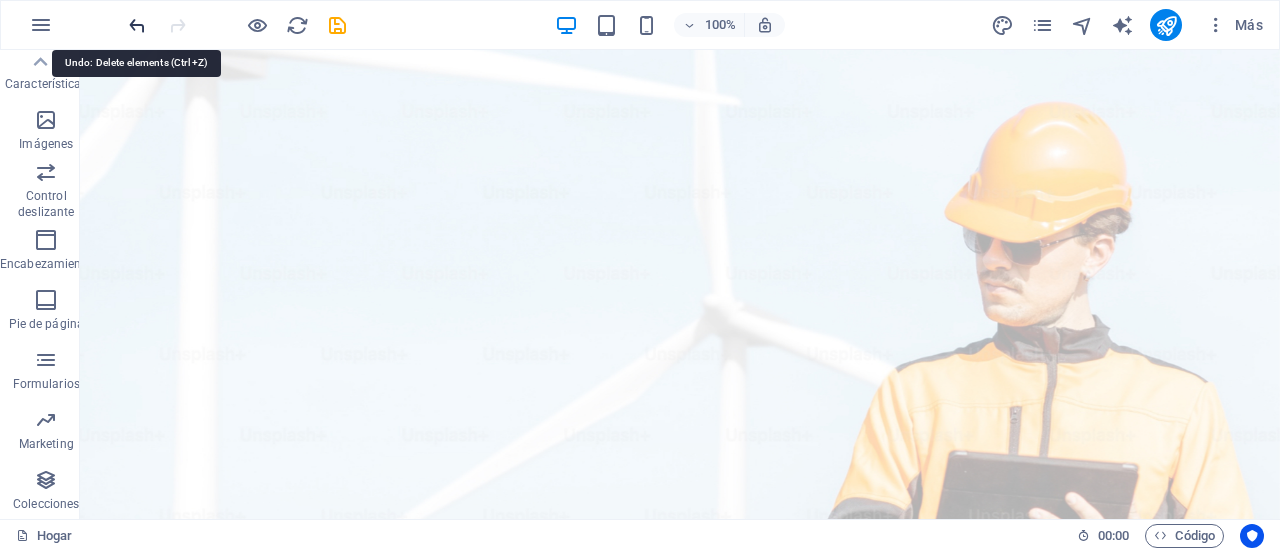 click at bounding box center [137, 25] 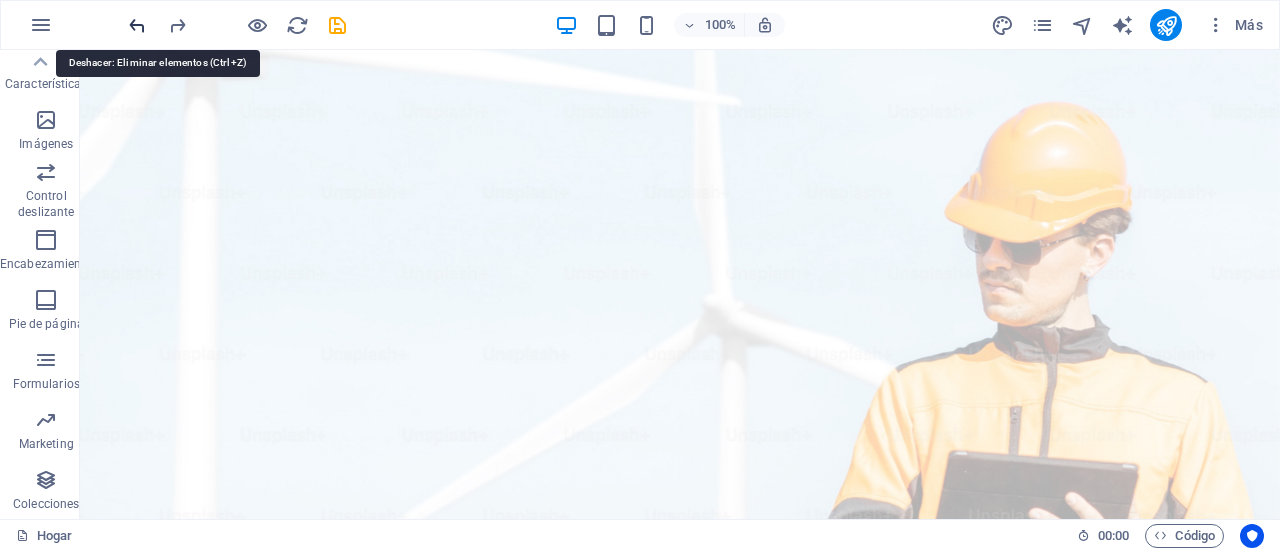 click at bounding box center [137, 25] 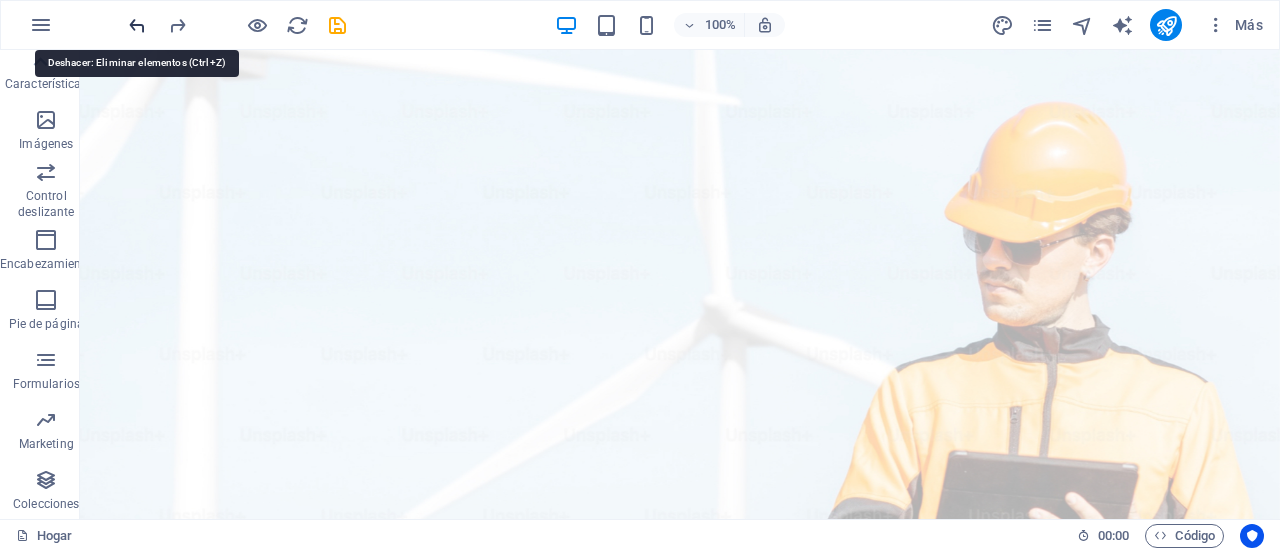 click at bounding box center [137, 25] 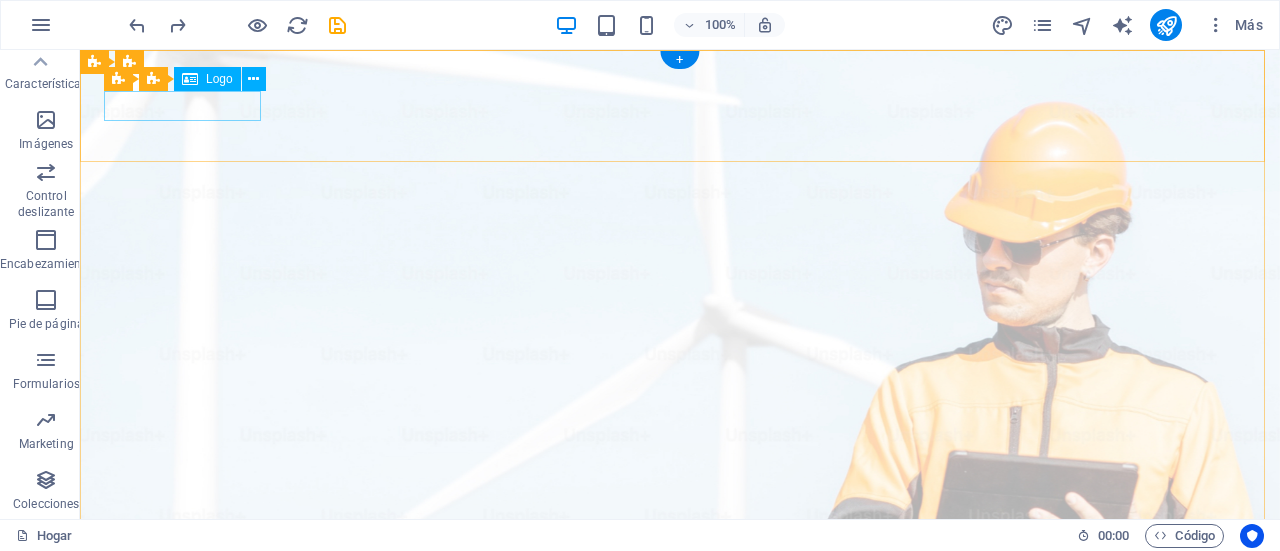 click at bounding box center [680, 997] 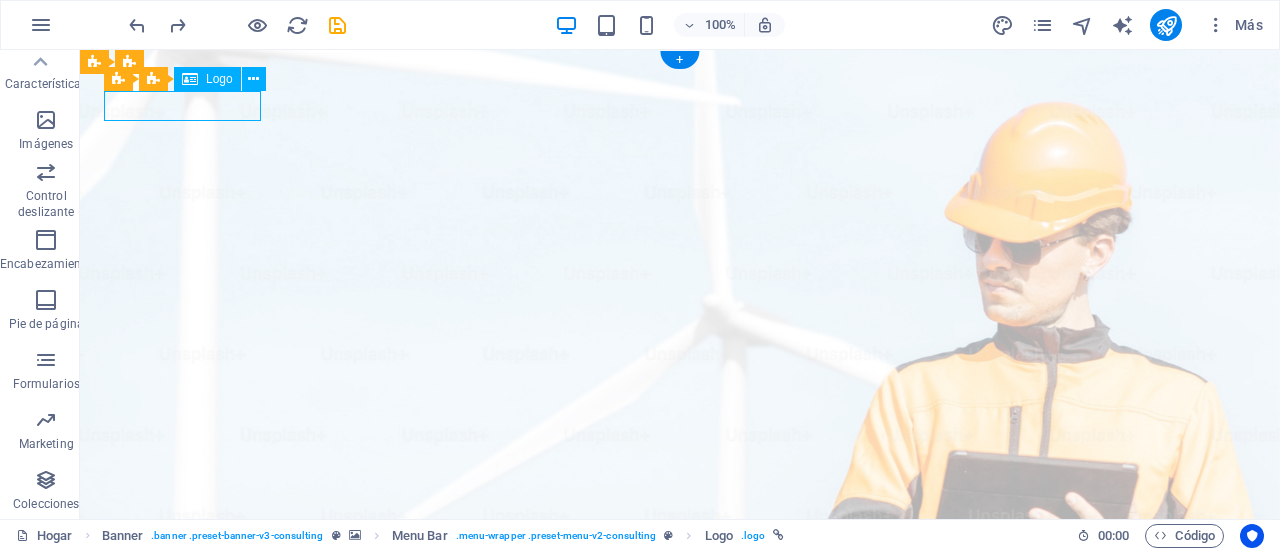click at bounding box center [680, 997] 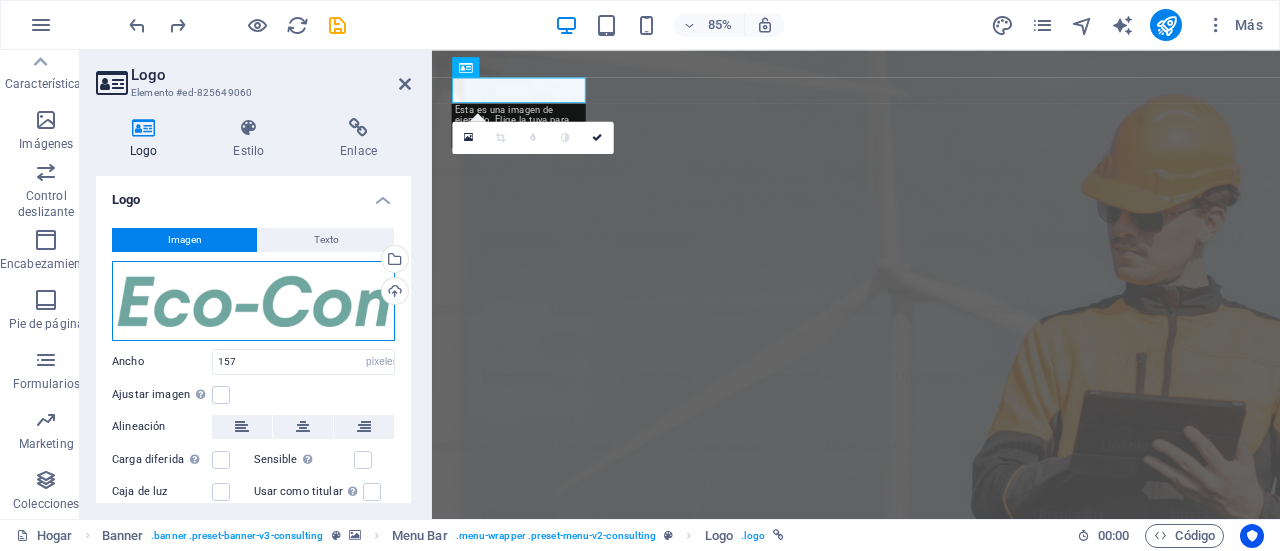 click on "Arrastre los archivos aquí, haga clic para elegir archivos o  seleccione archivos de Archivos o de nuestras fotos y videos de archivo gratuitos" at bounding box center (253, 301) 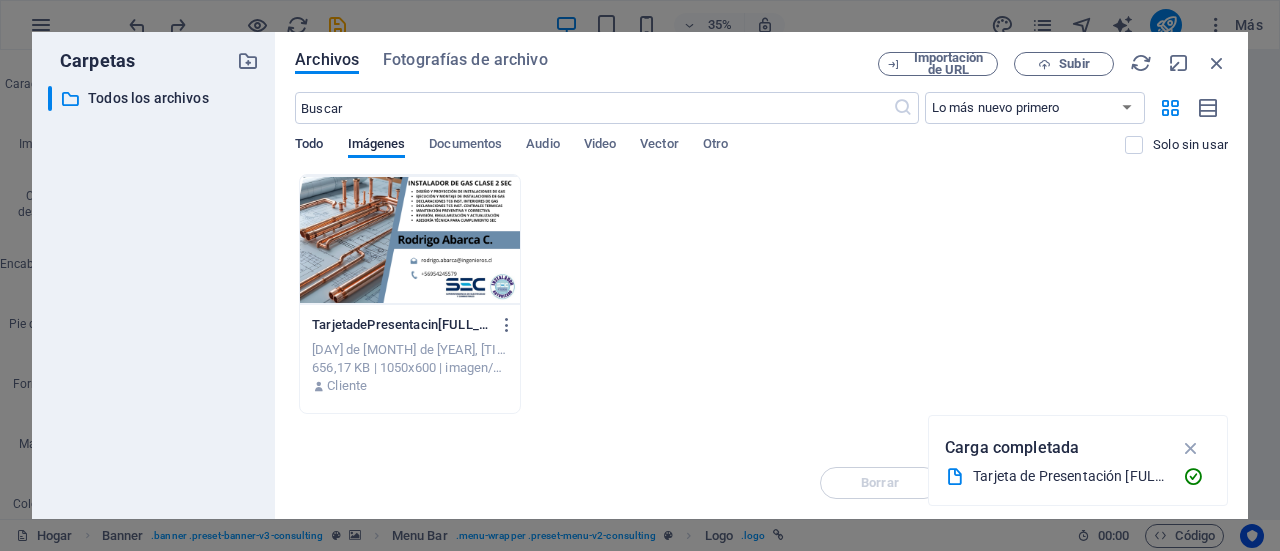 click on "Todo" at bounding box center (309, 143) 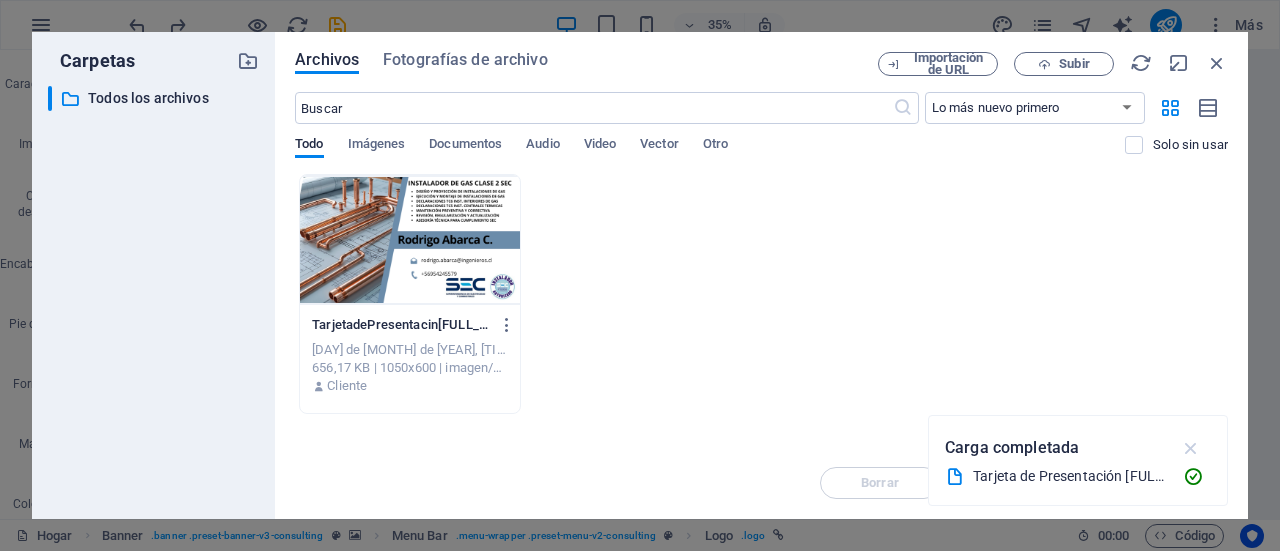 click at bounding box center [1191, 448] 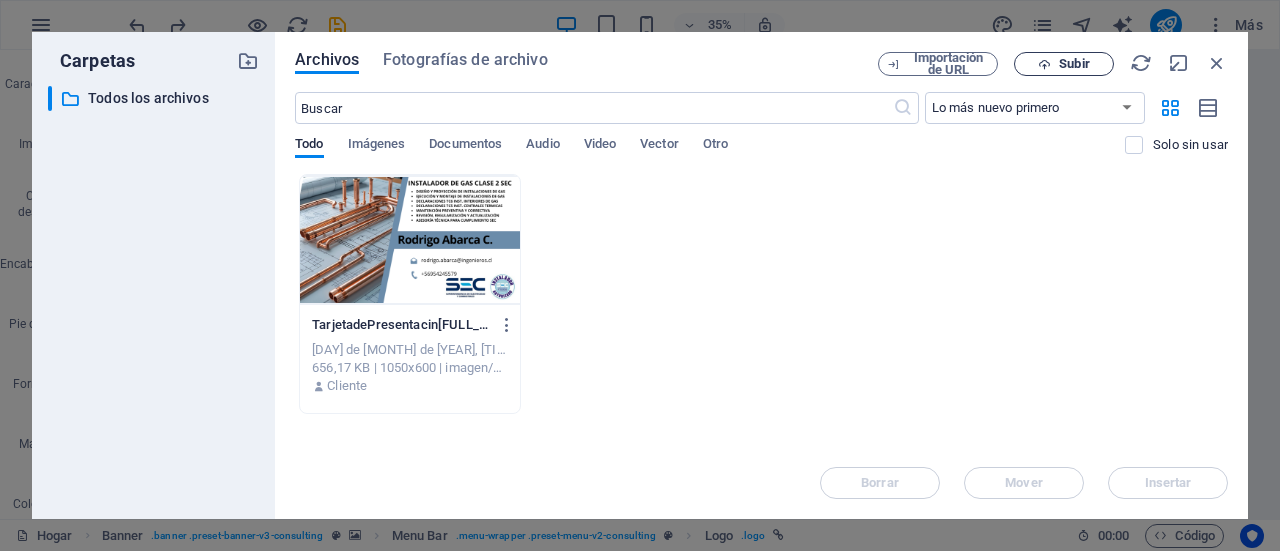 click at bounding box center [1044, 64] 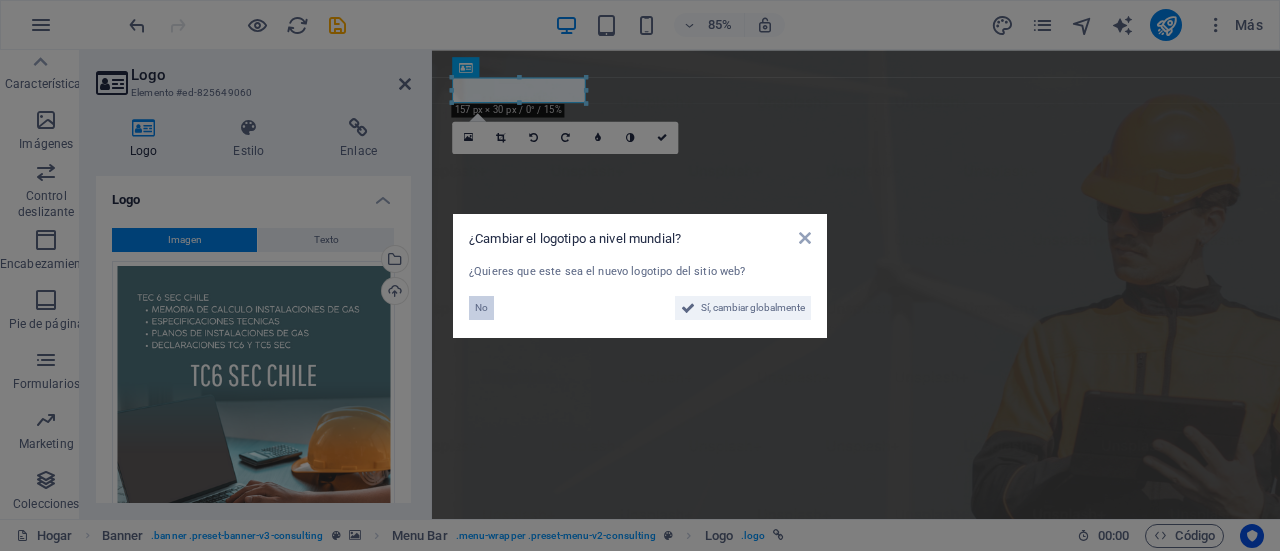 click on "No" at bounding box center [481, 307] 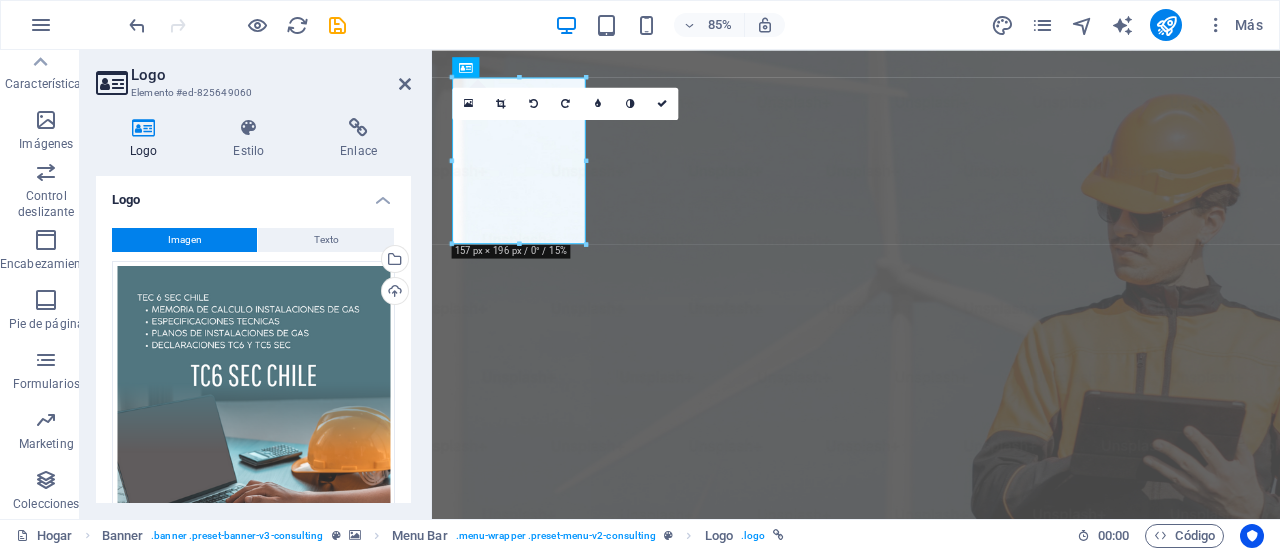 click at bounding box center (237, 25) 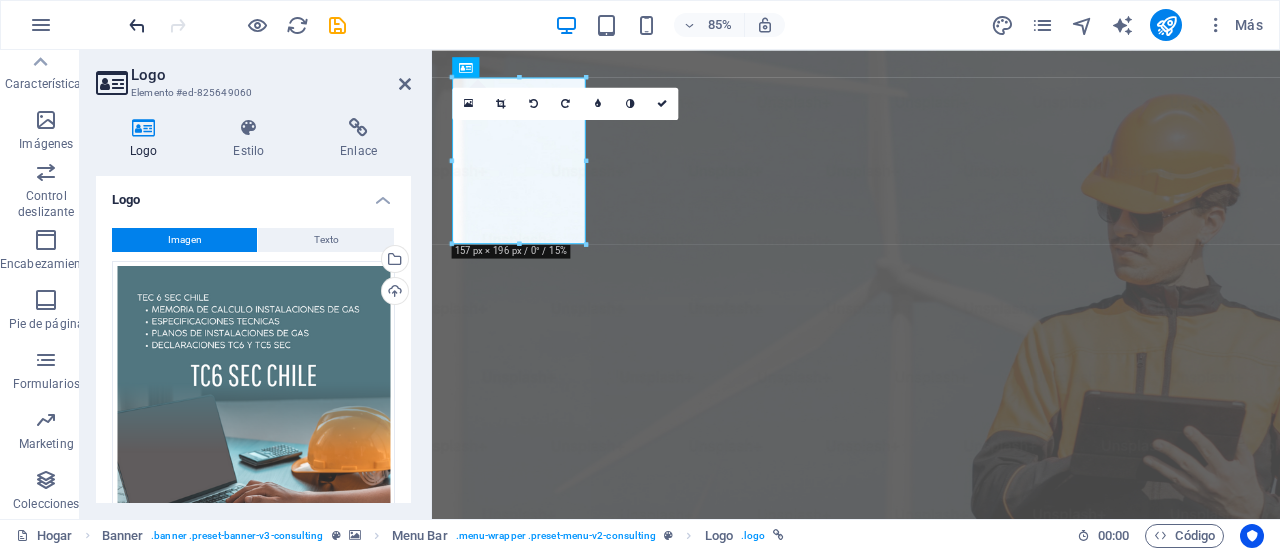 click at bounding box center [137, 25] 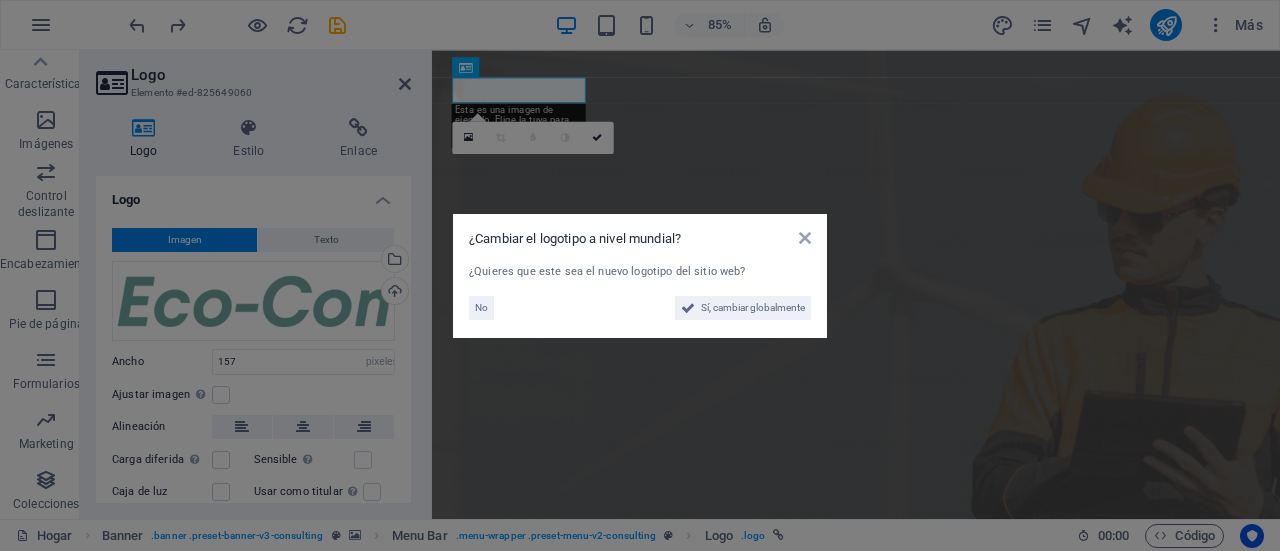 click on "¿Cambiar el logotipo a nivel mundial?" at bounding box center [640, 239] 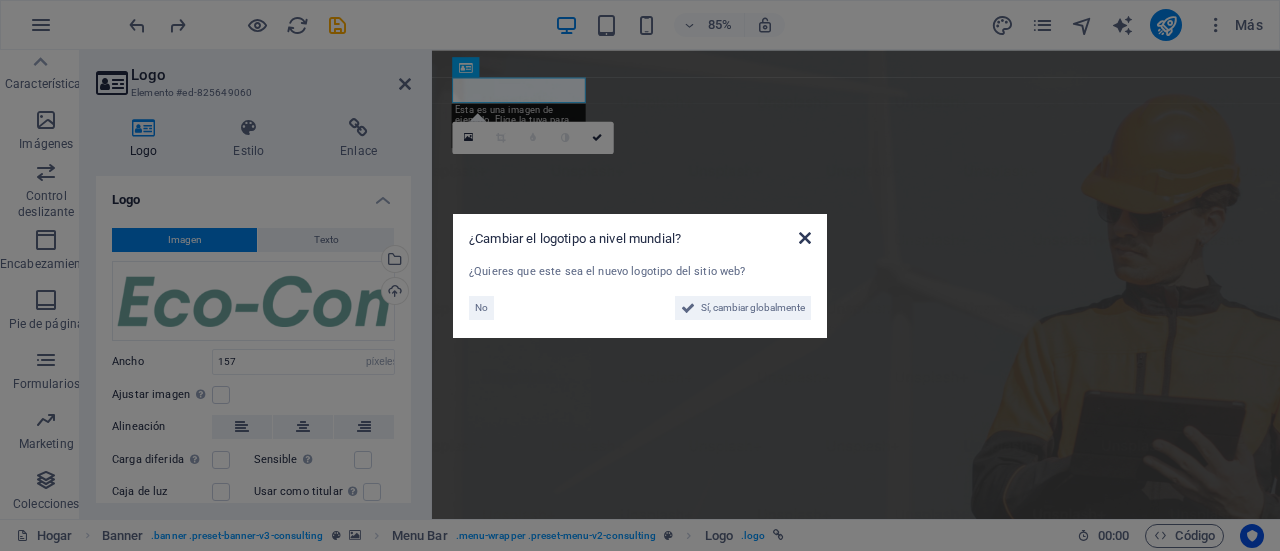 click at bounding box center (805, 238) 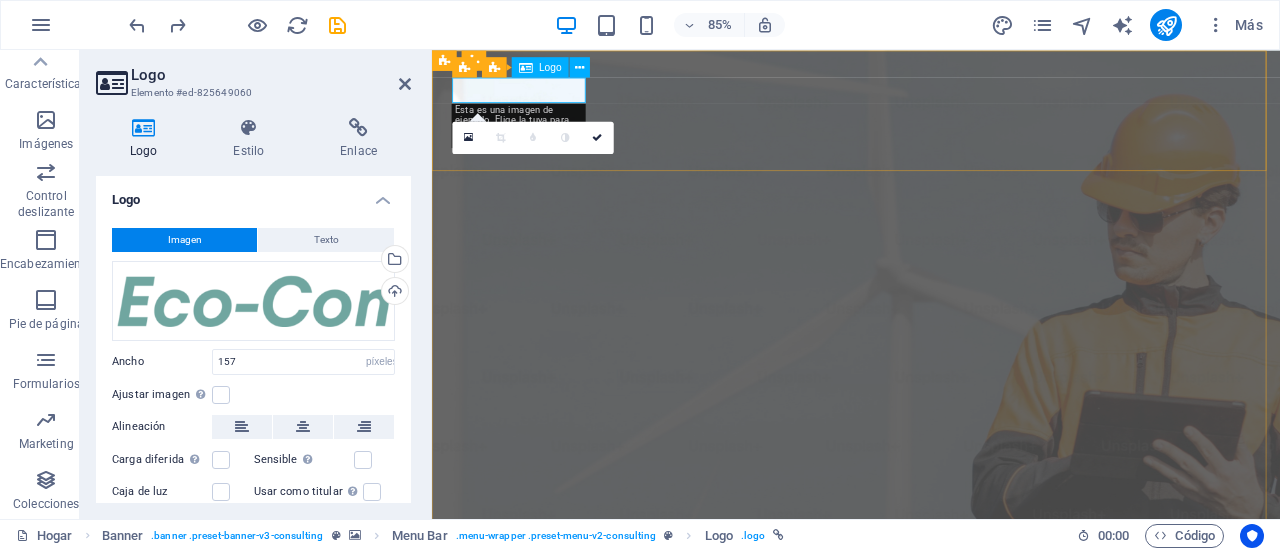 click at bounding box center (931, 997) 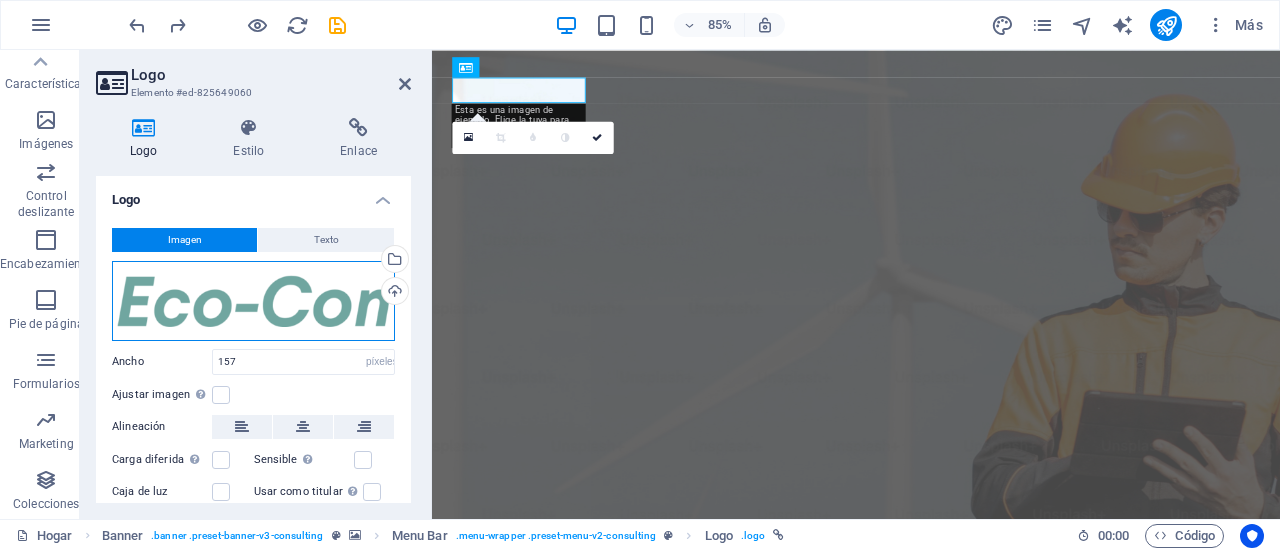 click on "Arrastre los archivos aquí, haga clic para elegir archivos o  seleccione archivos de Archivos o de nuestras fotos y videos de archivo gratuitos" at bounding box center [253, 301] 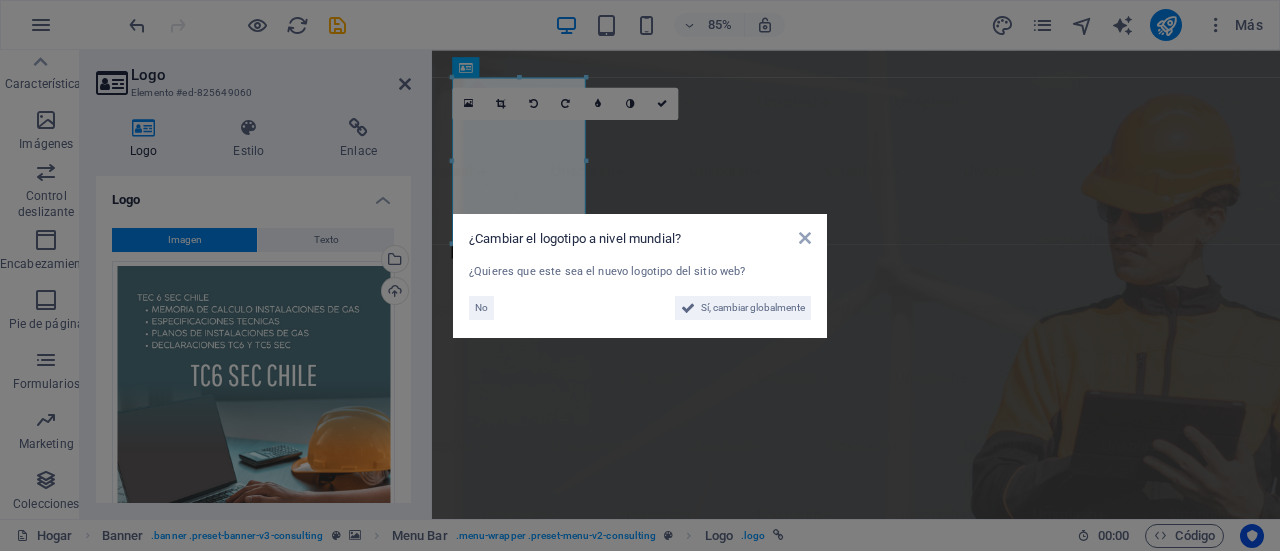 click on "¿Cambiar el logotipo a nivel mundial?" at bounding box center (640, 239) 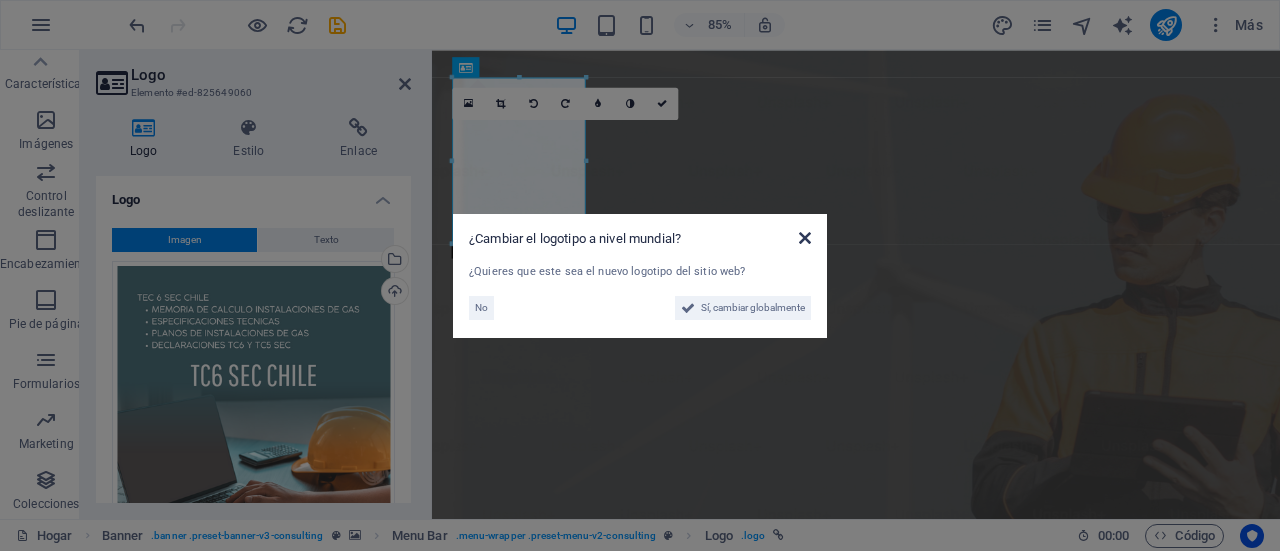 click at bounding box center [805, 238] 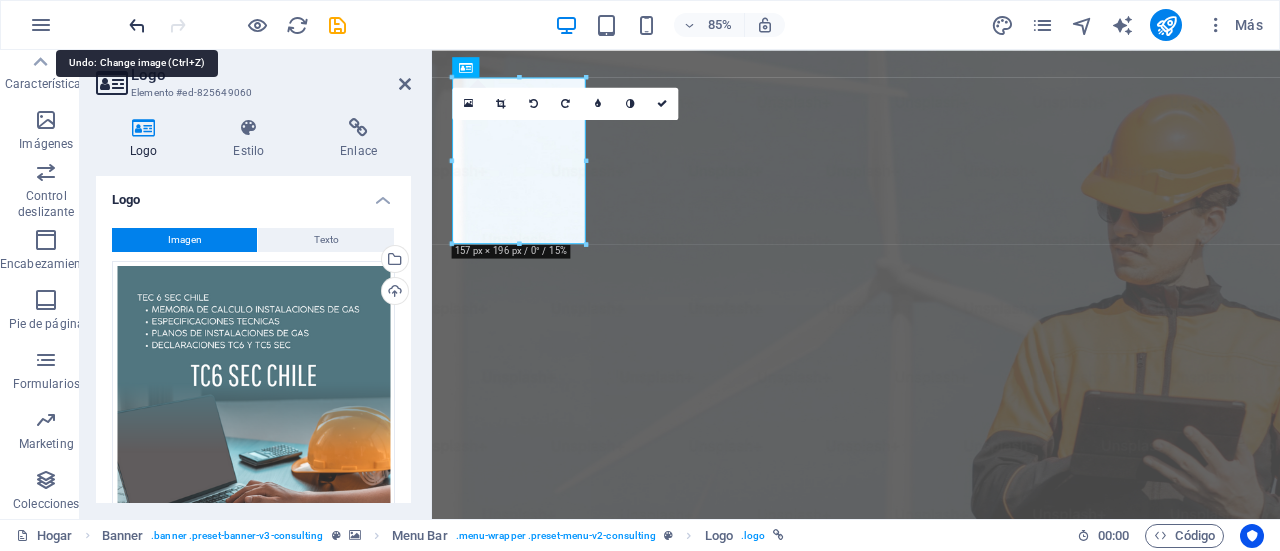 click at bounding box center (137, 25) 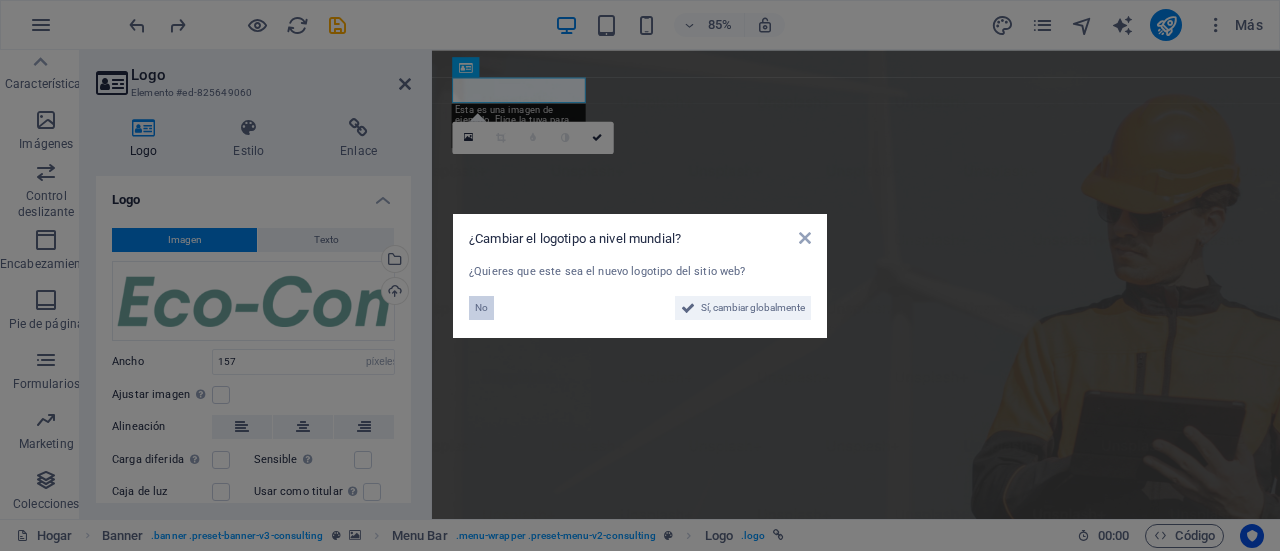 click on "No" at bounding box center [481, 307] 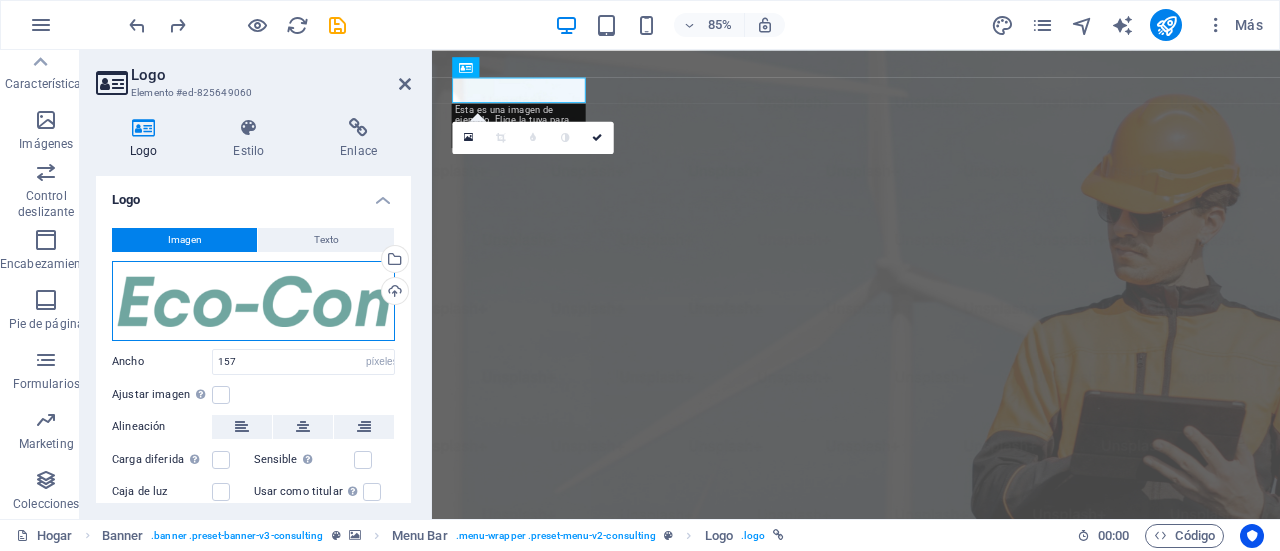 click on "Arrastre los archivos aquí, haga clic para elegir archivos o  seleccione archivos de Archivos o de nuestras fotos y videos de archivo gratuitos" at bounding box center (253, 301) 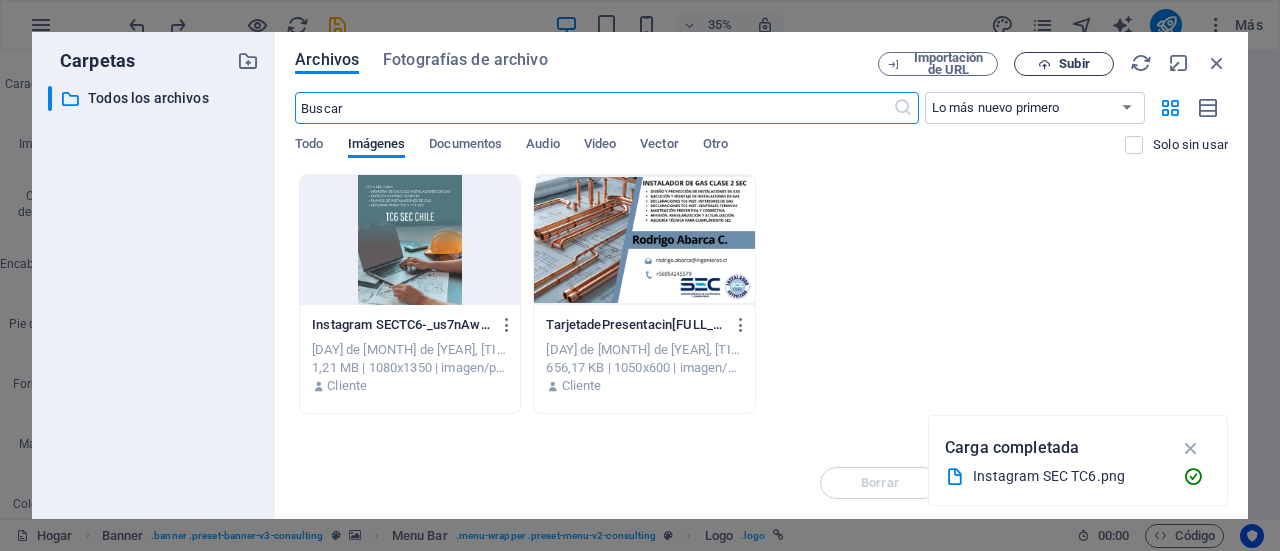 click on "Subir" at bounding box center [1074, 63] 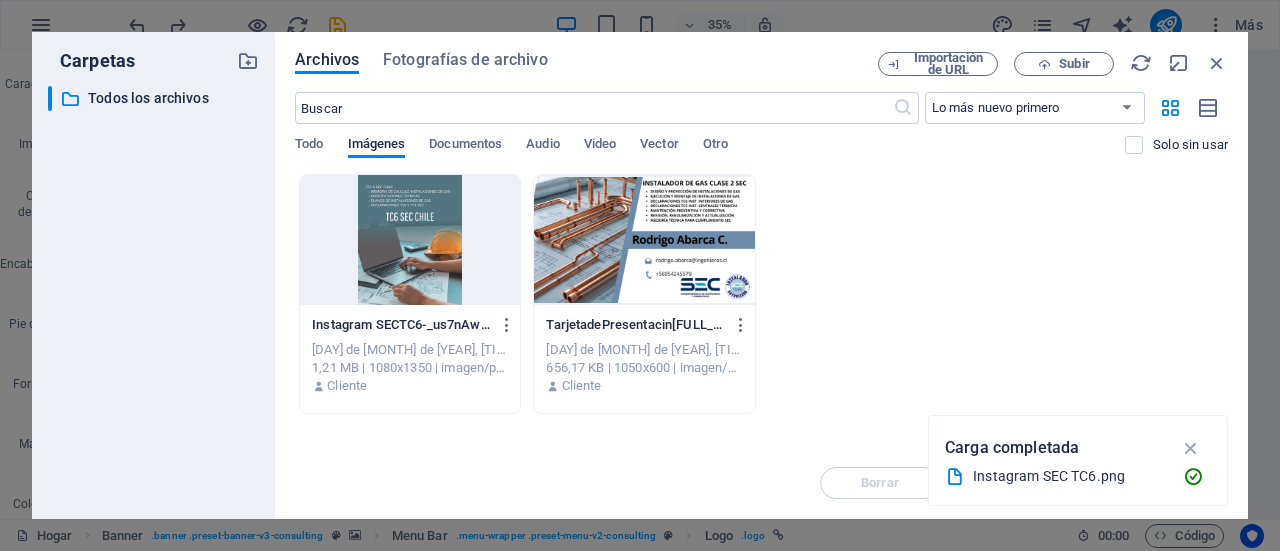 click at bounding box center [410, 240] 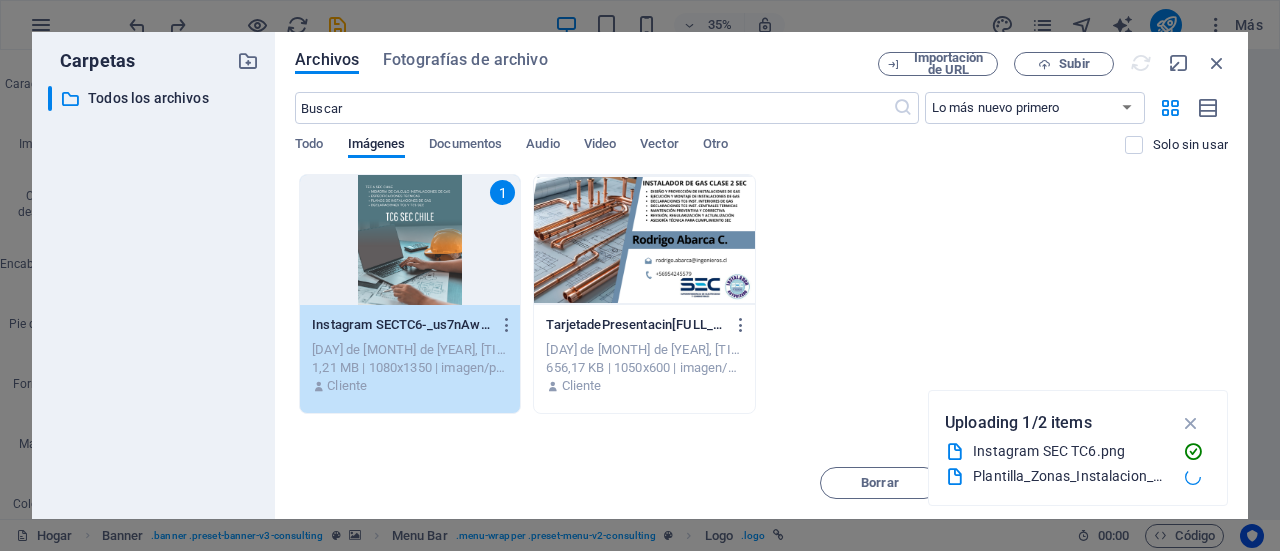 click on "1" at bounding box center [410, 240] 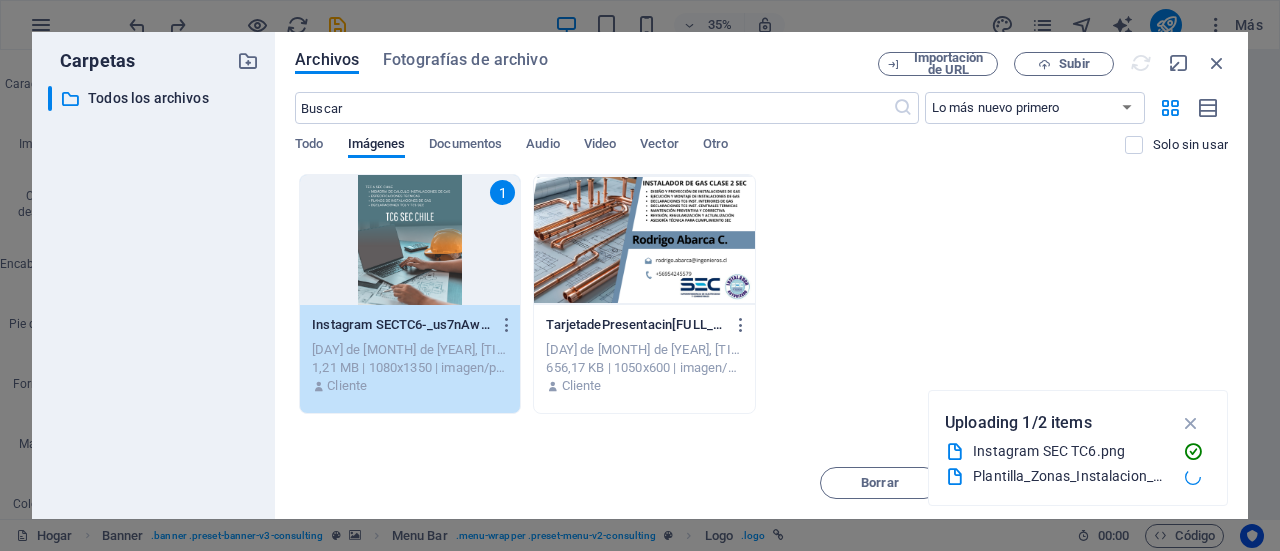 click on "1" at bounding box center [410, 240] 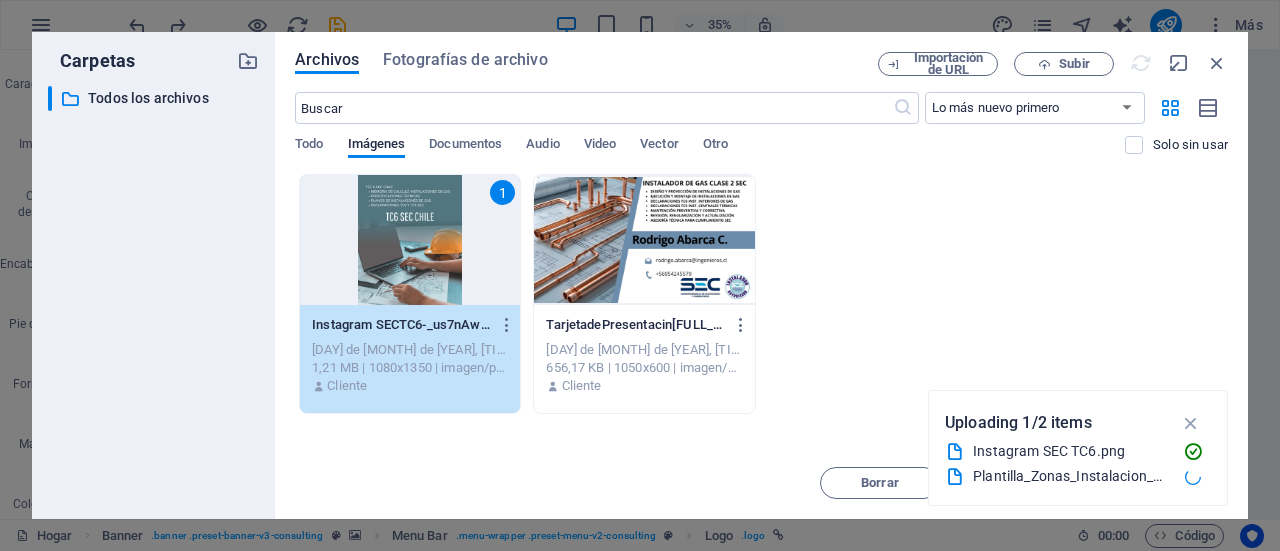 click at bounding box center [429, 284] 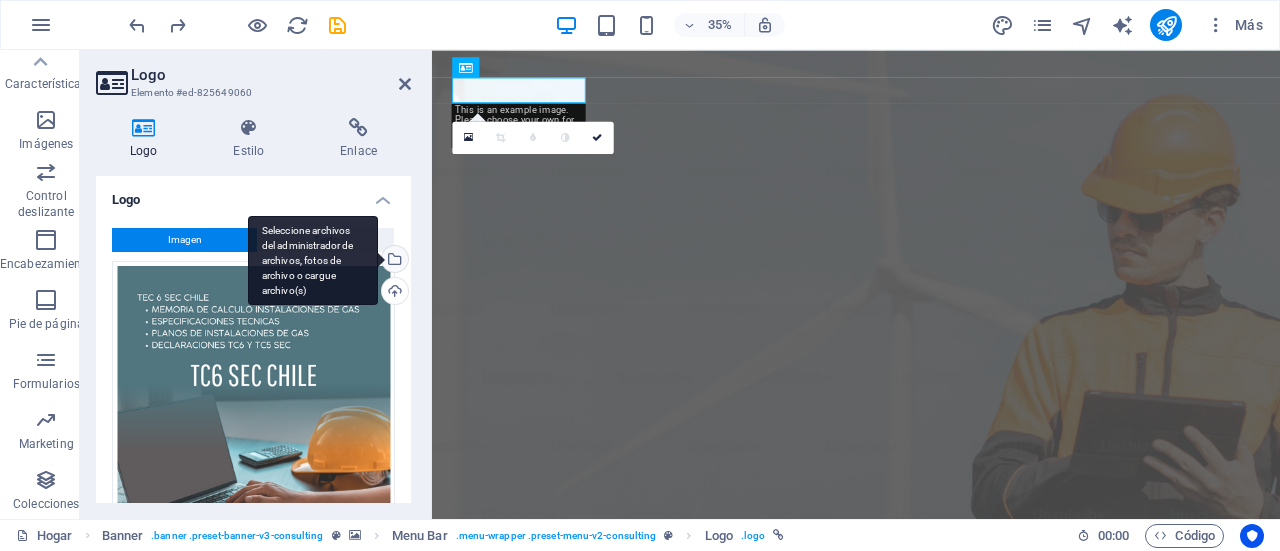 click on "Seleccione archivos del administrador de archivos, fotos de archivo o cargue archivo(s)" at bounding box center (393, 261) 